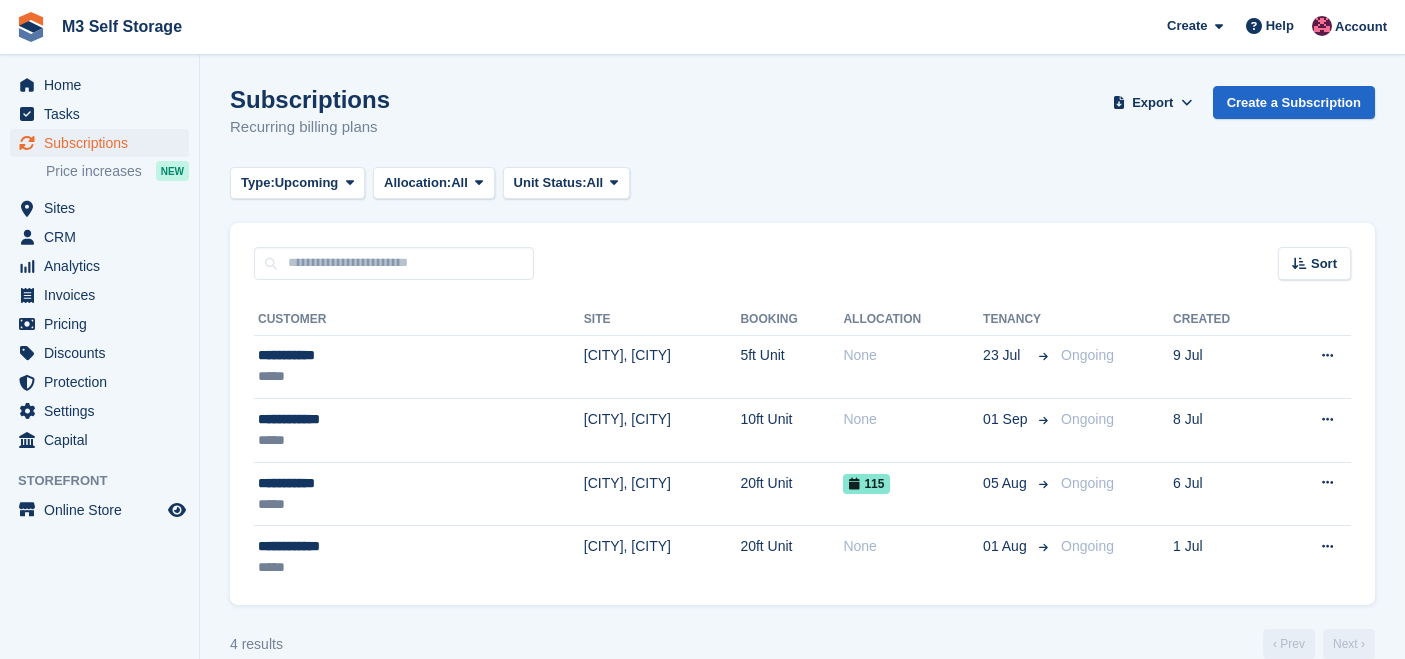 scroll, scrollTop: 0, scrollLeft: 0, axis: both 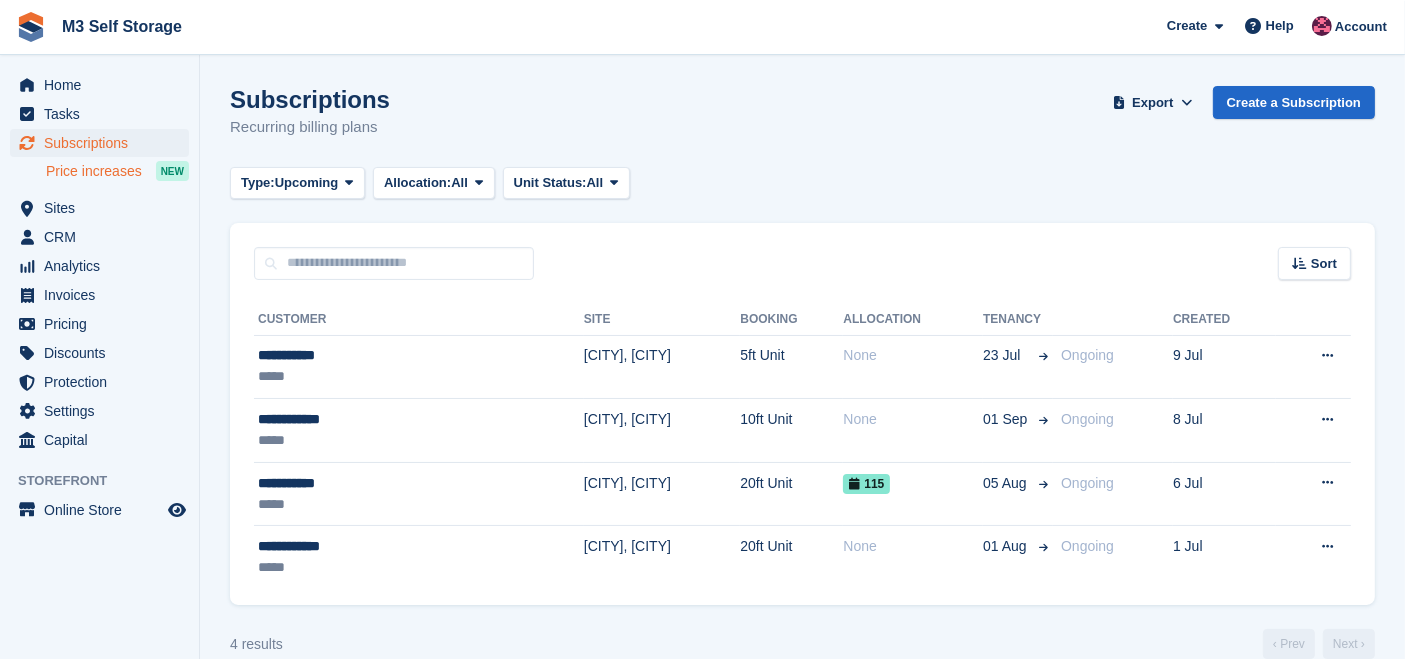 click on "Price increases" at bounding box center [94, 171] 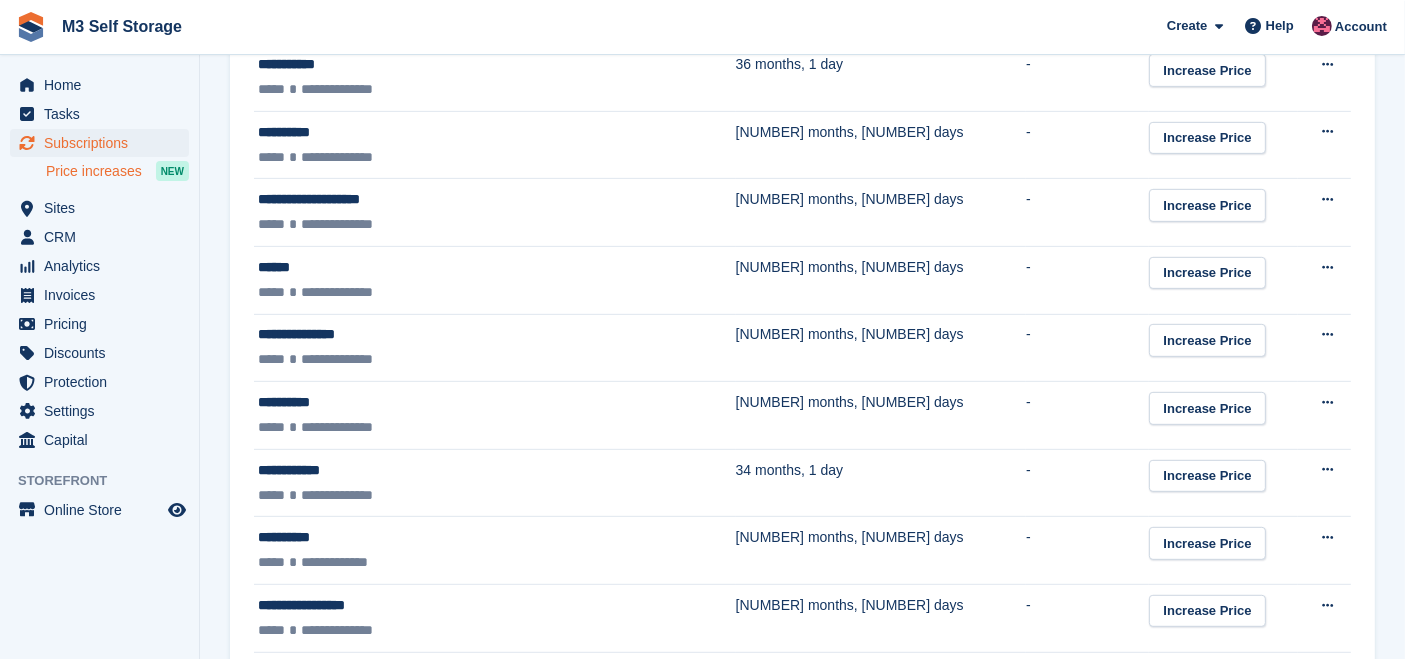 scroll, scrollTop: 0, scrollLeft: 0, axis: both 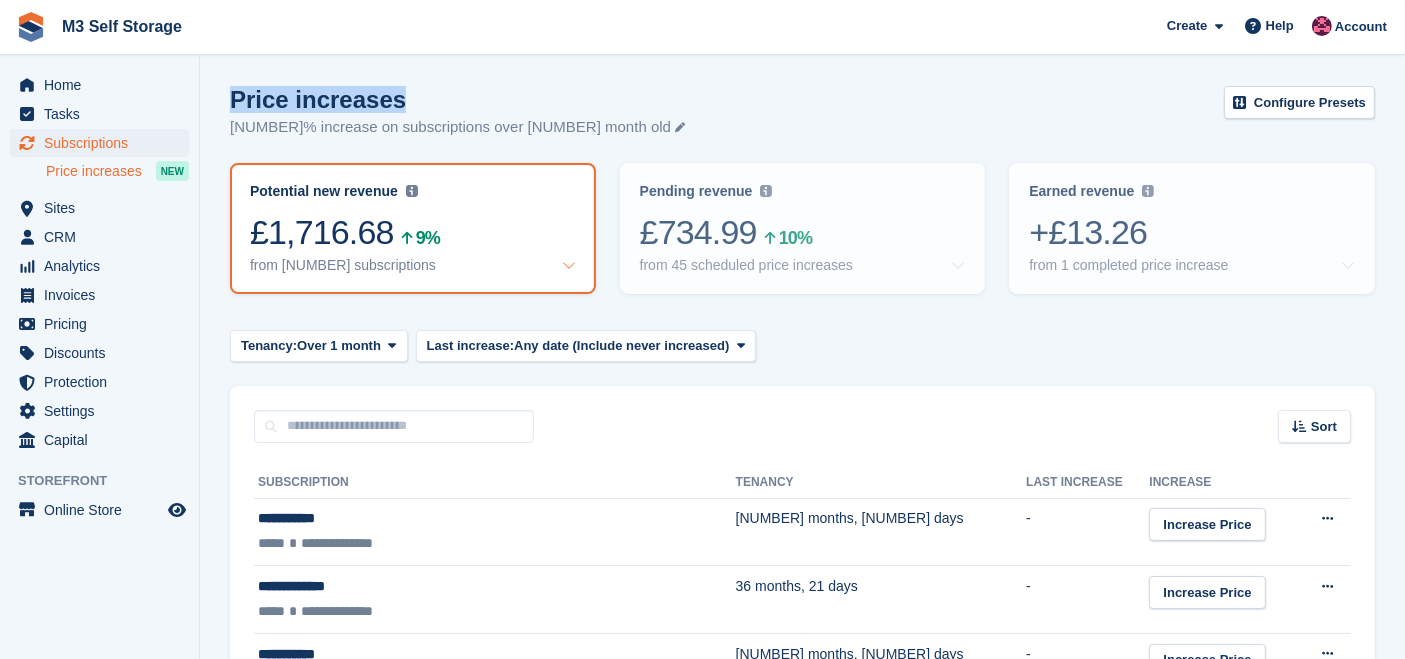 drag, startPoint x: 229, startPoint y: 99, endPoint x: 391, endPoint y: 101, distance: 162.01234 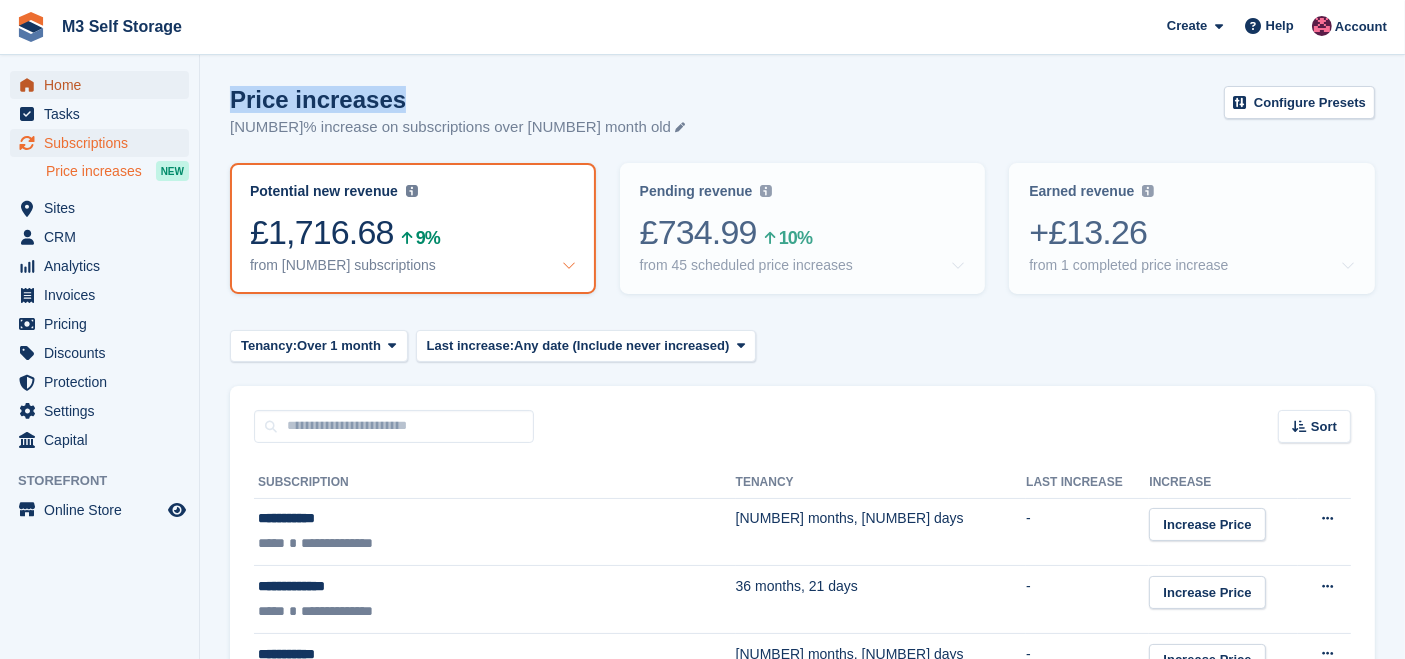 click on "Home" at bounding box center (104, 85) 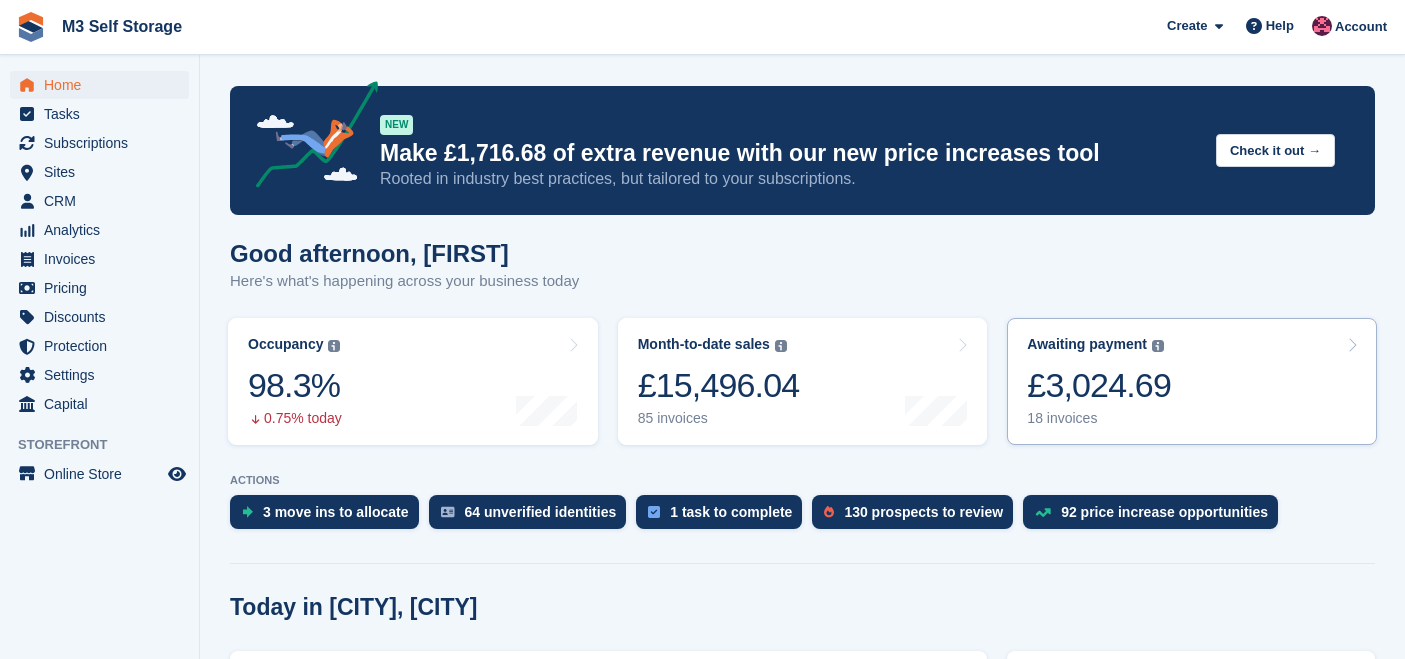 scroll, scrollTop: 0, scrollLeft: 0, axis: both 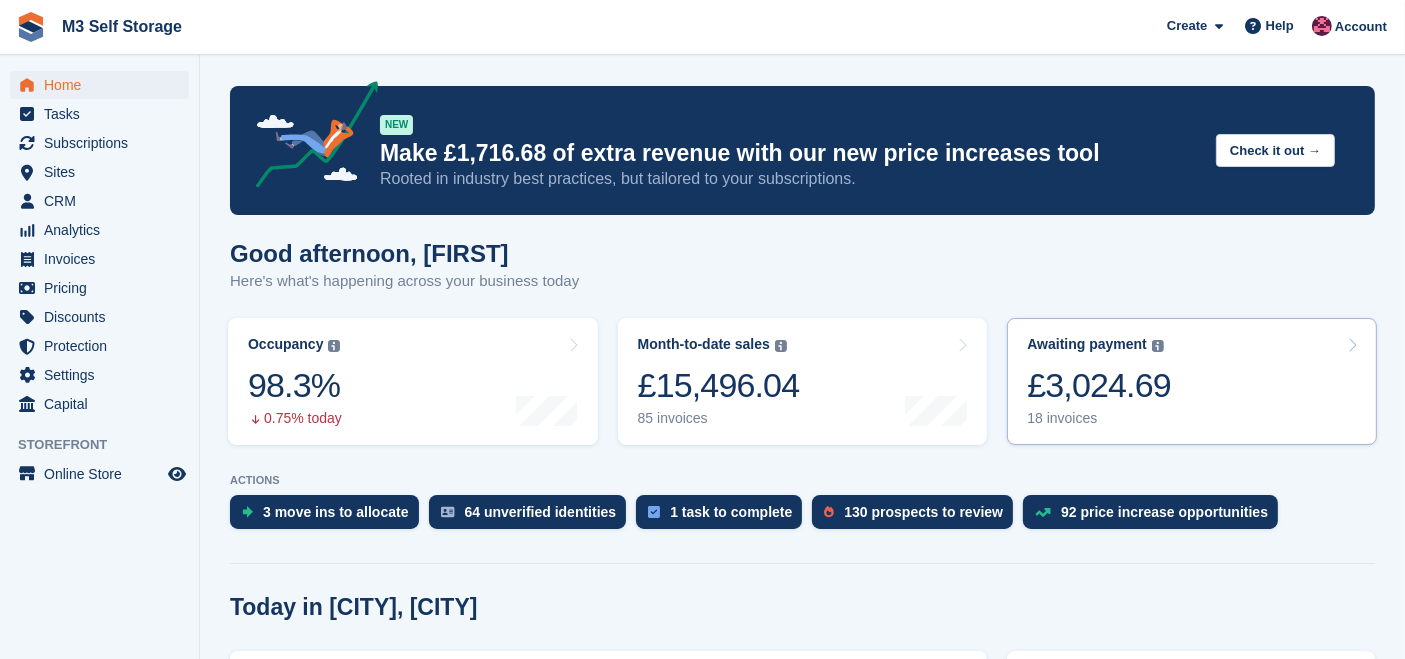 click on "Awaiting payment
The total outstanding balance on all open invoices.
£3,024.69
18 invoices" at bounding box center (1192, 381) 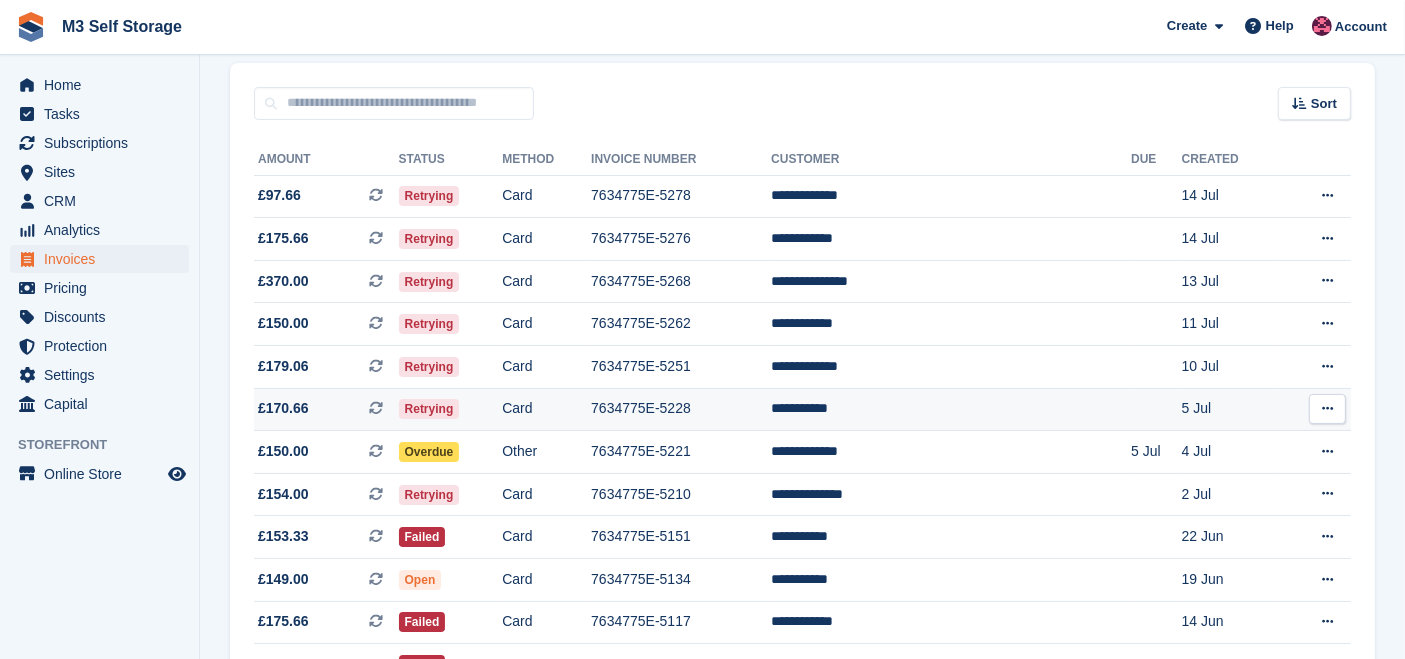 scroll, scrollTop: 0, scrollLeft: 0, axis: both 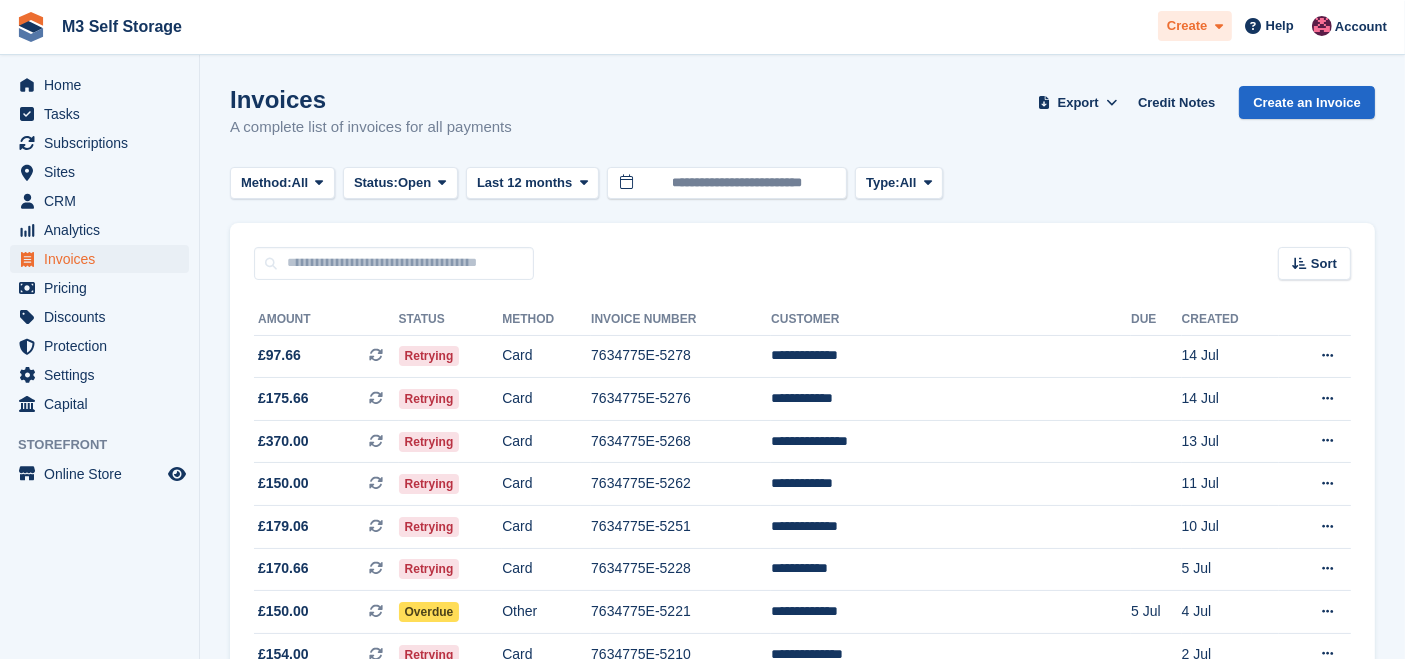 click on "Create" at bounding box center (1187, 26) 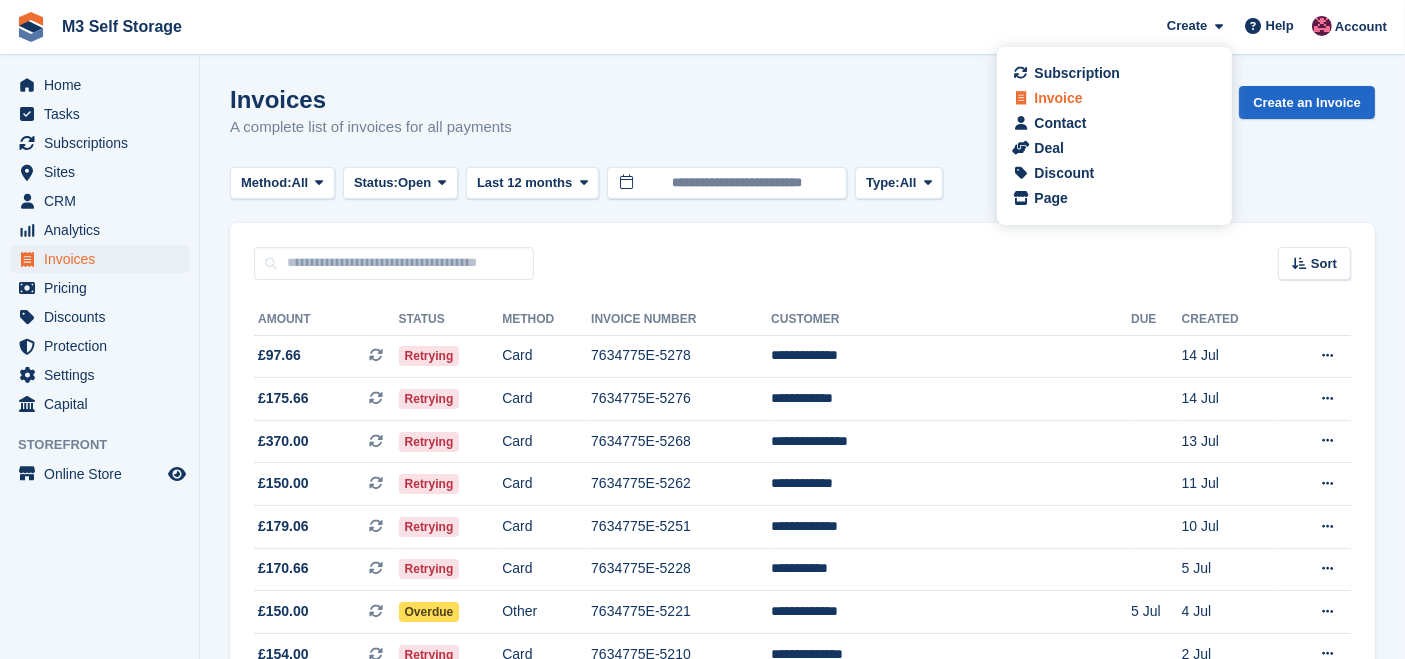 click on "Invoice" at bounding box center [1058, 98] 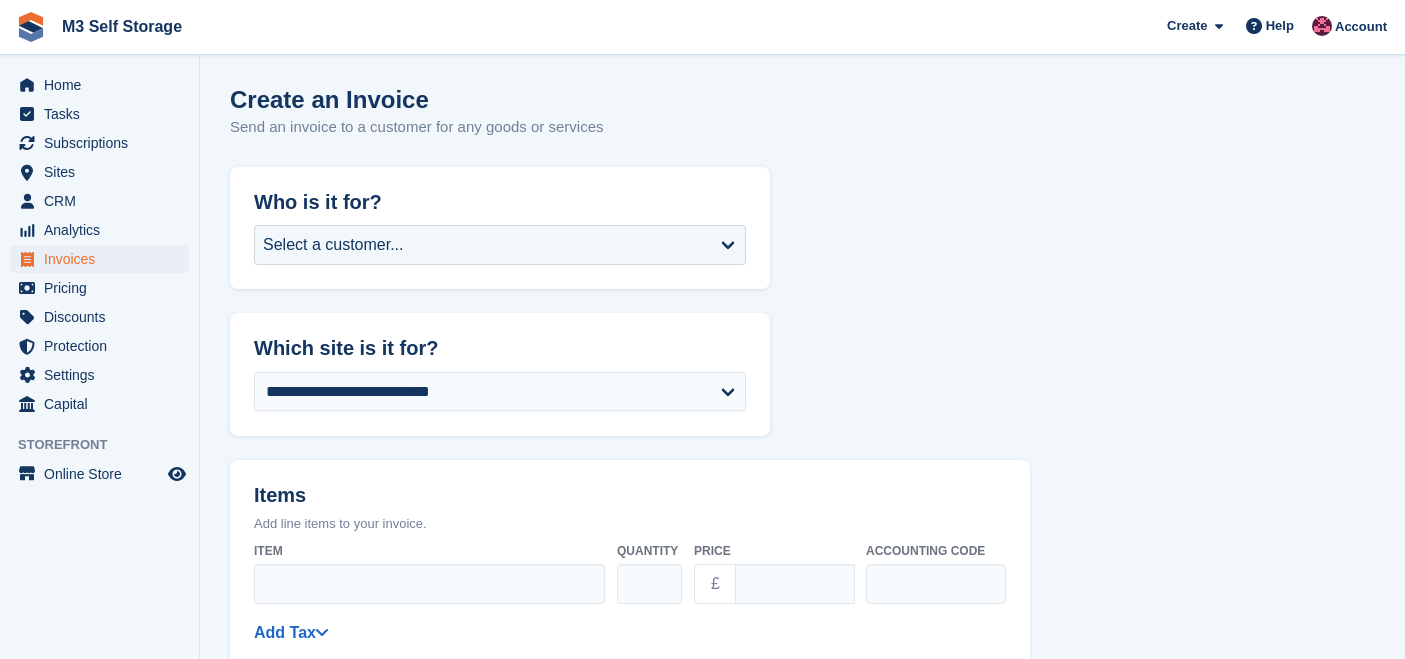 scroll, scrollTop: 0, scrollLeft: 0, axis: both 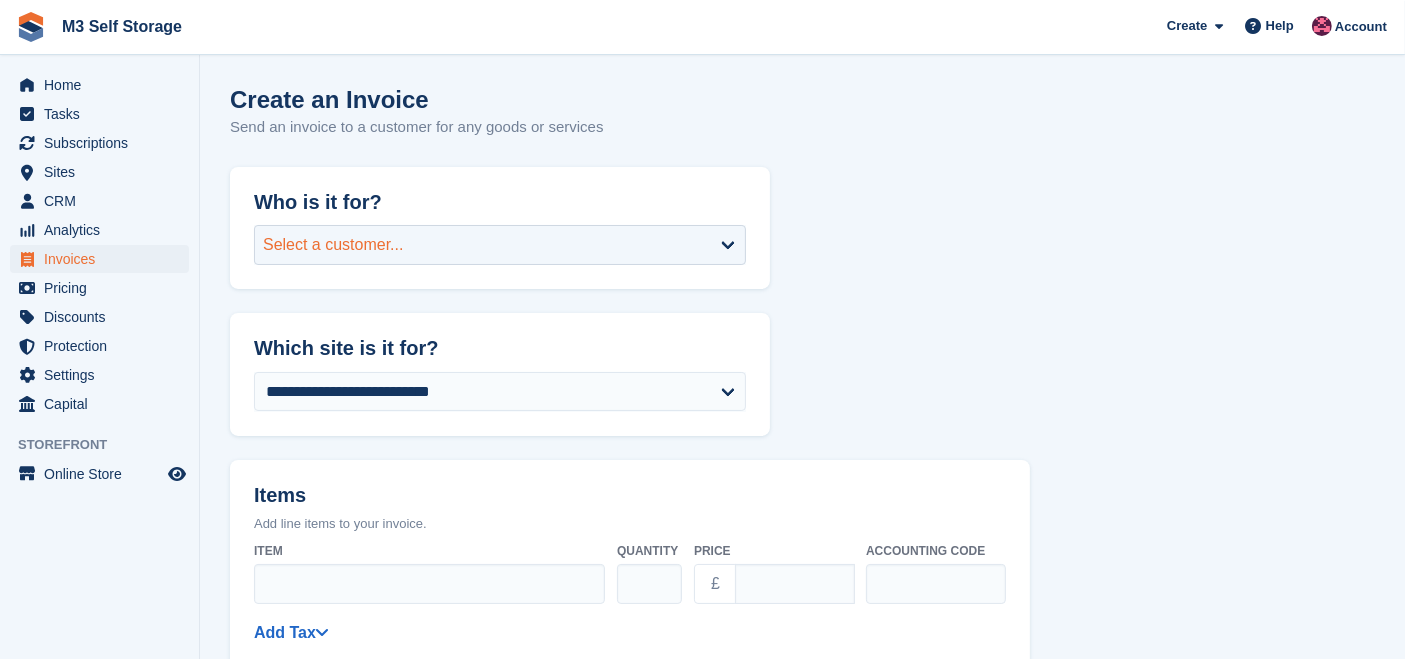 click on "Select a customer..." at bounding box center (500, 245) 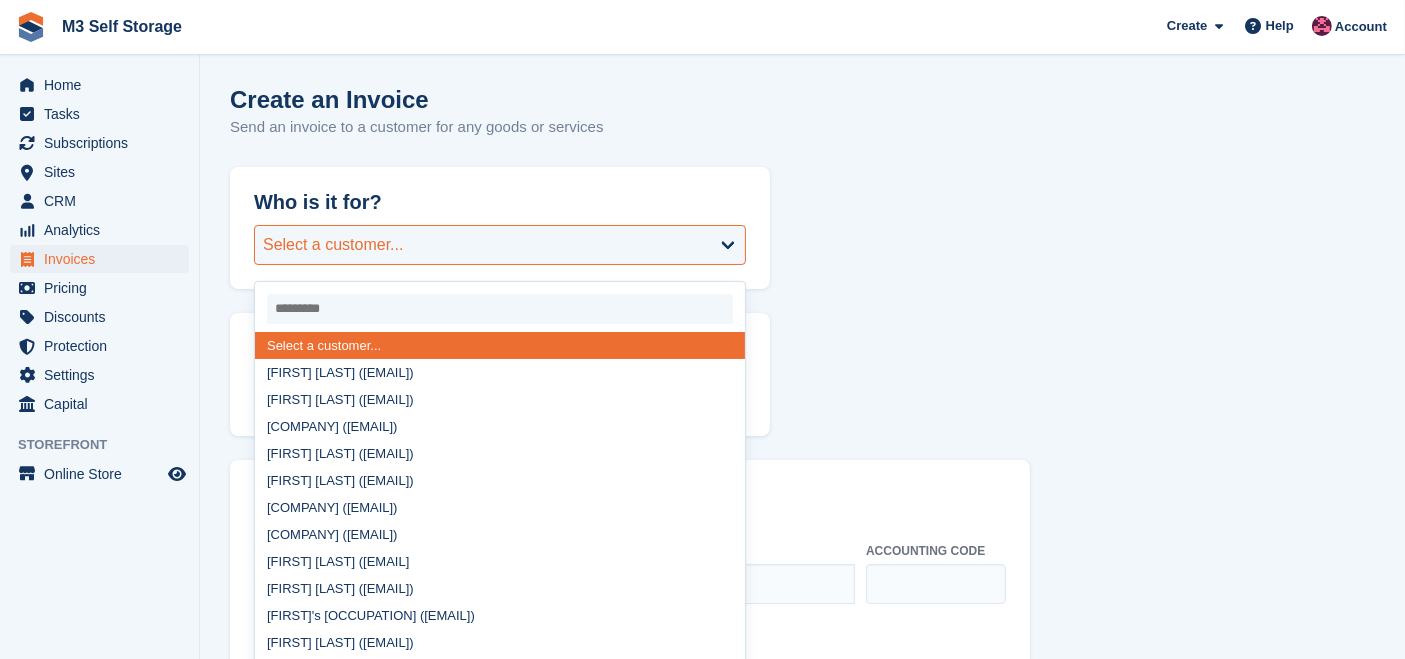 type on "*" 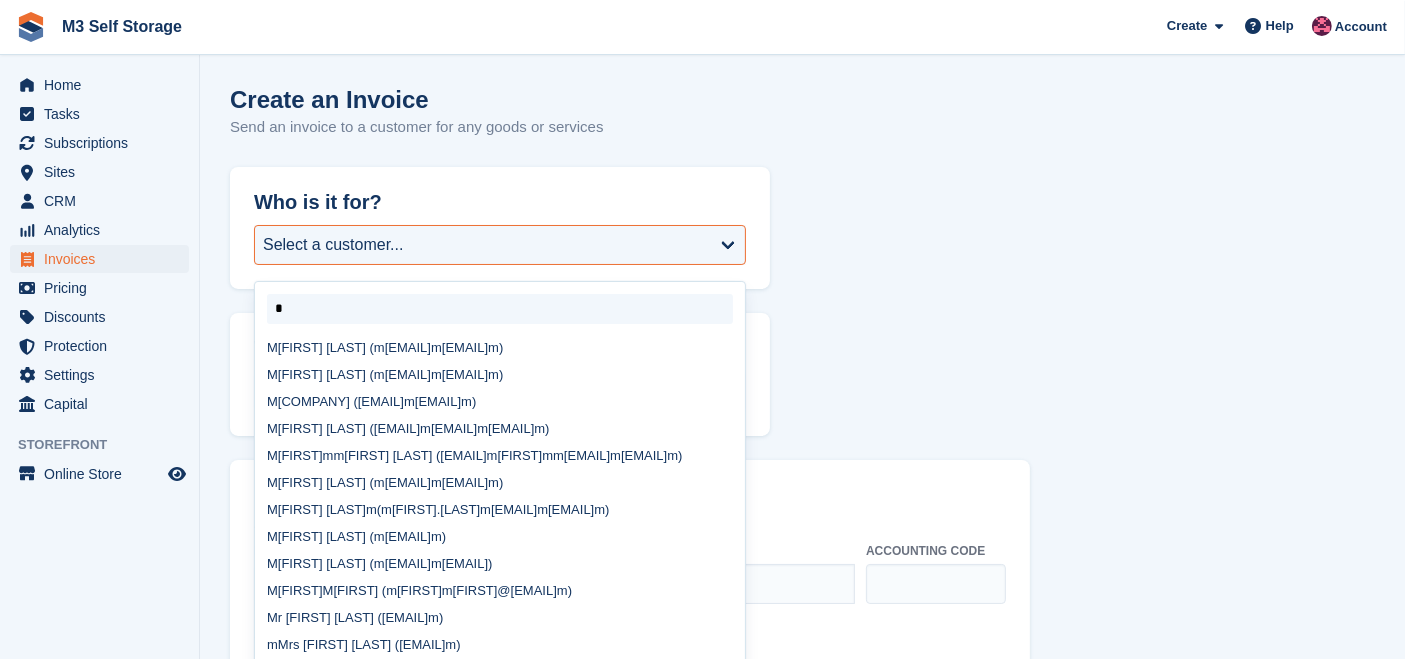 scroll, scrollTop: 444, scrollLeft: 0, axis: vertical 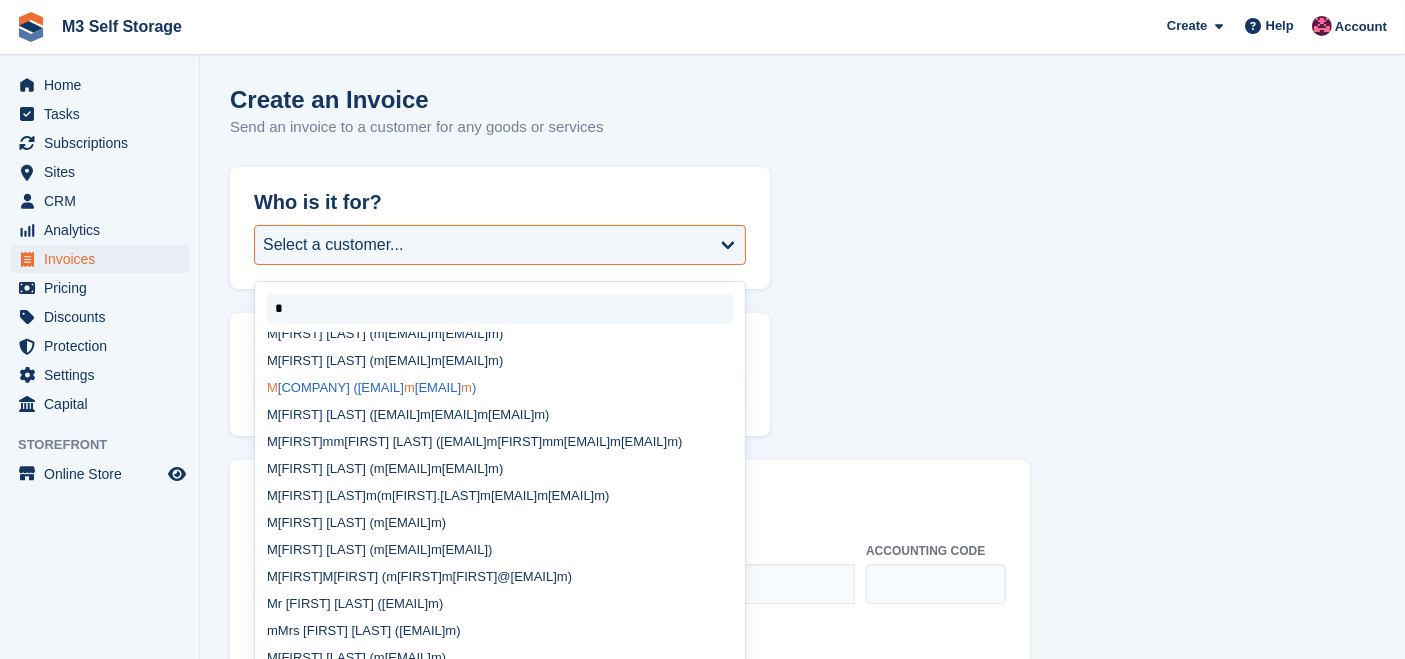 click on "M ouldex  ltd (accounts@ m ouldexltd.co m )" at bounding box center [500, 387] 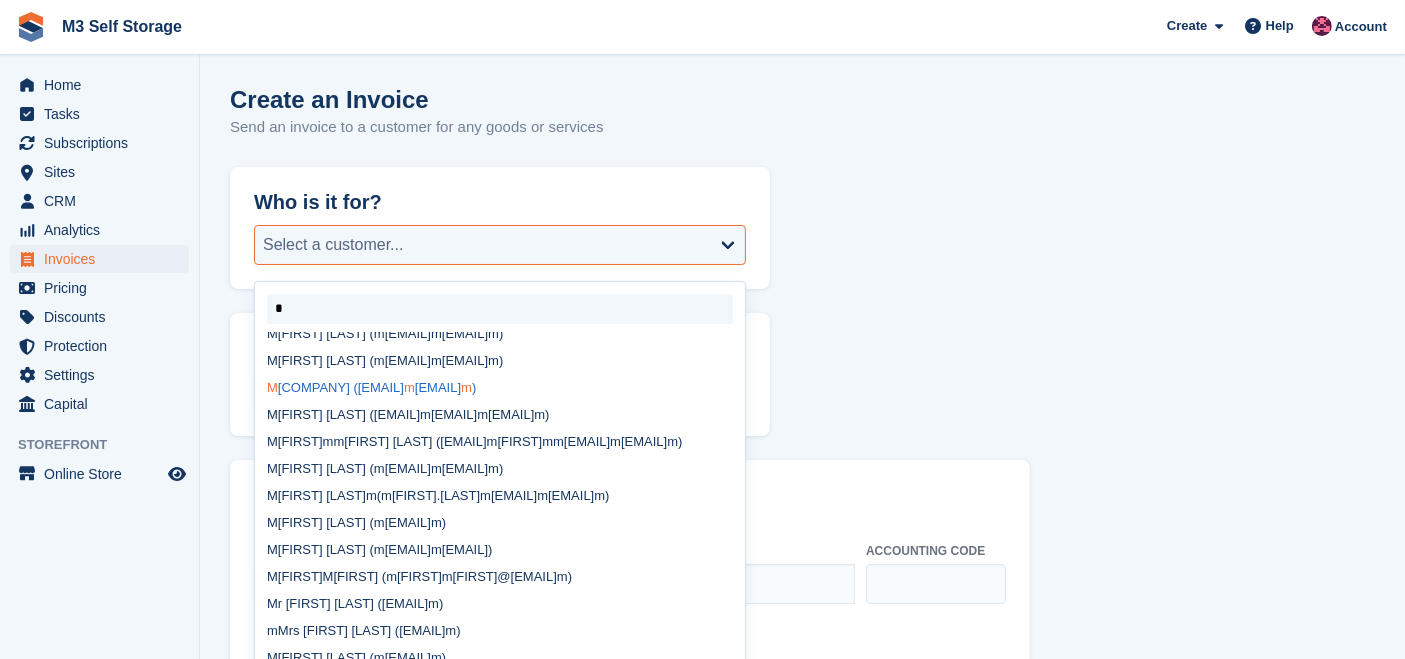 select on "*****" 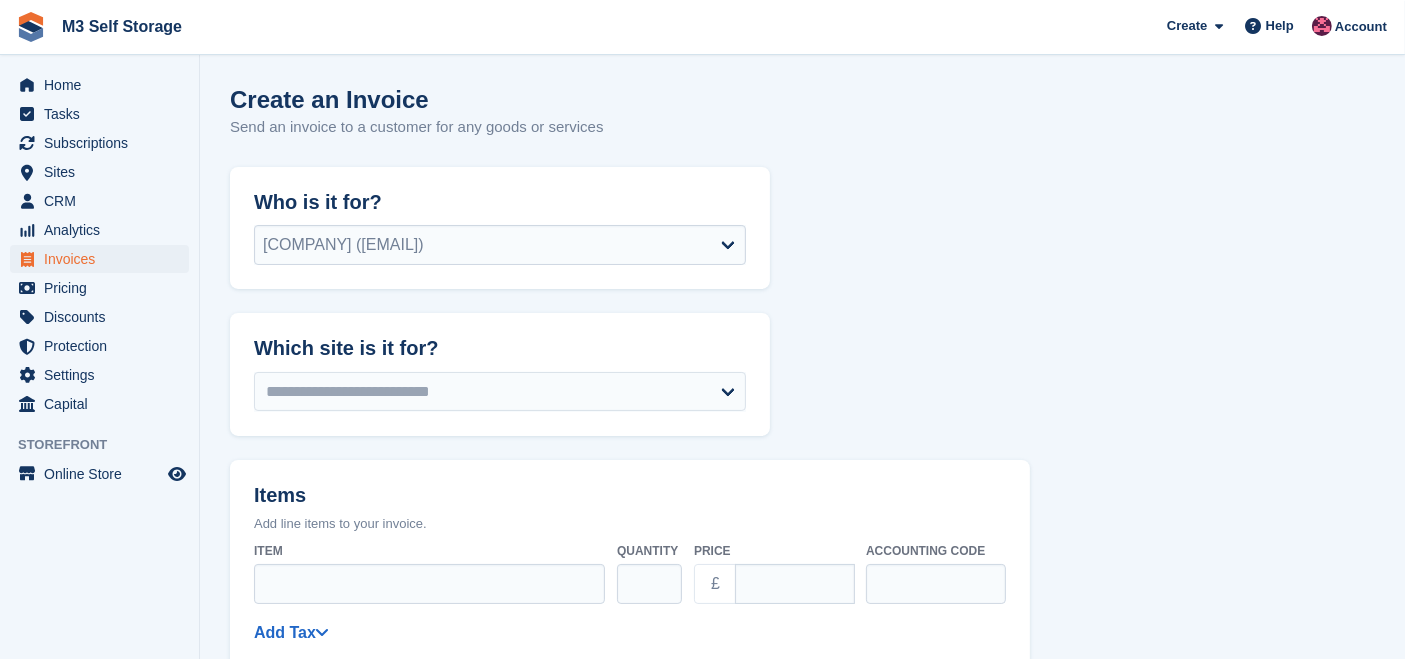 select on "*****" 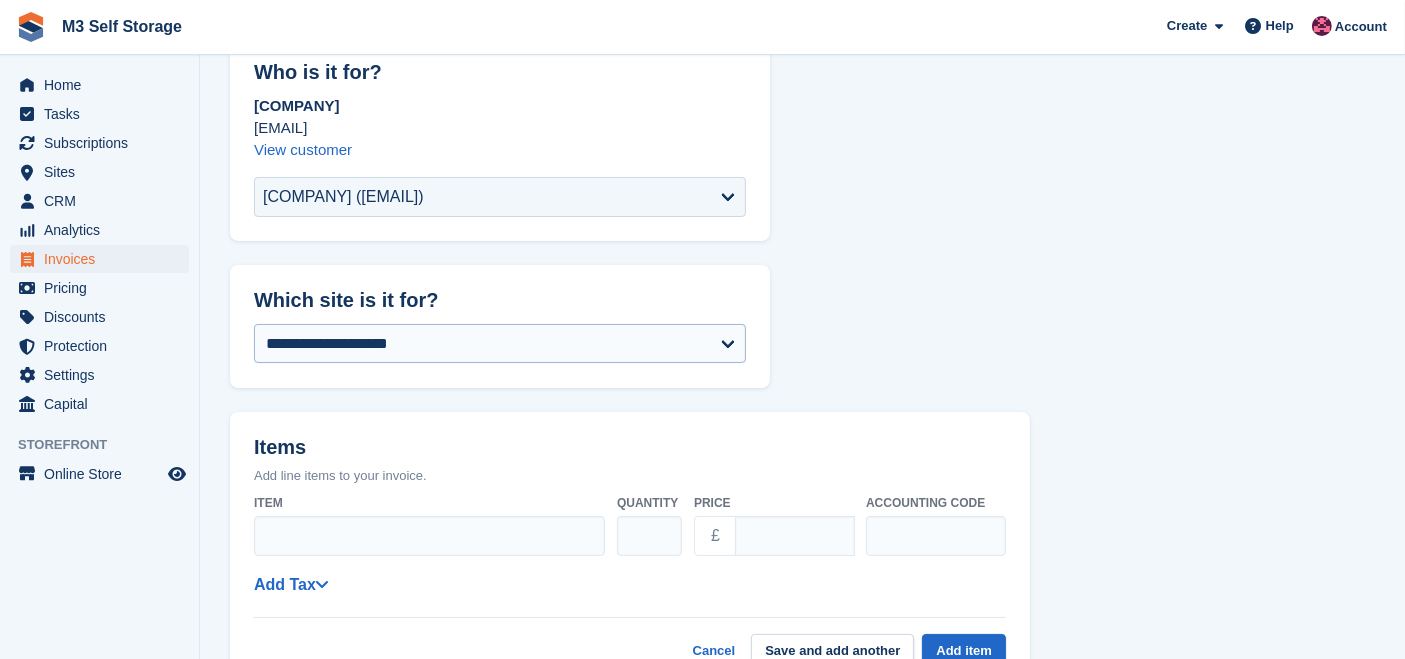 scroll, scrollTop: 222, scrollLeft: 0, axis: vertical 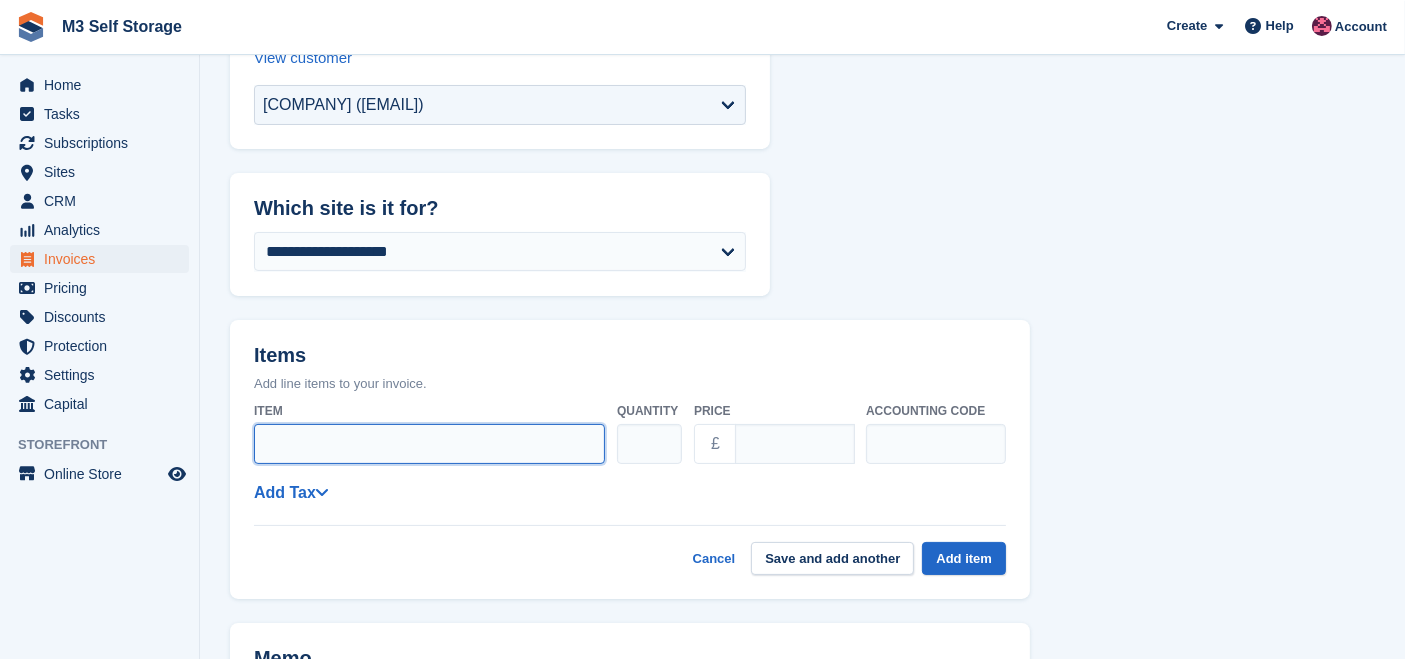click on "Item" at bounding box center (429, 444) 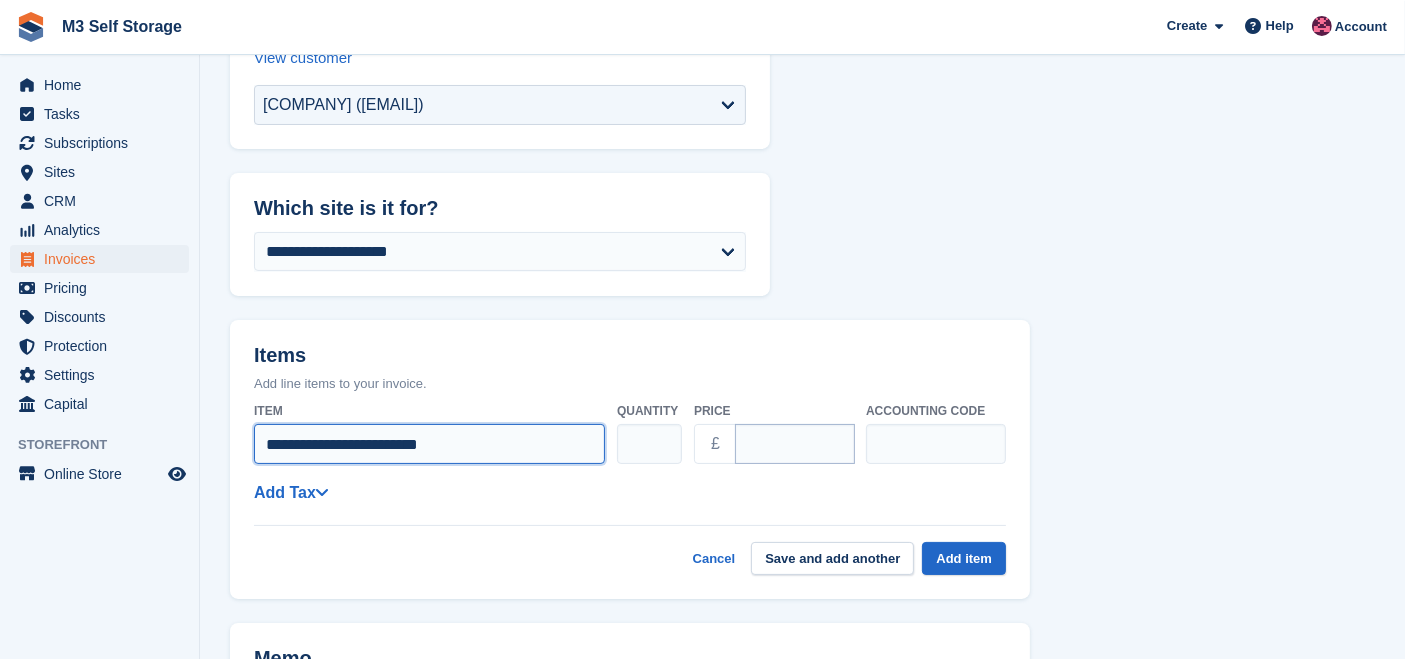 type on "**********" 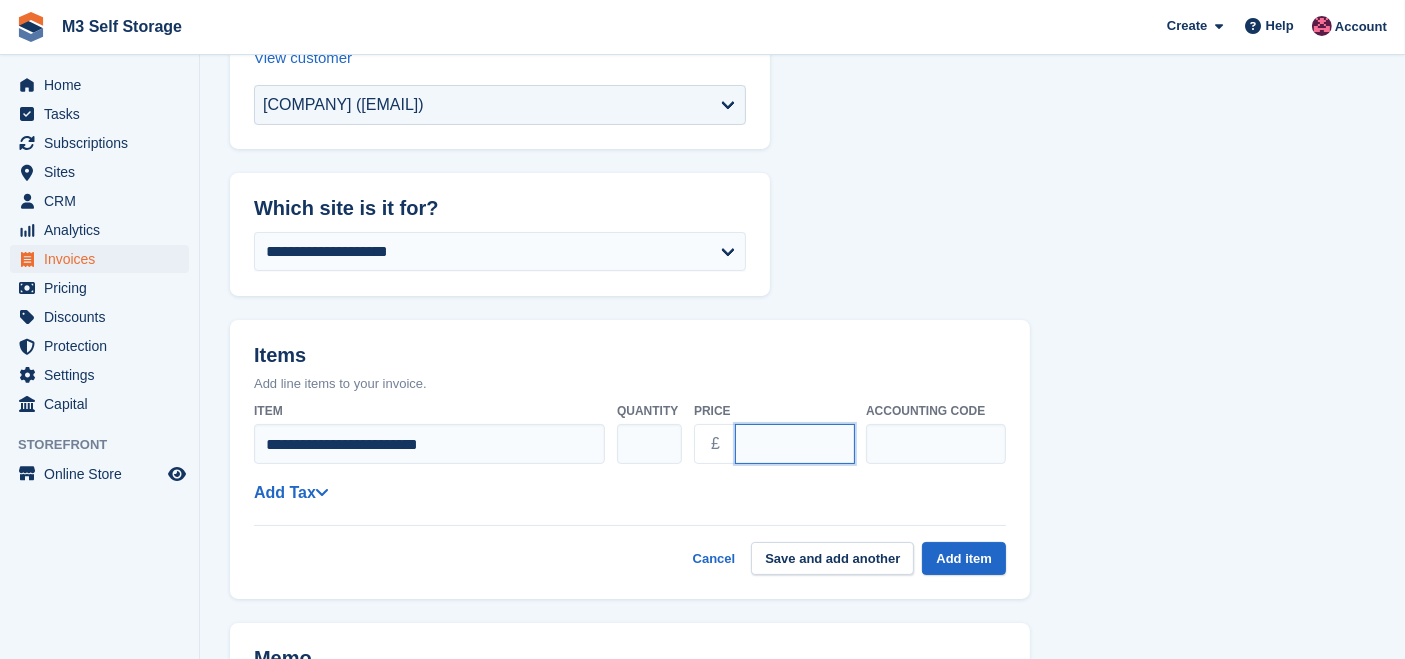 drag, startPoint x: 802, startPoint y: 435, endPoint x: 731, endPoint y: 430, distance: 71.17584 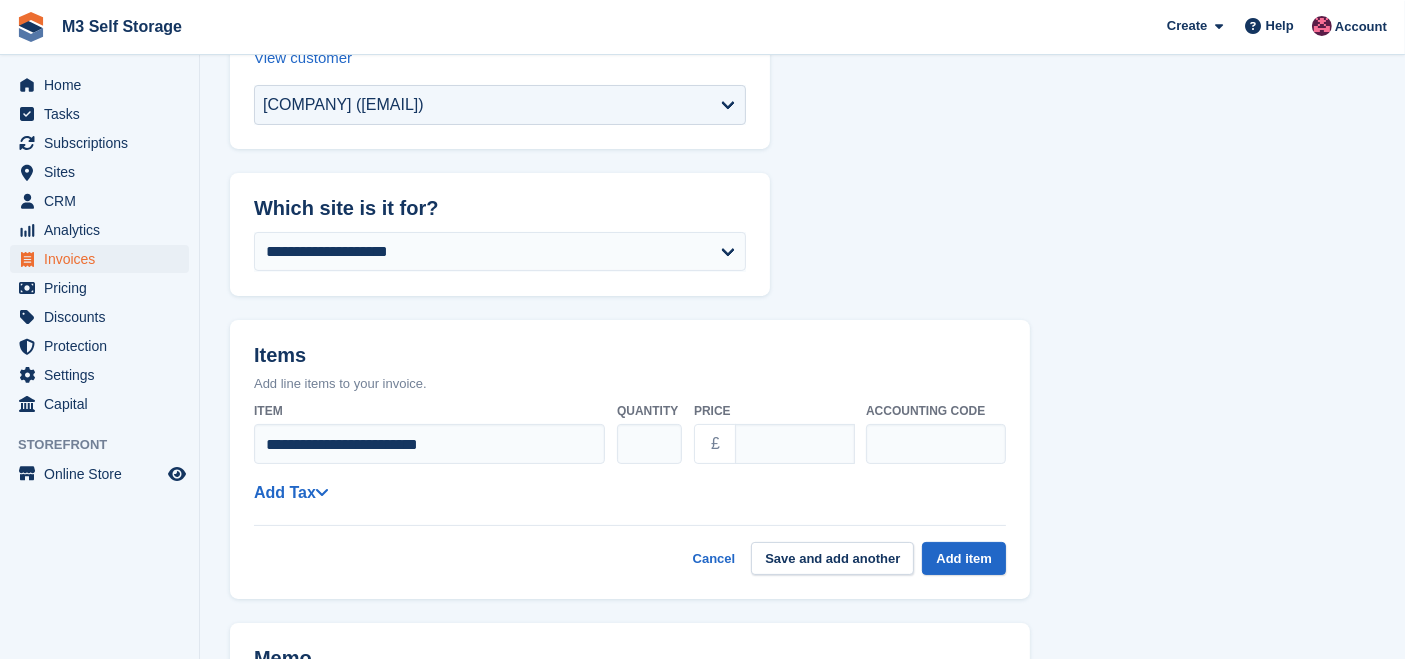 click on "**********" at bounding box center (630, 492) 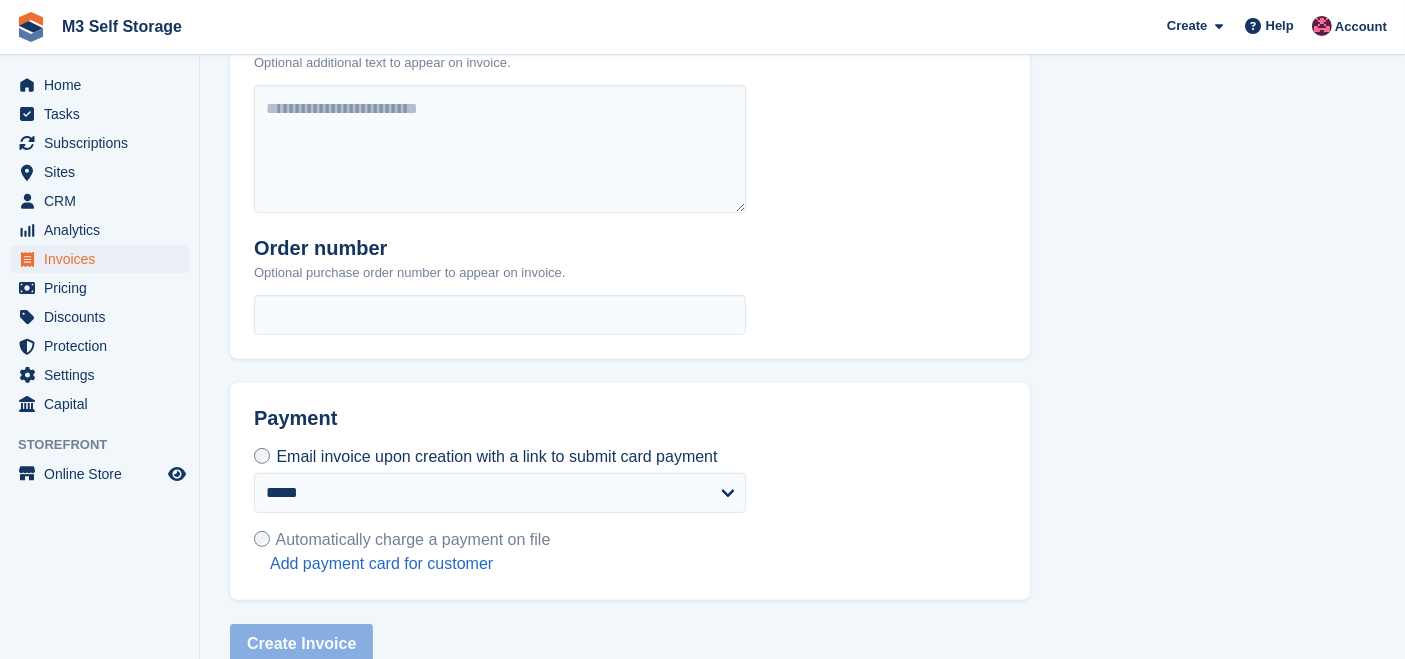 scroll, scrollTop: 875, scrollLeft: 0, axis: vertical 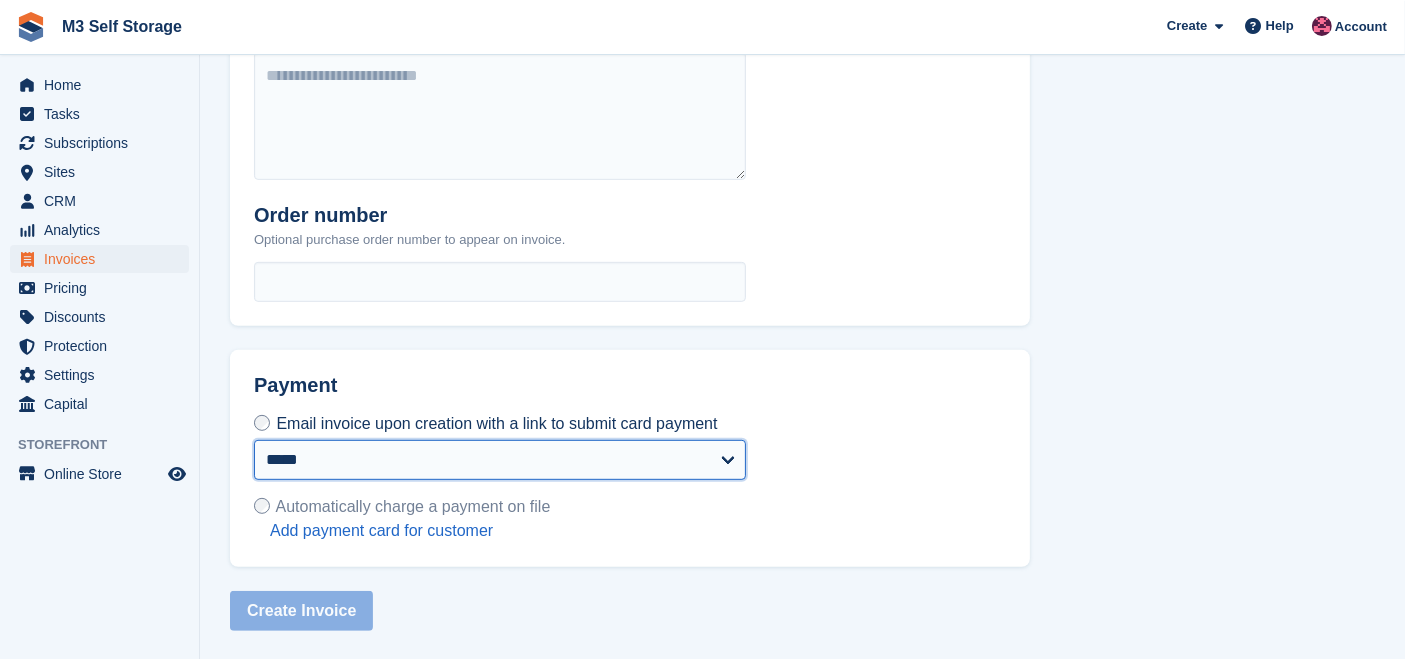 click on "**********" at bounding box center [500, 460] 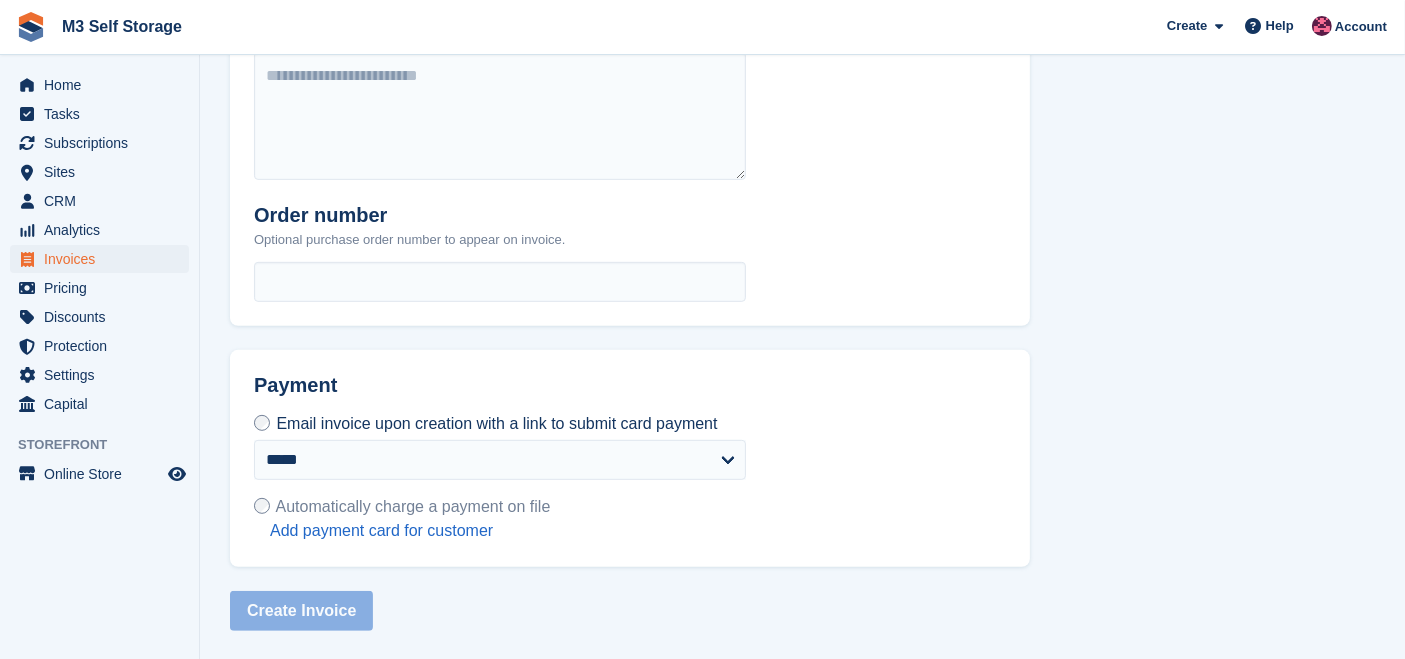 click on "**********" at bounding box center (630, 458) 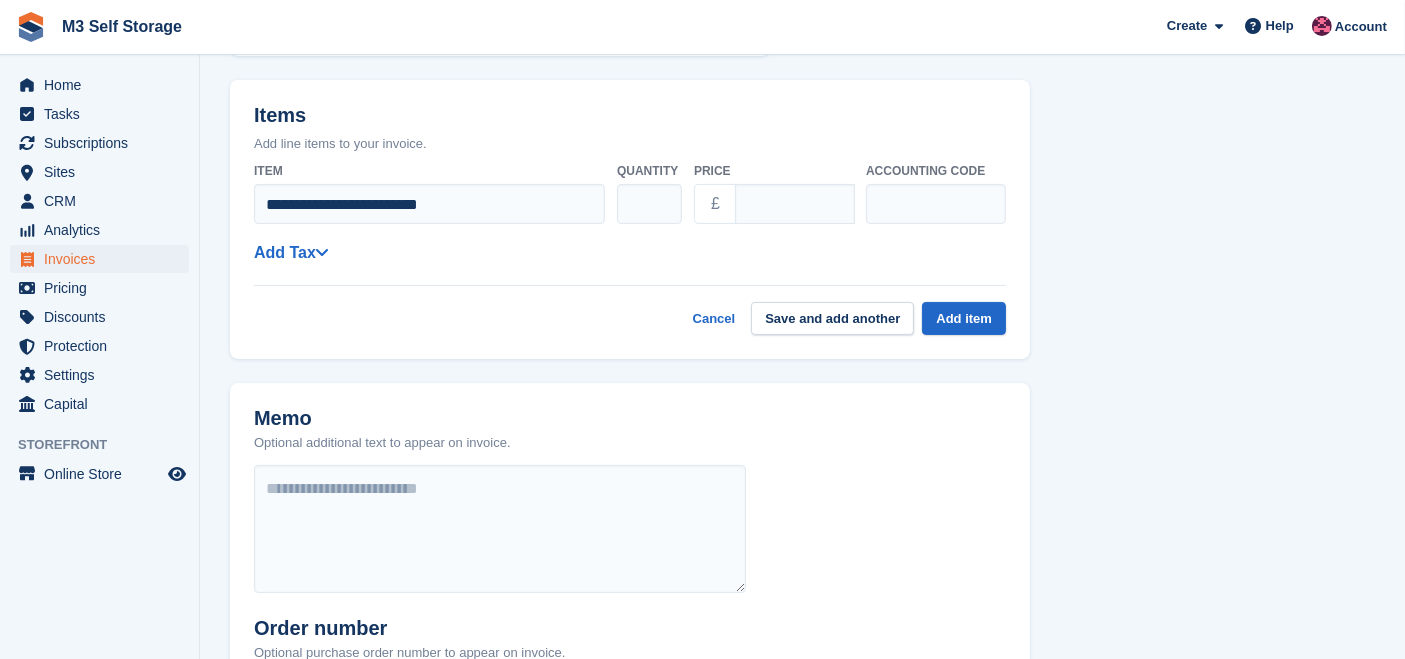scroll, scrollTop: 208, scrollLeft: 0, axis: vertical 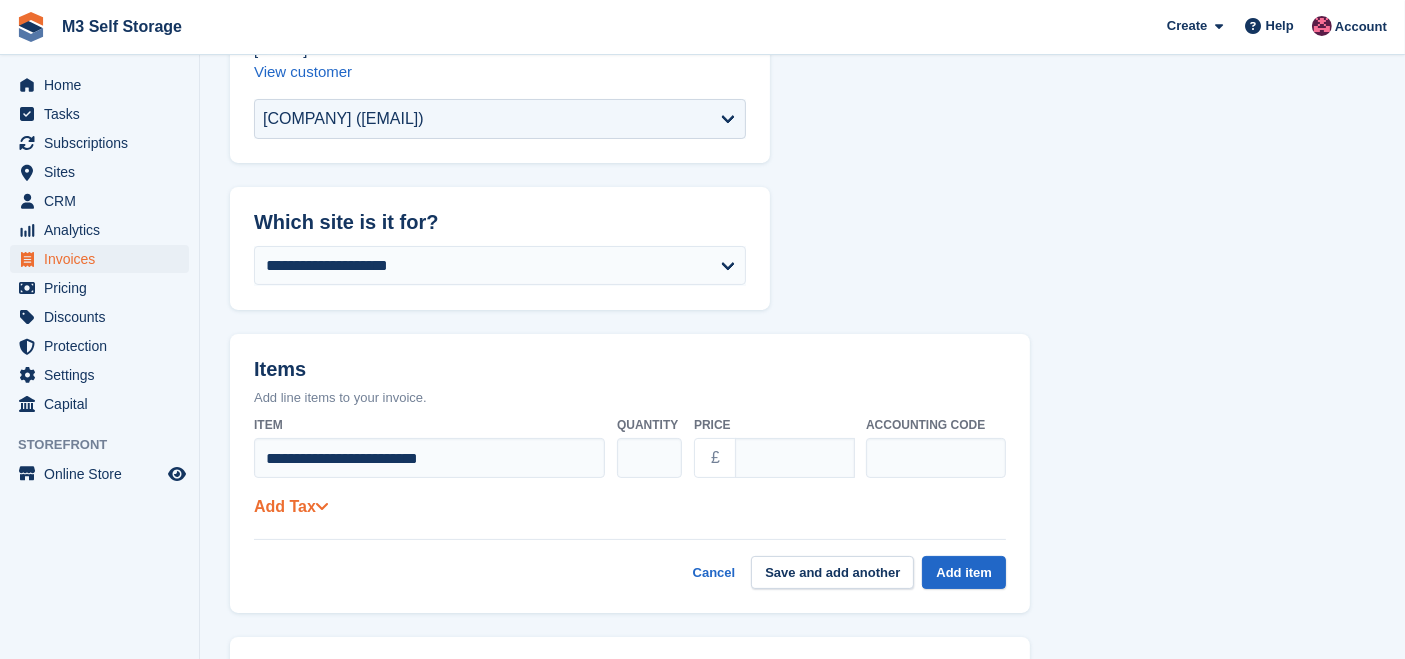 click on "Add Tax" at bounding box center [291, 506] 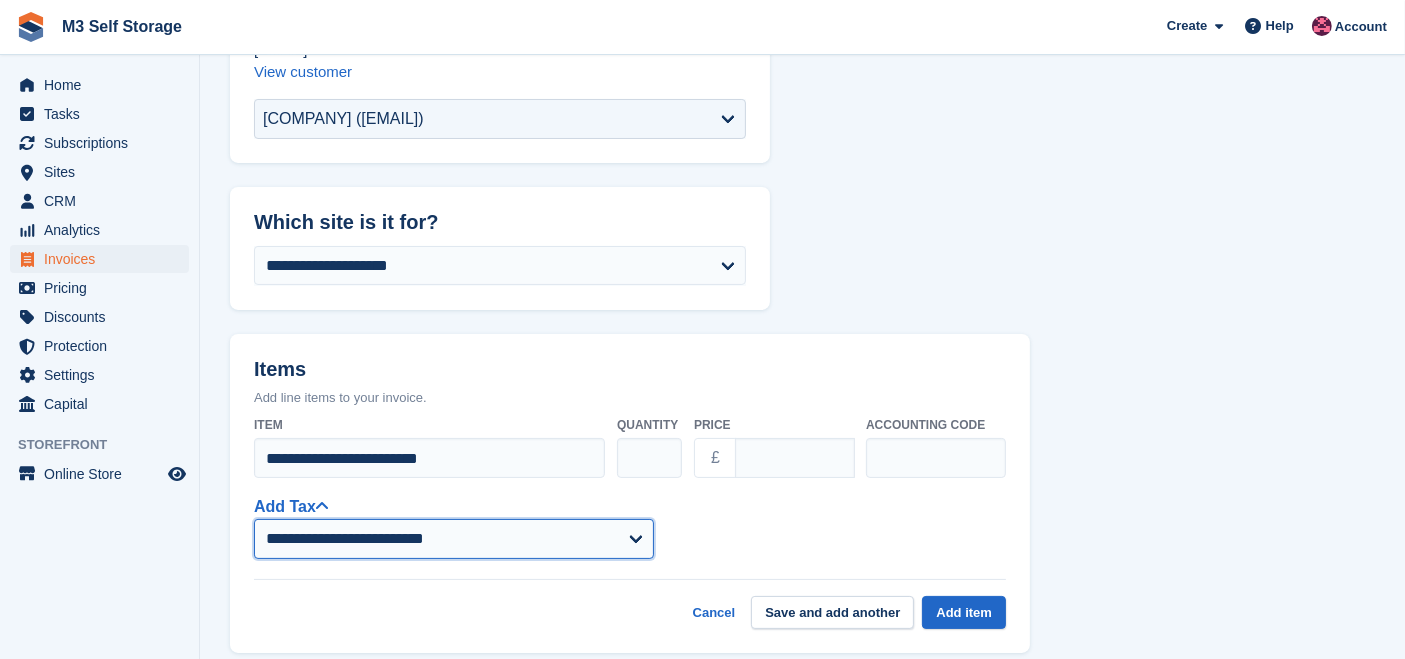 click on "**********" at bounding box center [454, 539] 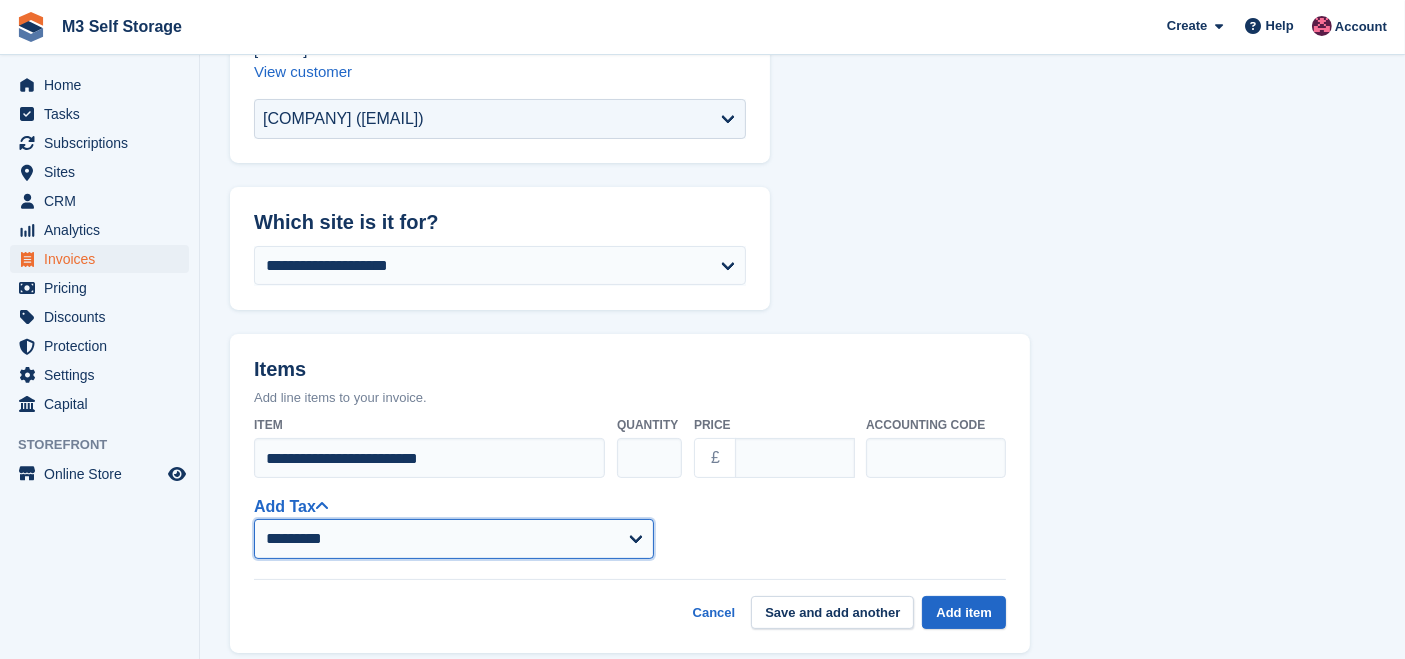click on "**********" at bounding box center [454, 539] 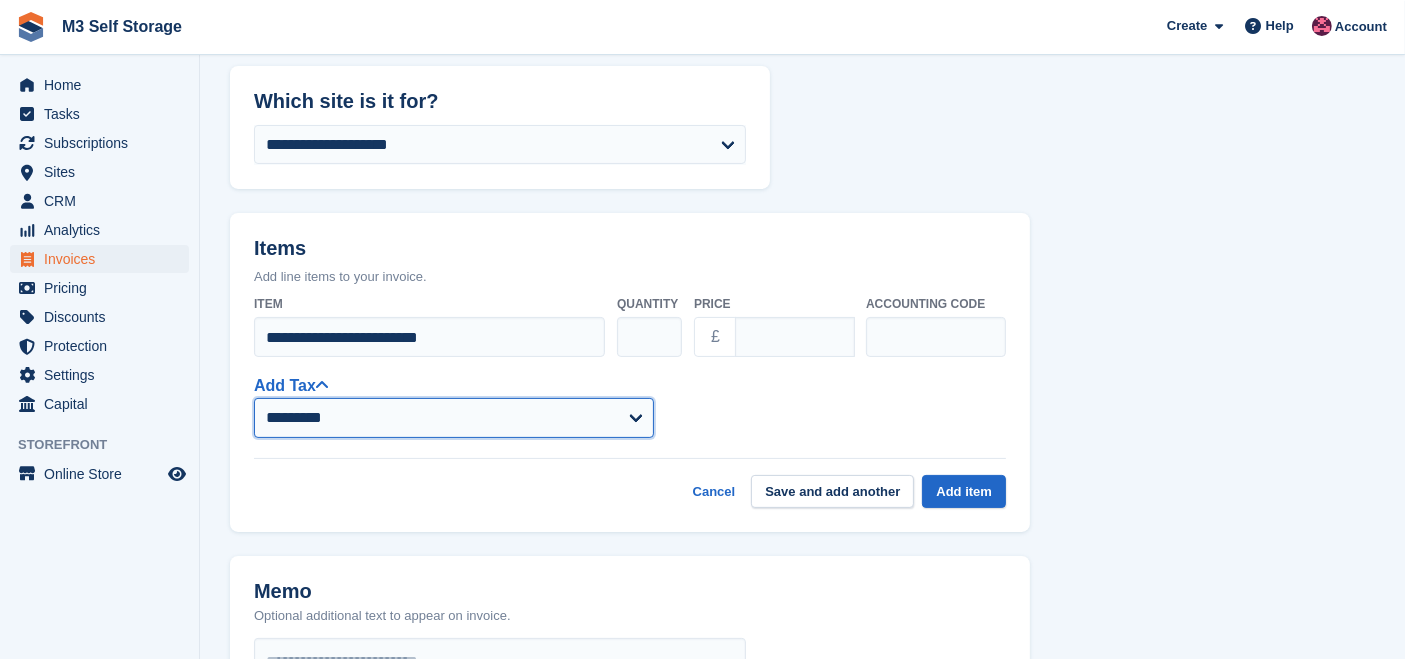 scroll, scrollTop: 431, scrollLeft: 0, axis: vertical 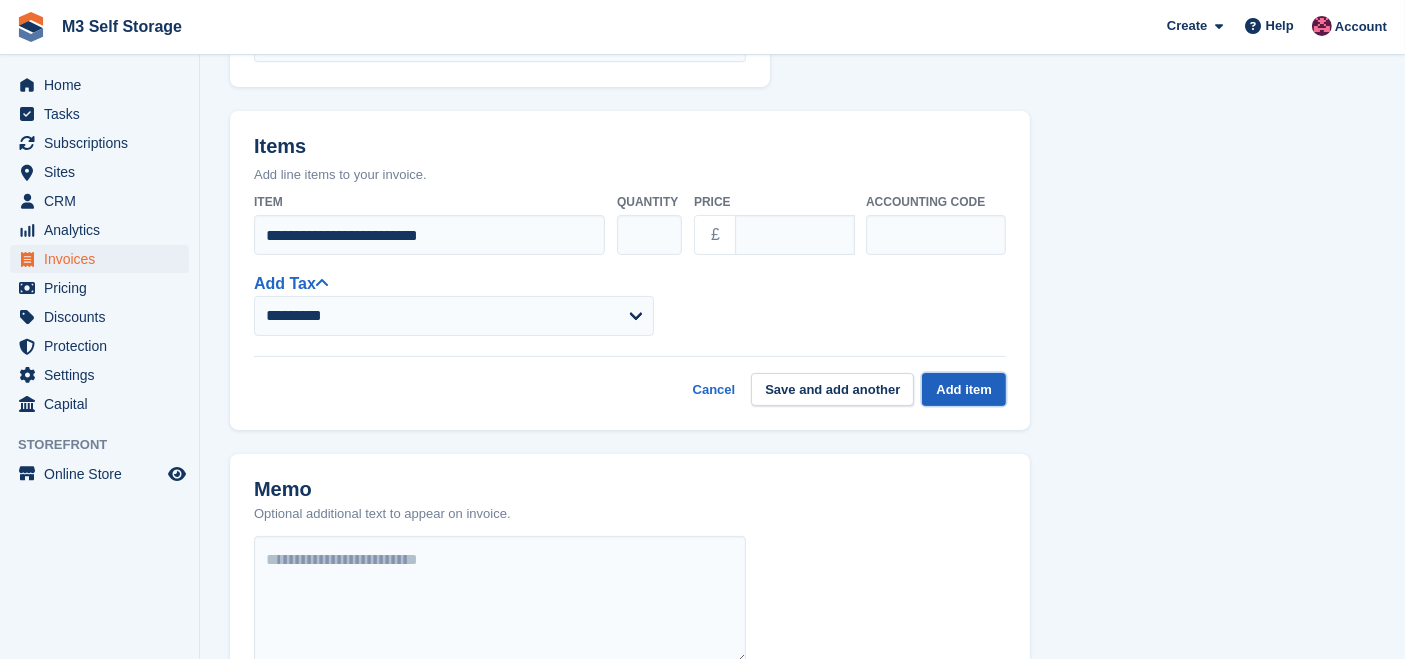 click on "Add item" at bounding box center [964, 389] 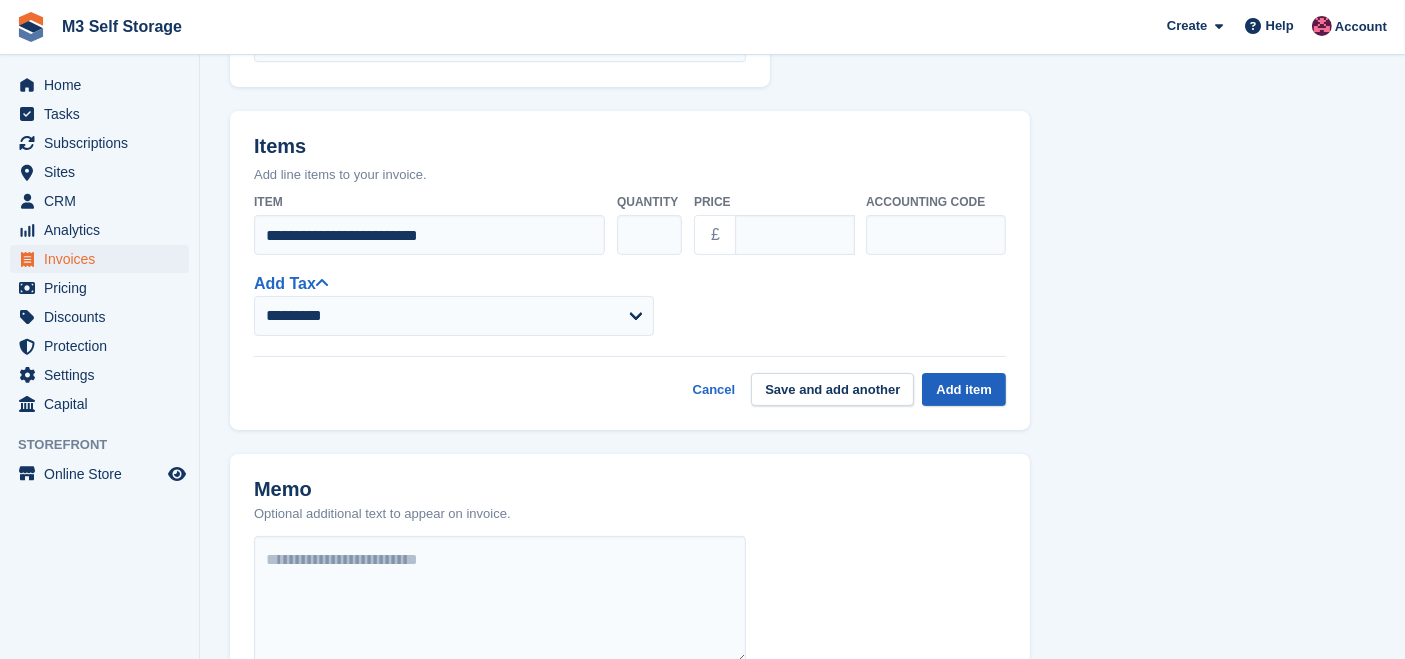 select on "*****" 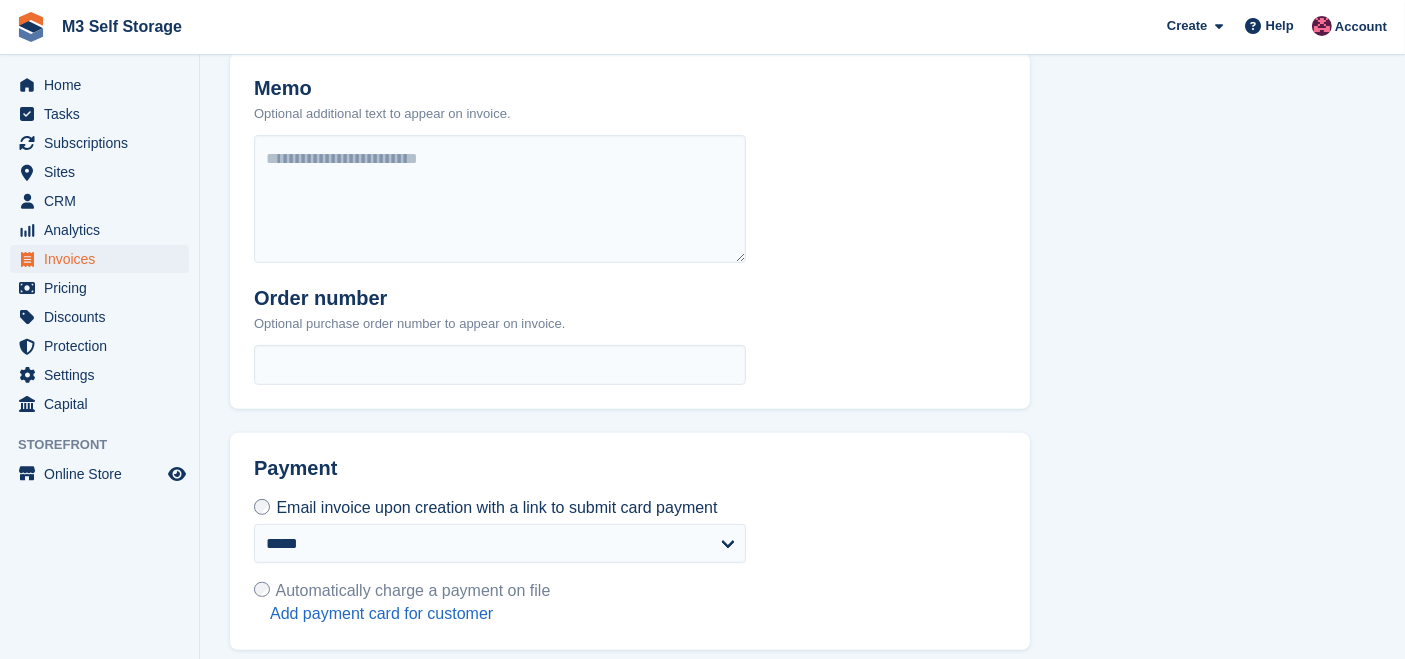 scroll, scrollTop: 847, scrollLeft: 0, axis: vertical 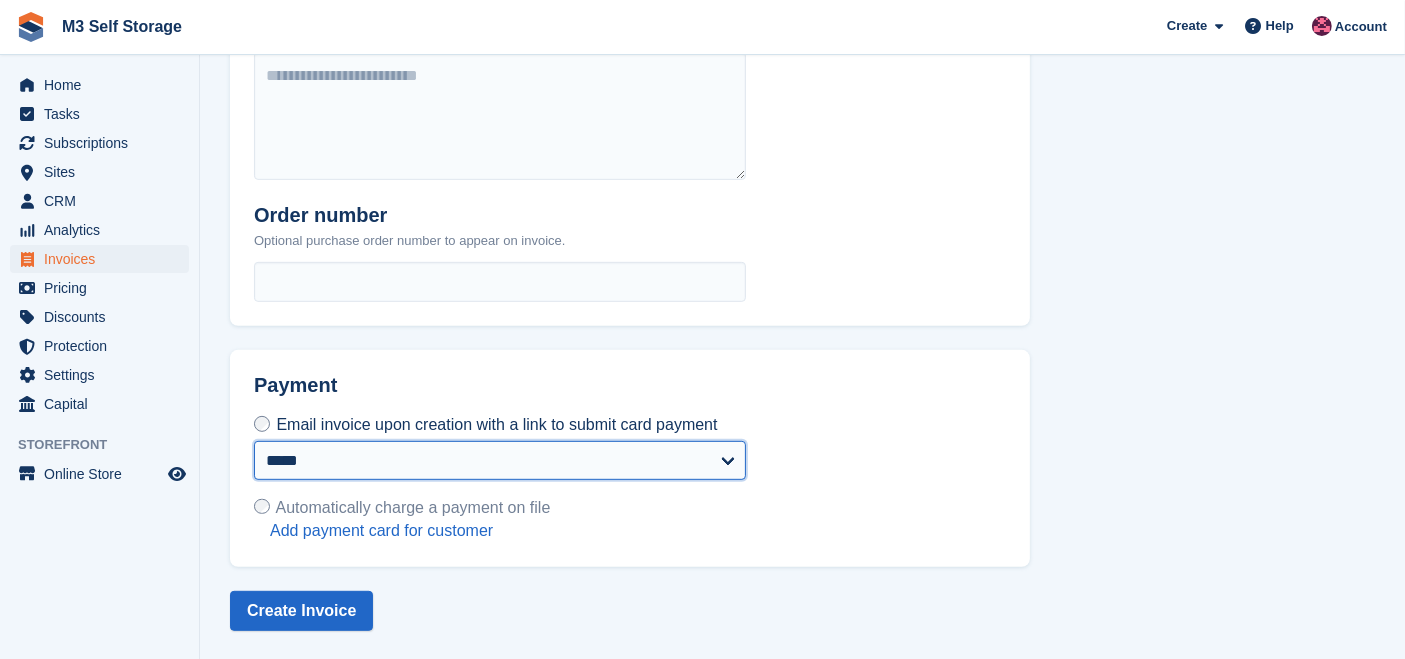 click on "**********" at bounding box center [500, 461] 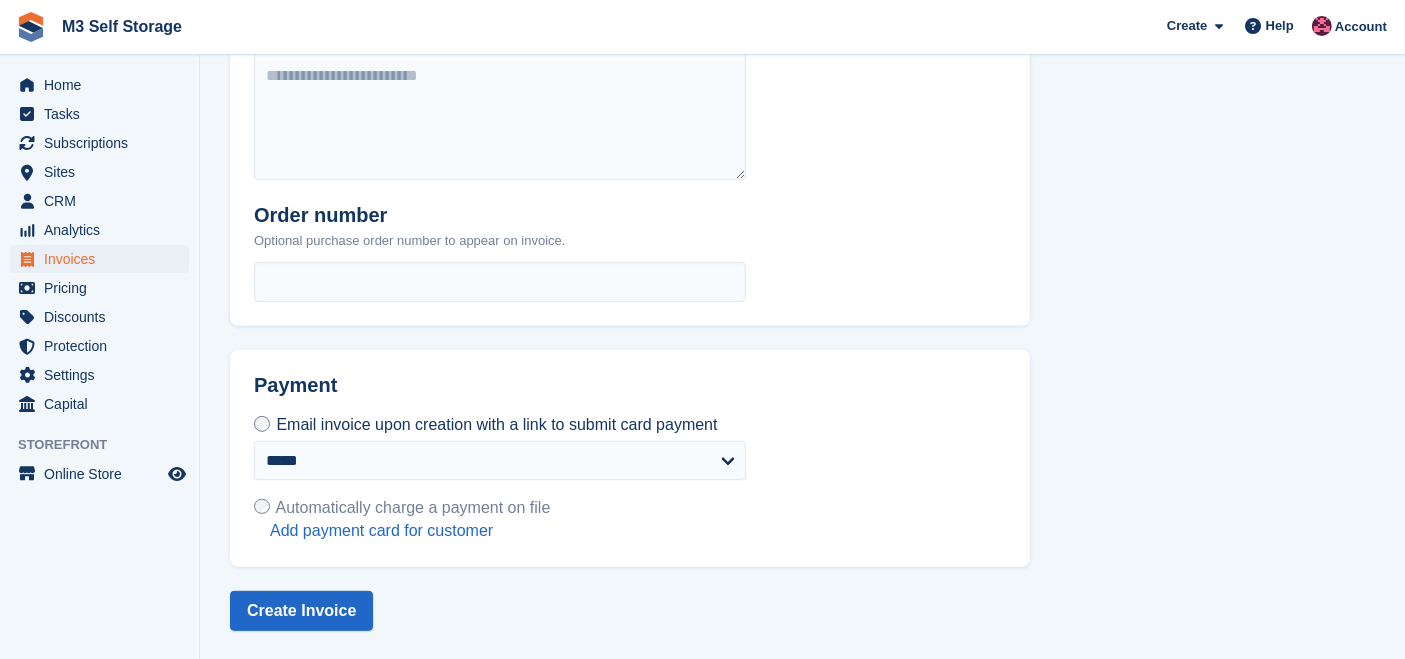 click on "**********" at bounding box center [630, 458] 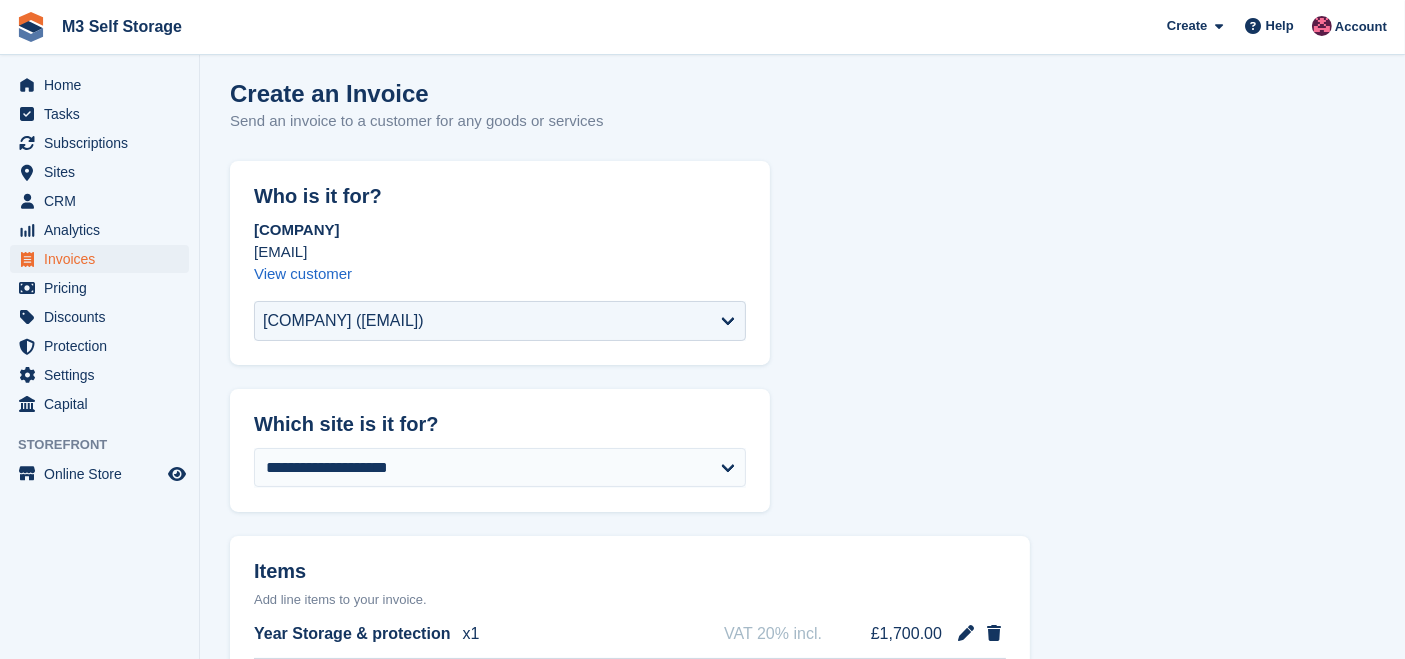 scroll, scrollTop: 0, scrollLeft: 0, axis: both 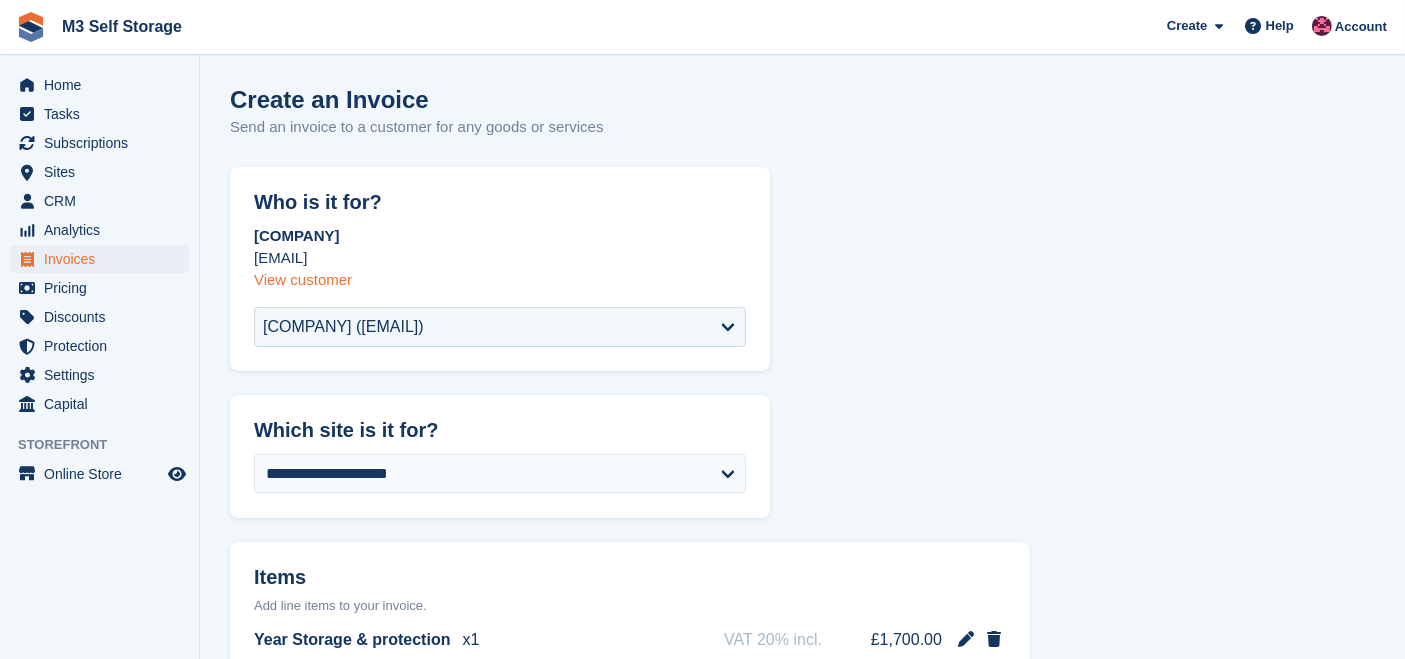 click on "View customer" at bounding box center (303, 279) 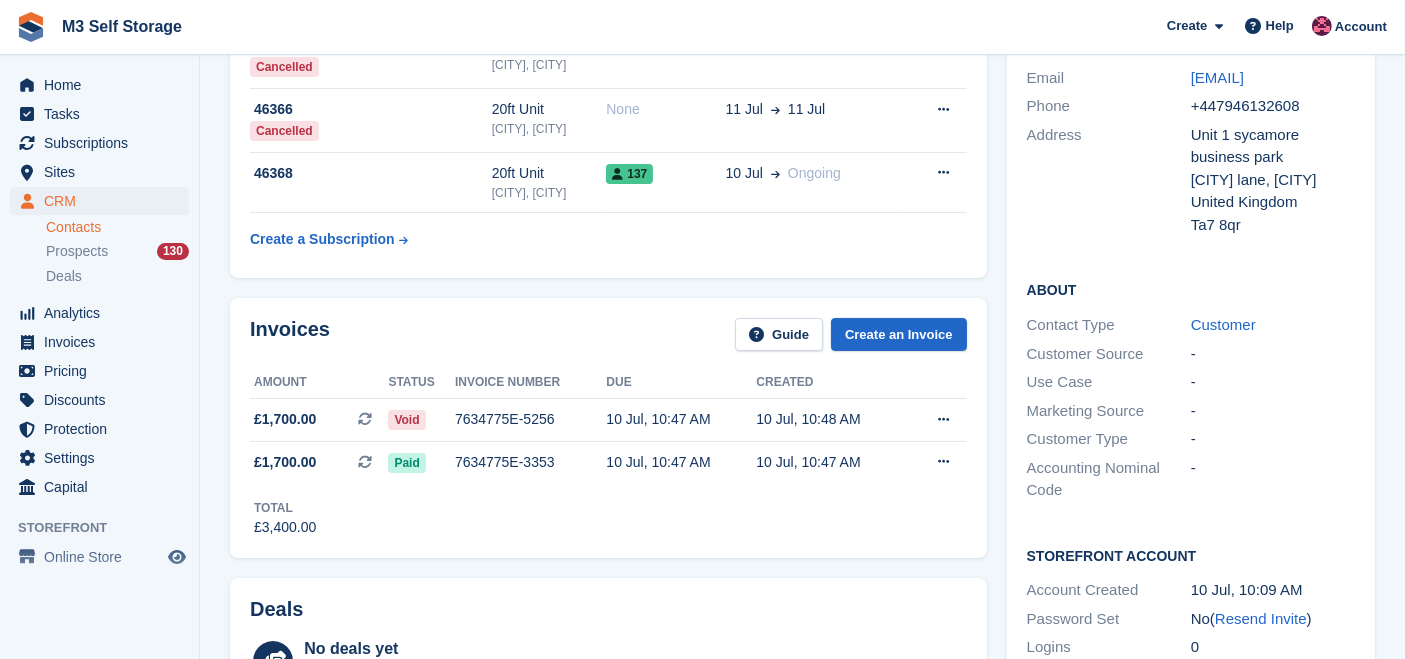 scroll, scrollTop: 222, scrollLeft: 0, axis: vertical 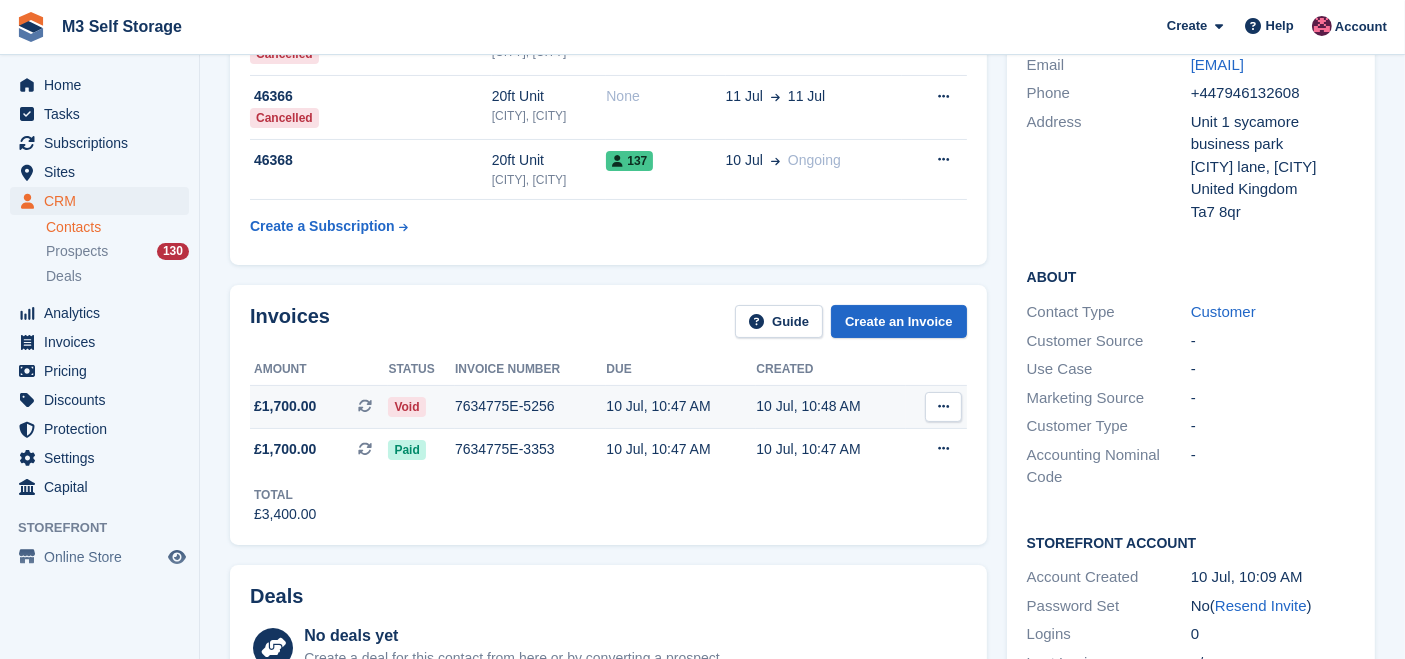 click on "7634775E-5256" at bounding box center (530, 406) 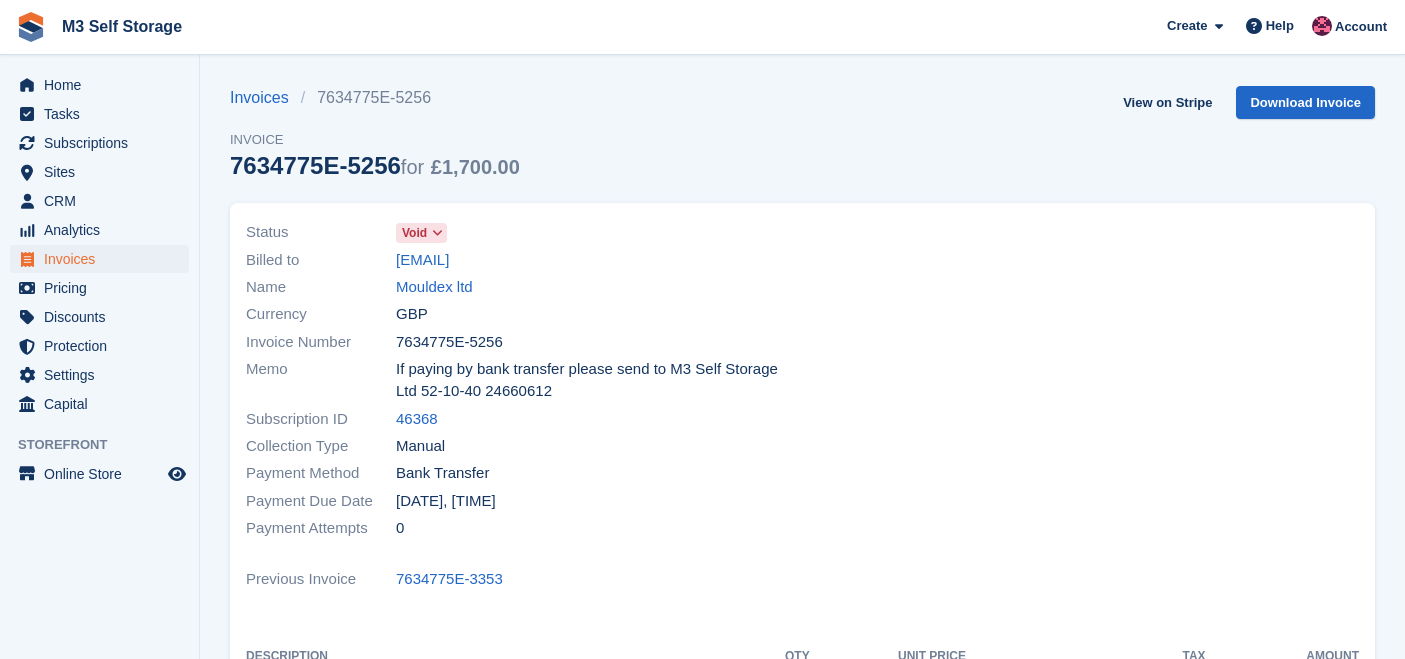 scroll, scrollTop: 0, scrollLeft: 0, axis: both 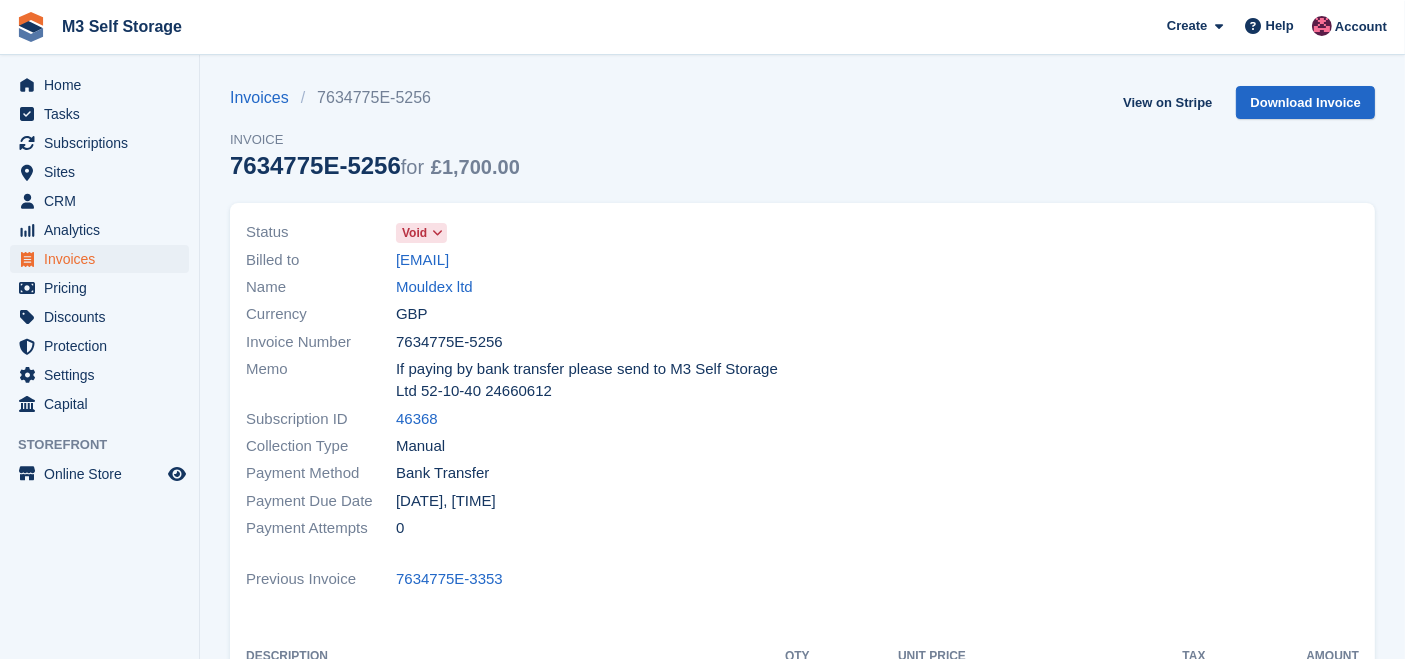 click at bounding box center (437, 233) 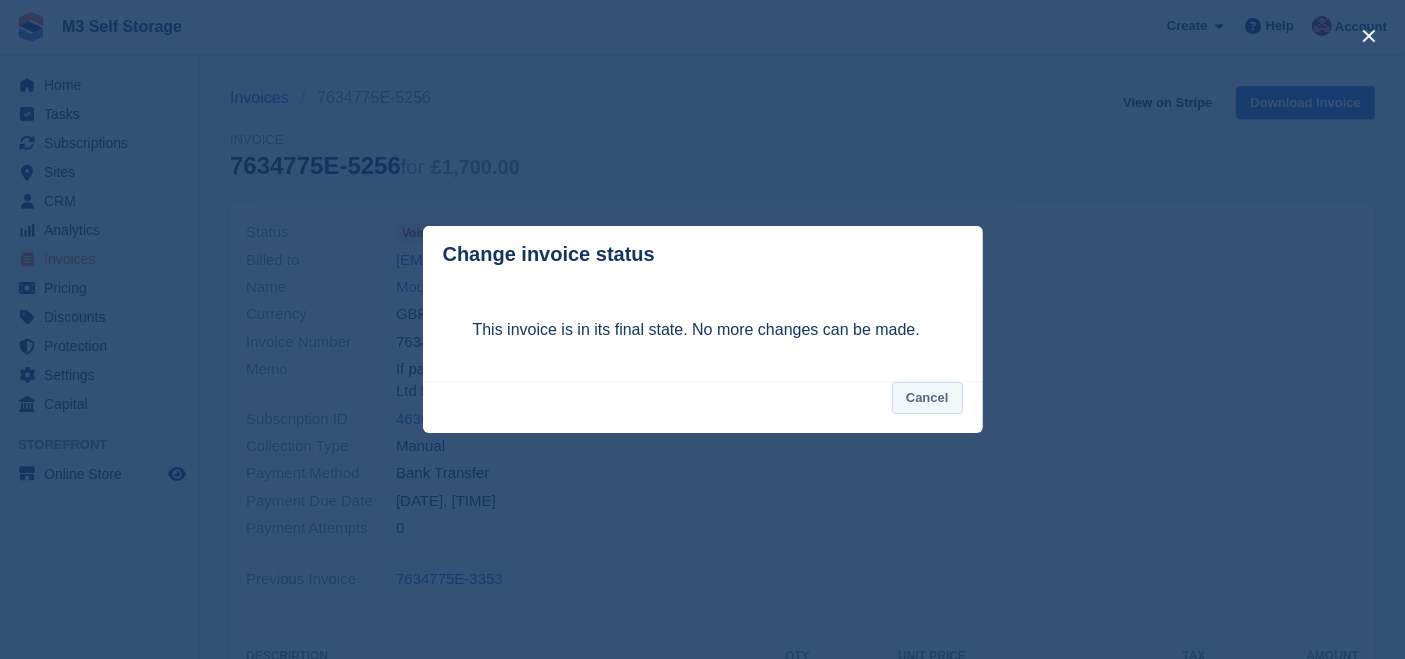 click on "Cancel" at bounding box center (927, 398) 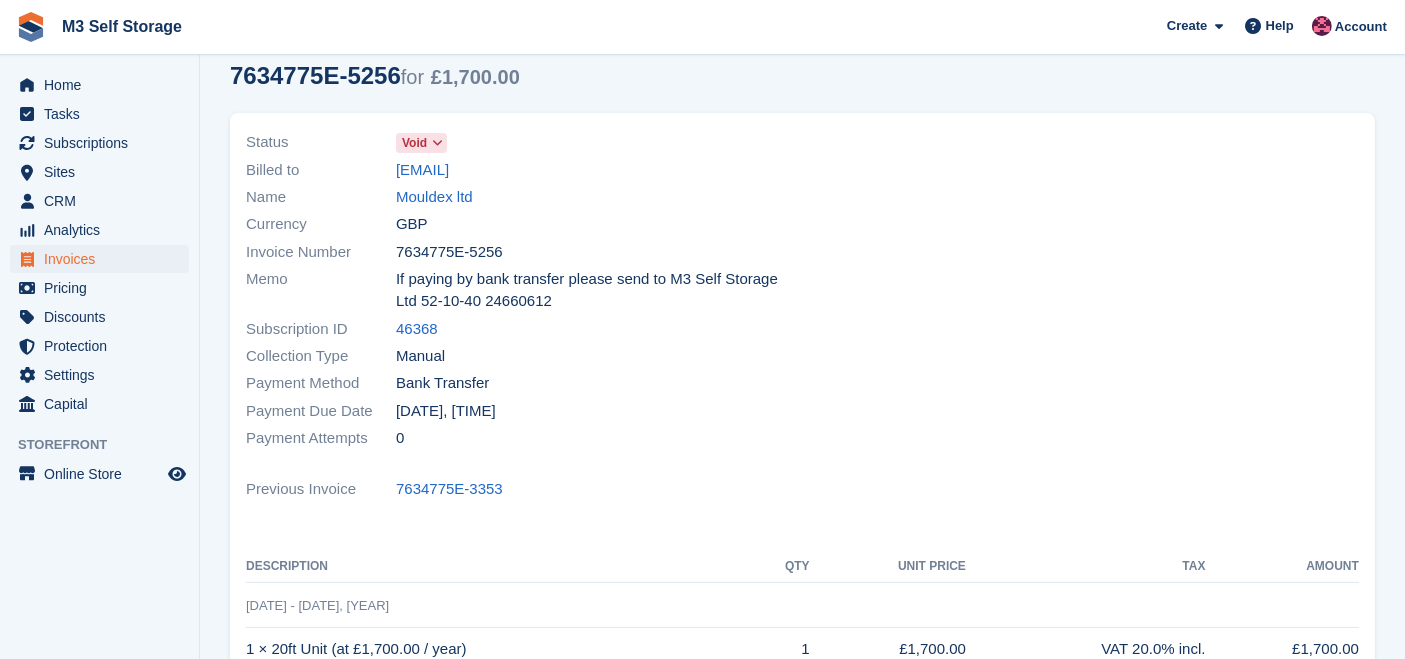 scroll, scrollTop: 0, scrollLeft: 0, axis: both 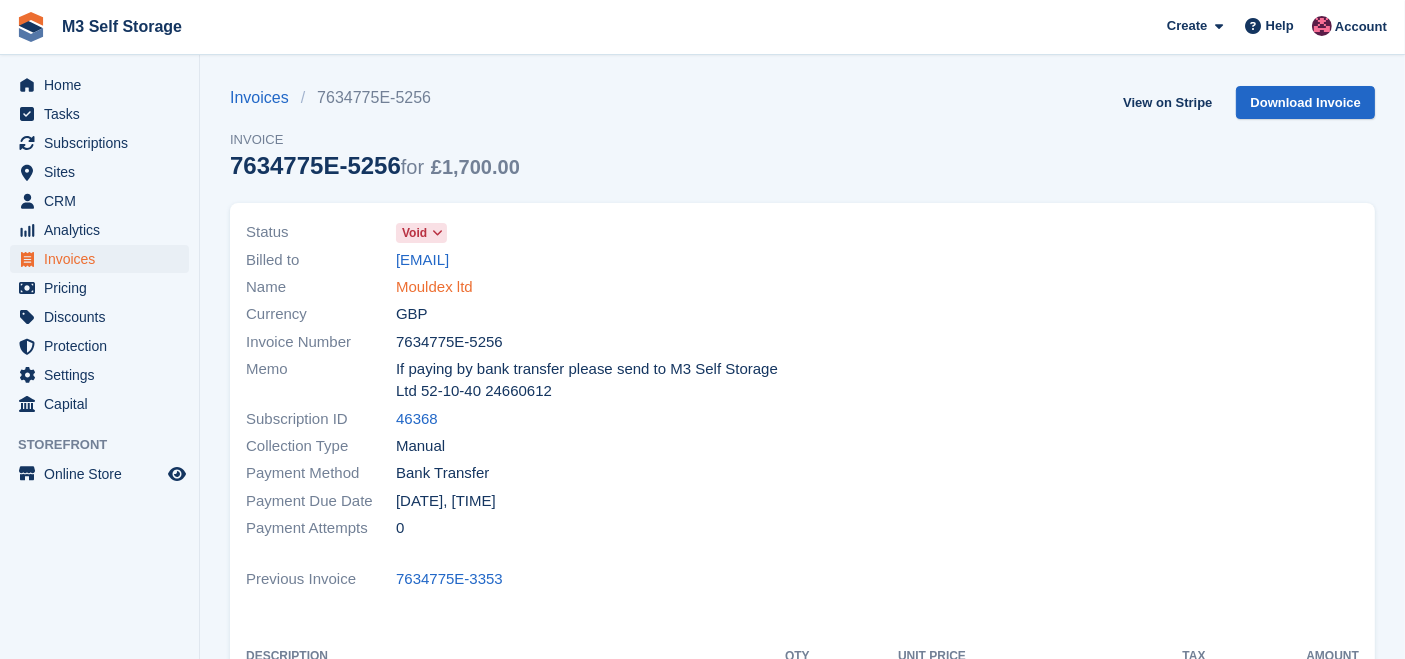 click on "Mouldex  ltd" at bounding box center [434, 287] 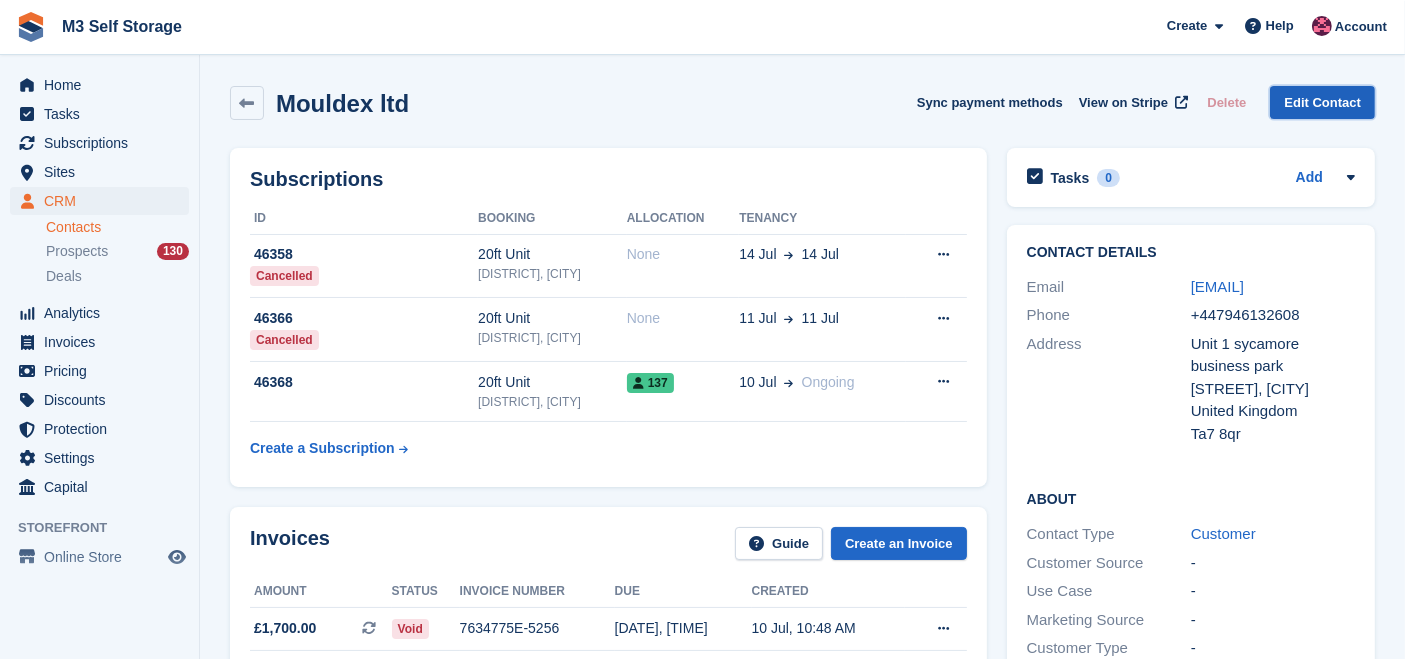 click on "Edit Contact" at bounding box center [1322, 102] 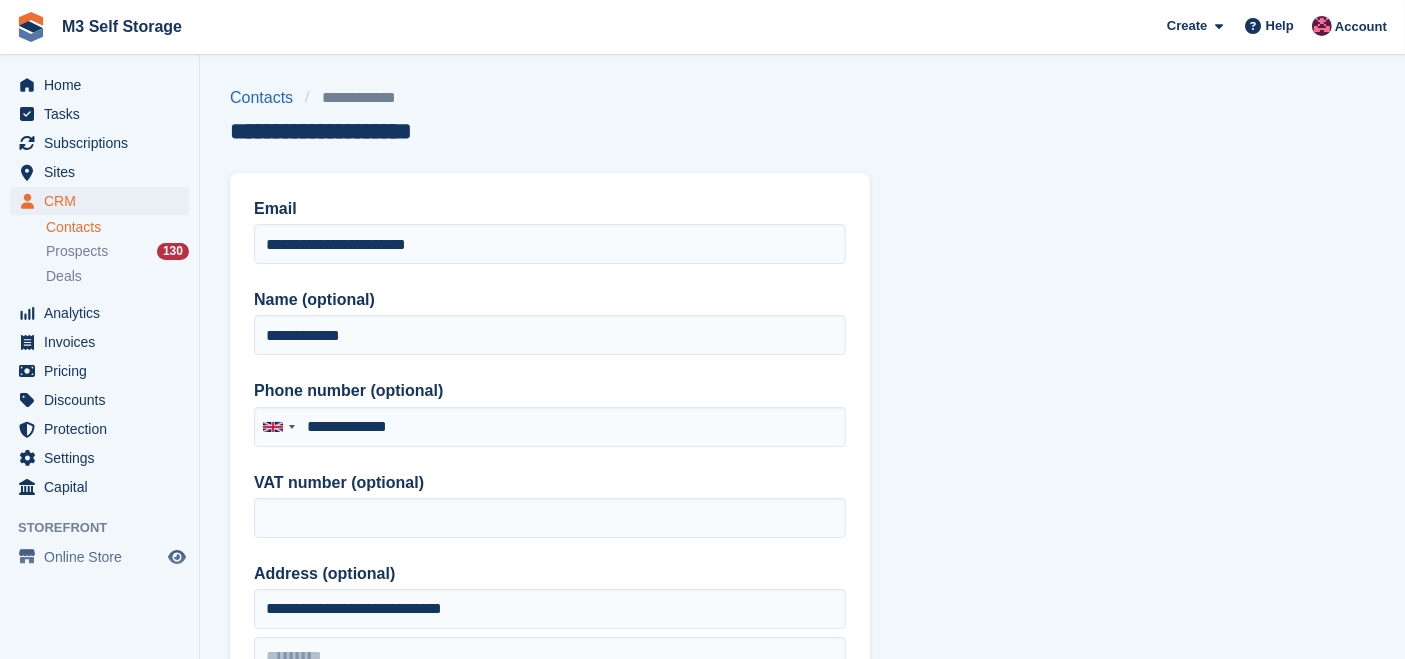 type on "**********" 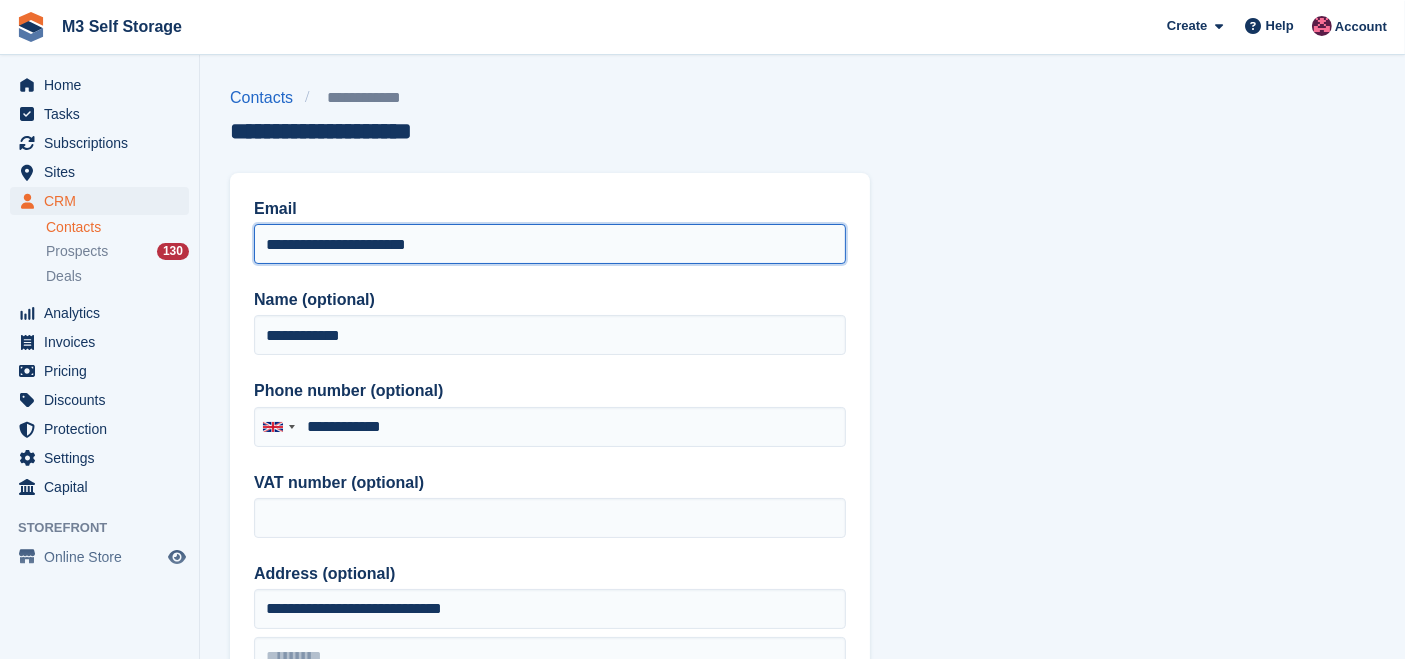 drag, startPoint x: 500, startPoint y: 236, endPoint x: 246, endPoint y: 261, distance: 255.22736 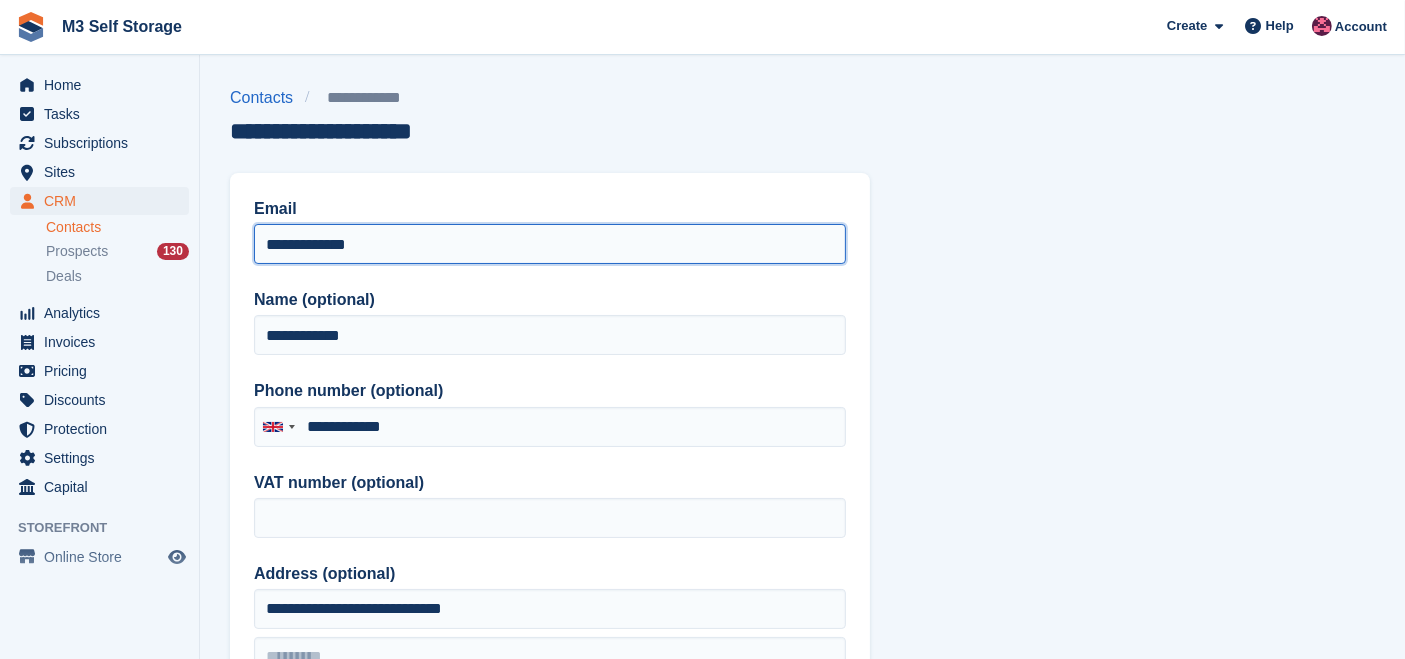 click on "**********" at bounding box center (550, 244) 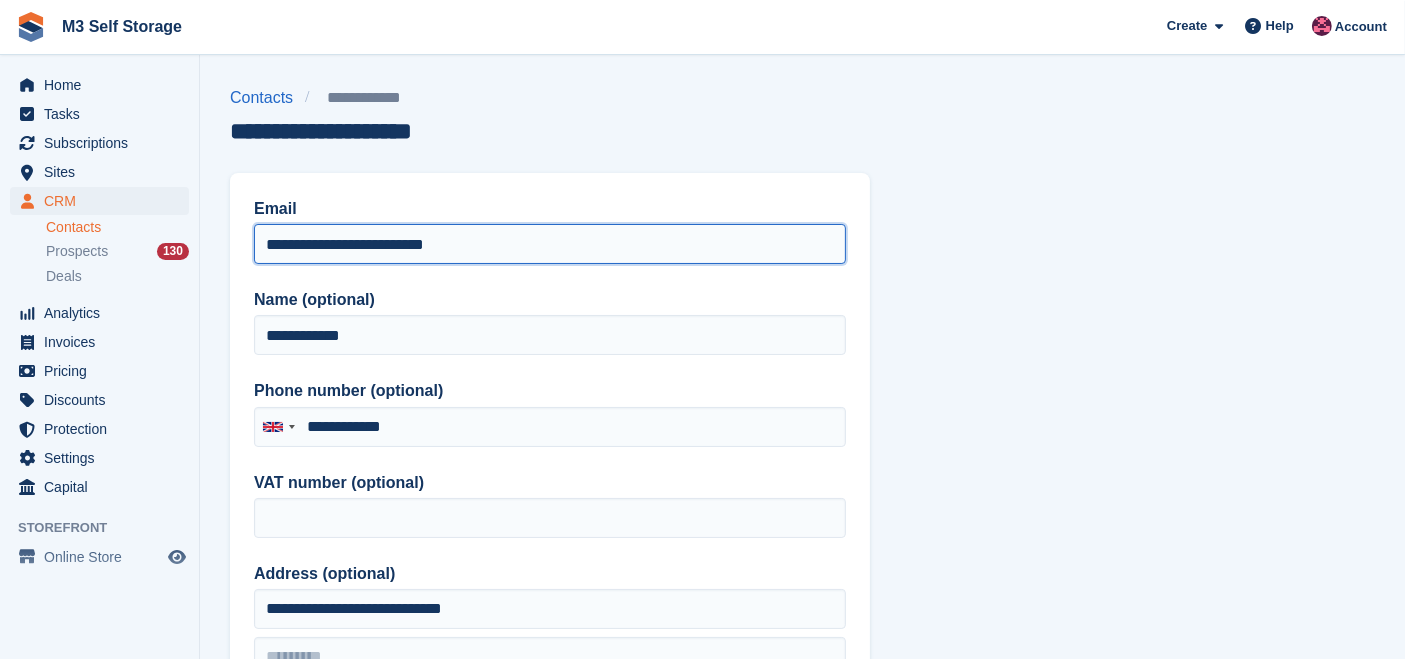 type on "**********" 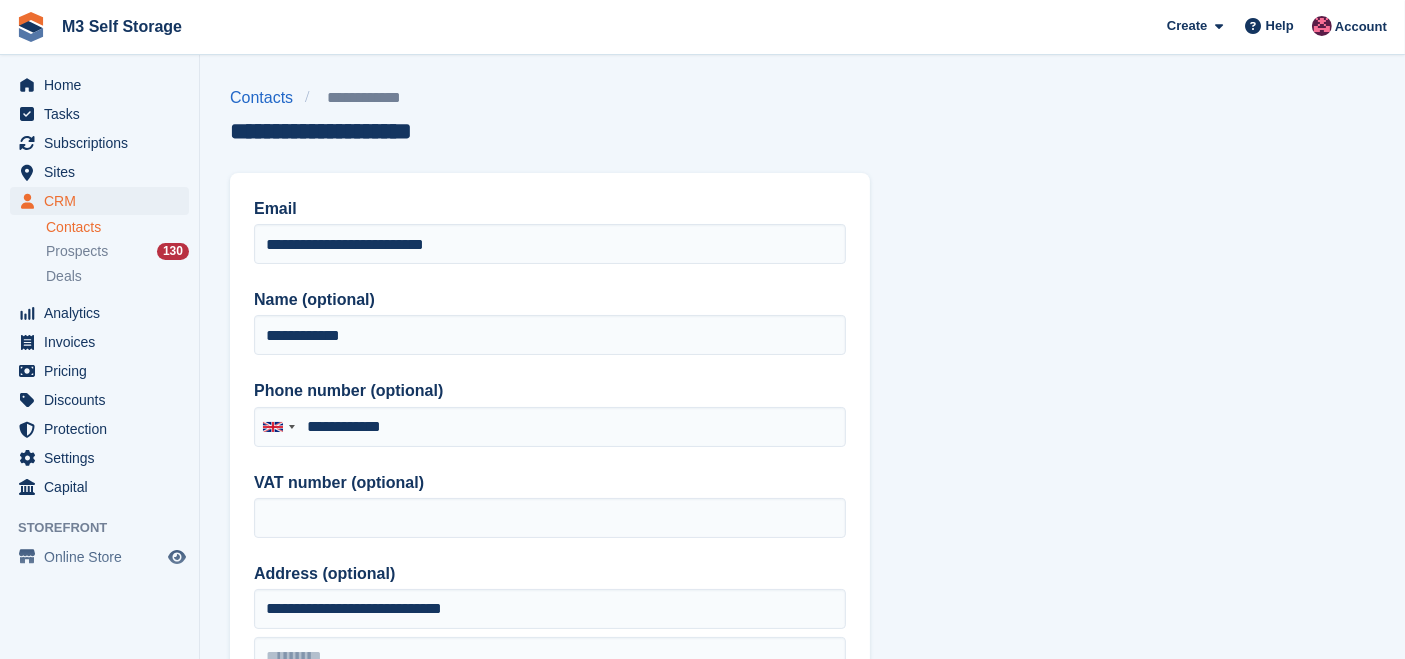 click on "**********" at bounding box center (802, 852) 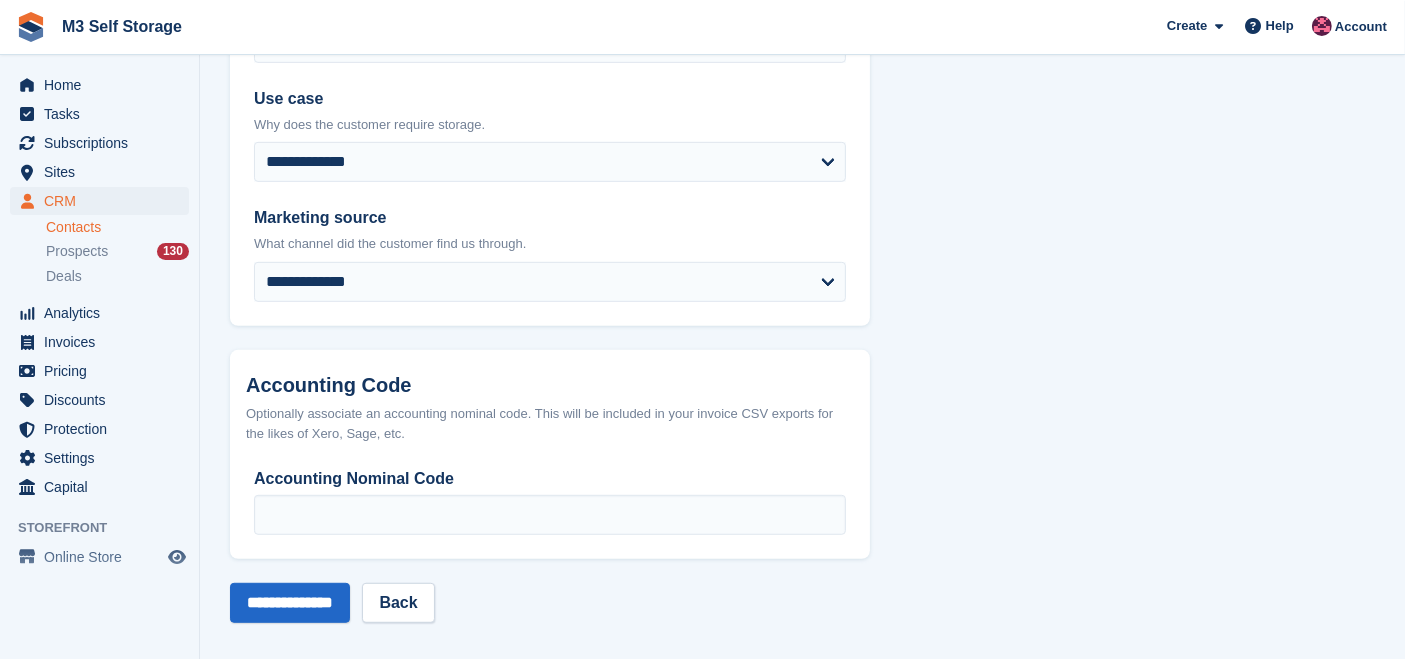 scroll, scrollTop: 1043, scrollLeft: 0, axis: vertical 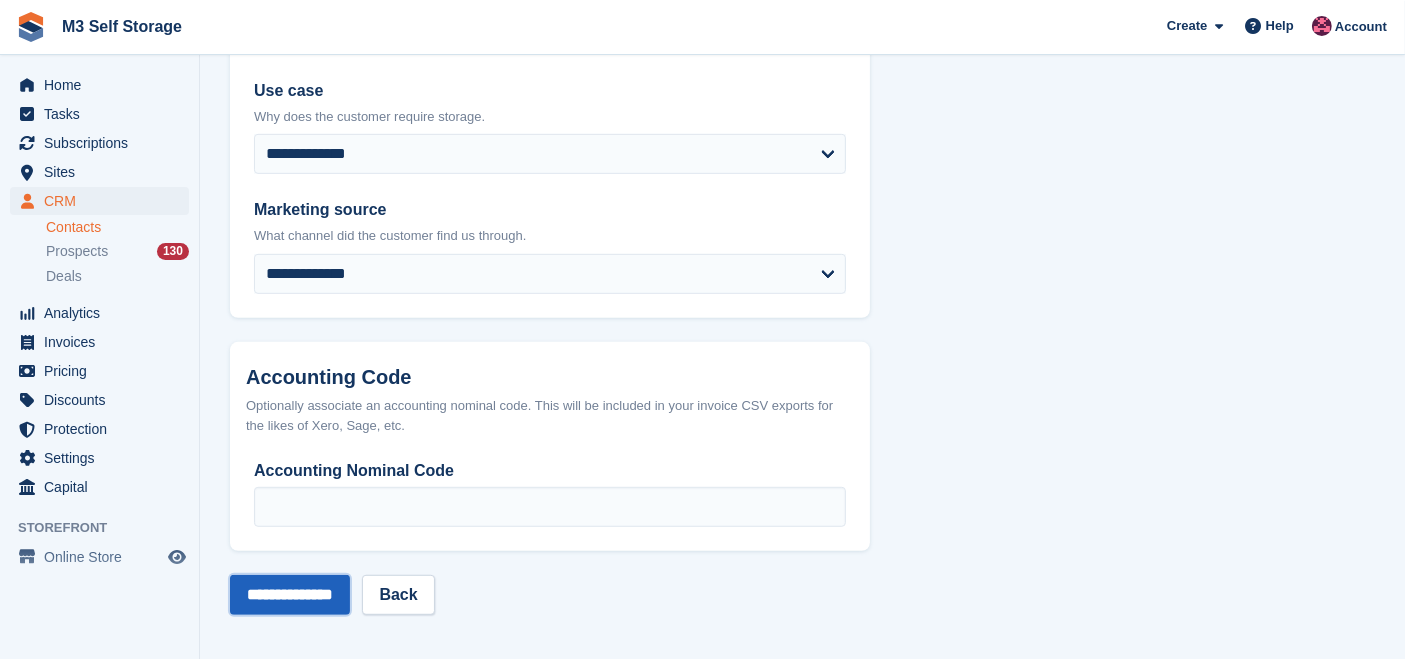 click on "**********" at bounding box center (290, 595) 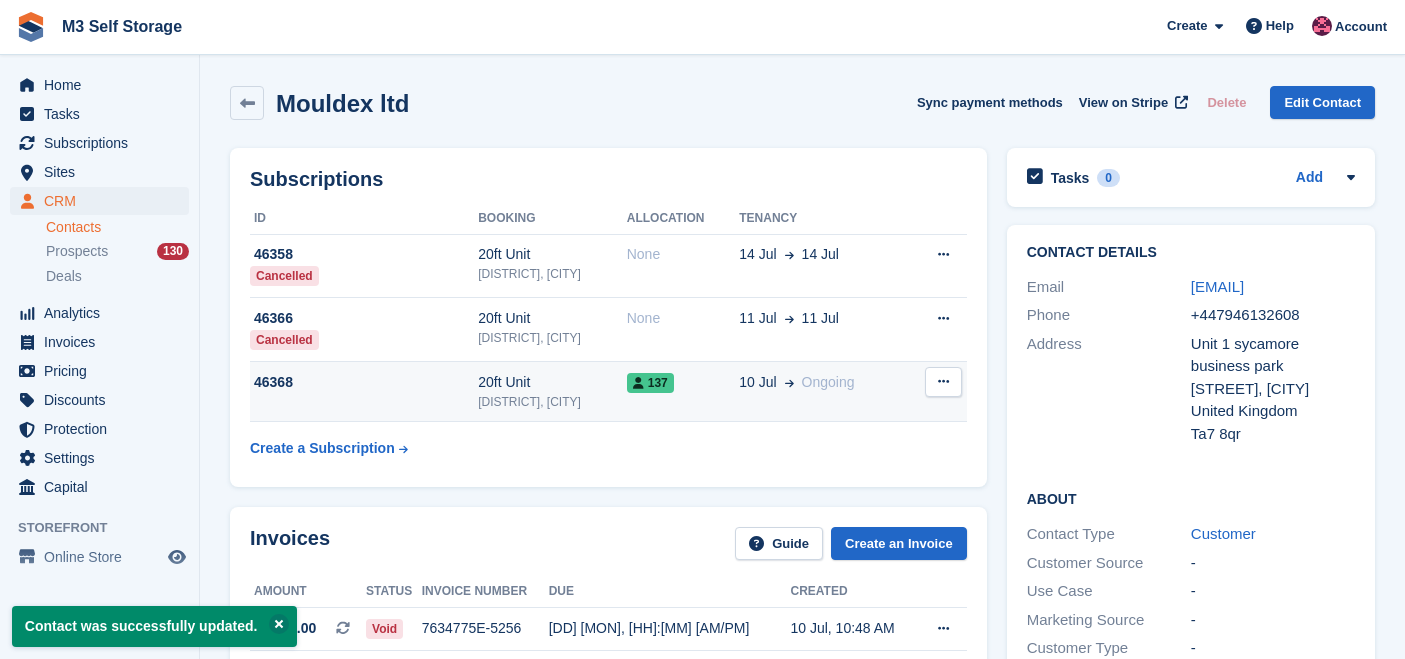 scroll, scrollTop: 0, scrollLeft: 0, axis: both 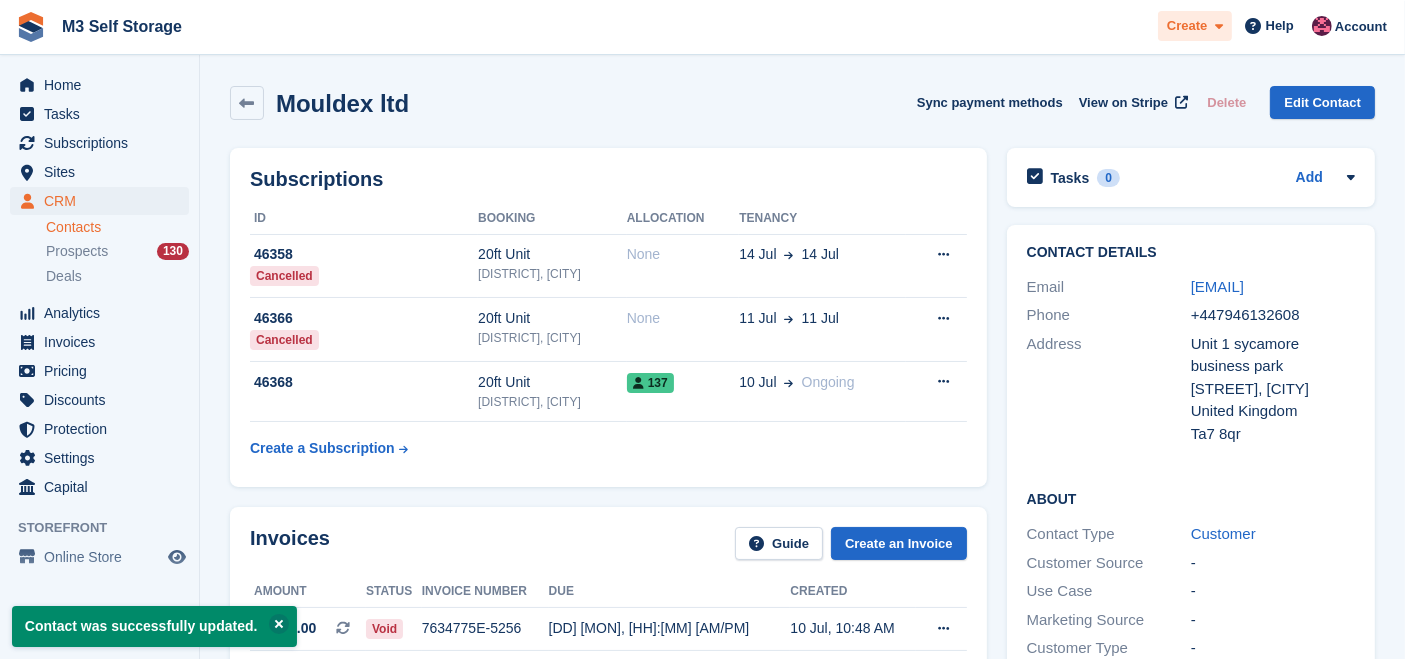 click on "Create" at bounding box center [1187, 26] 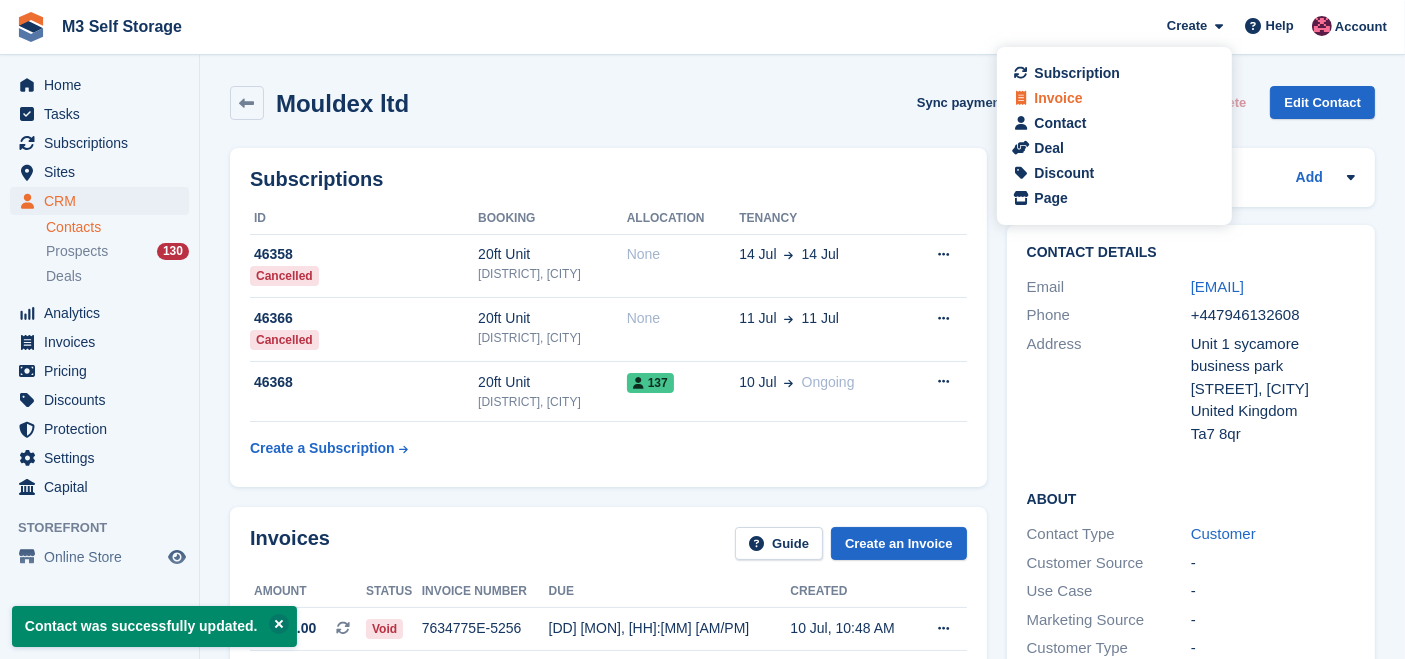 click on "Invoice" at bounding box center (1114, 98) 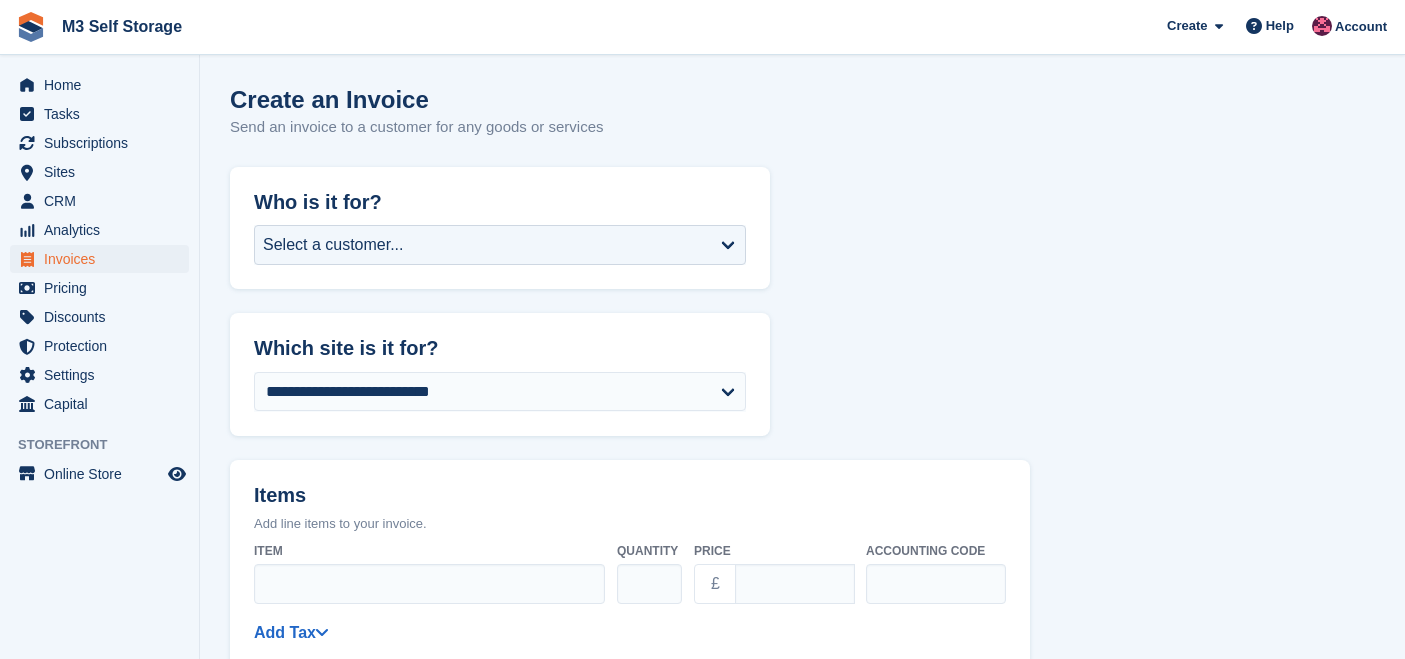 scroll, scrollTop: 0, scrollLeft: 0, axis: both 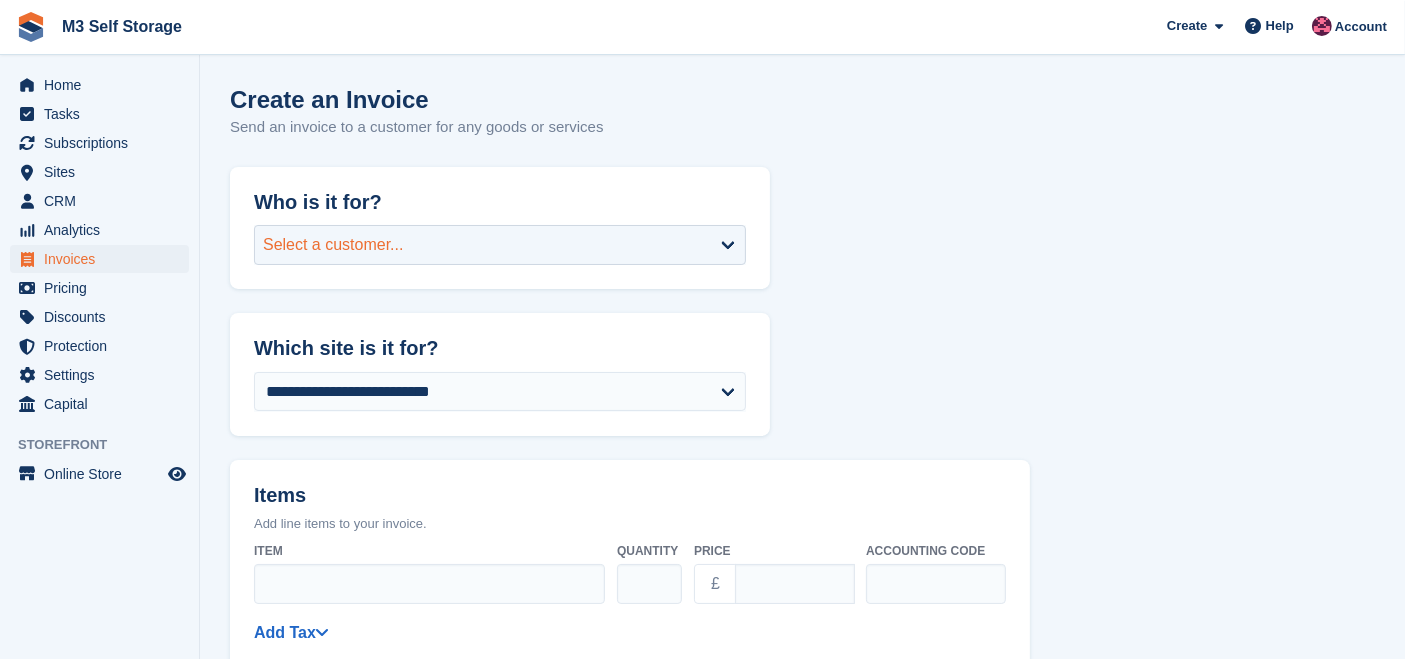 click on "Select a customer..." at bounding box center [500, 245] 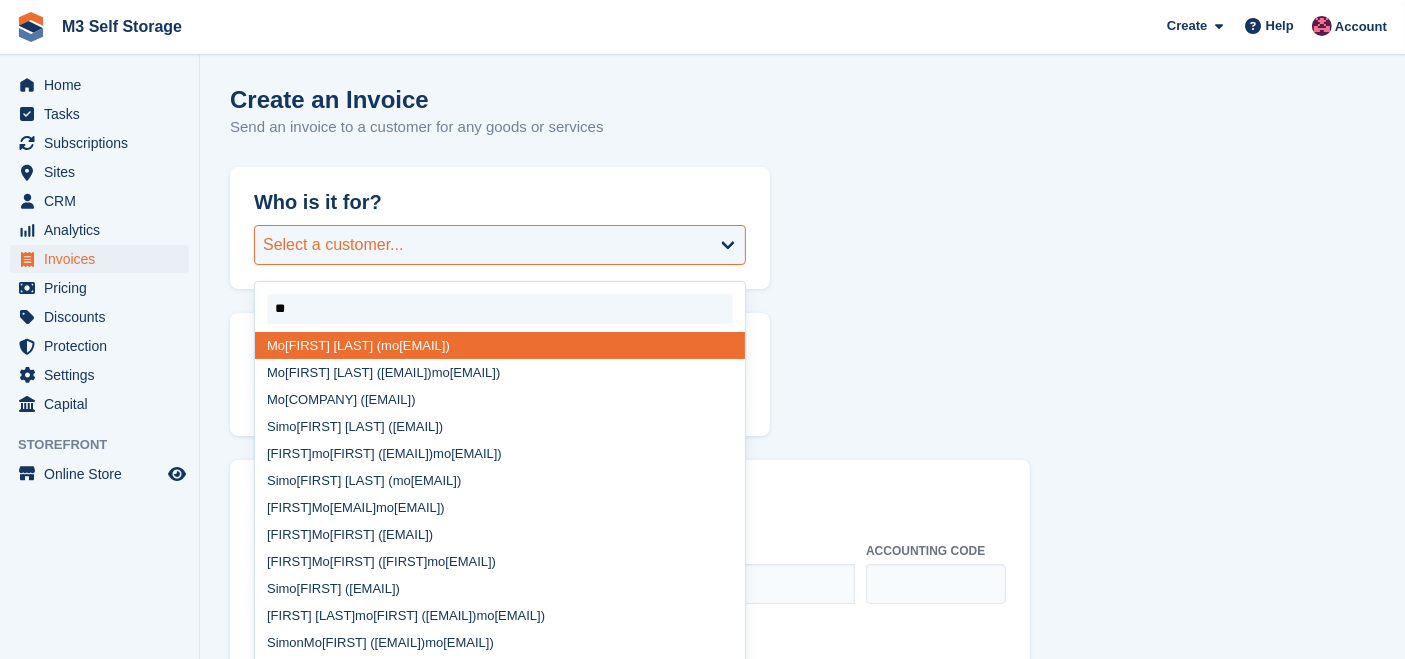 type on "***" 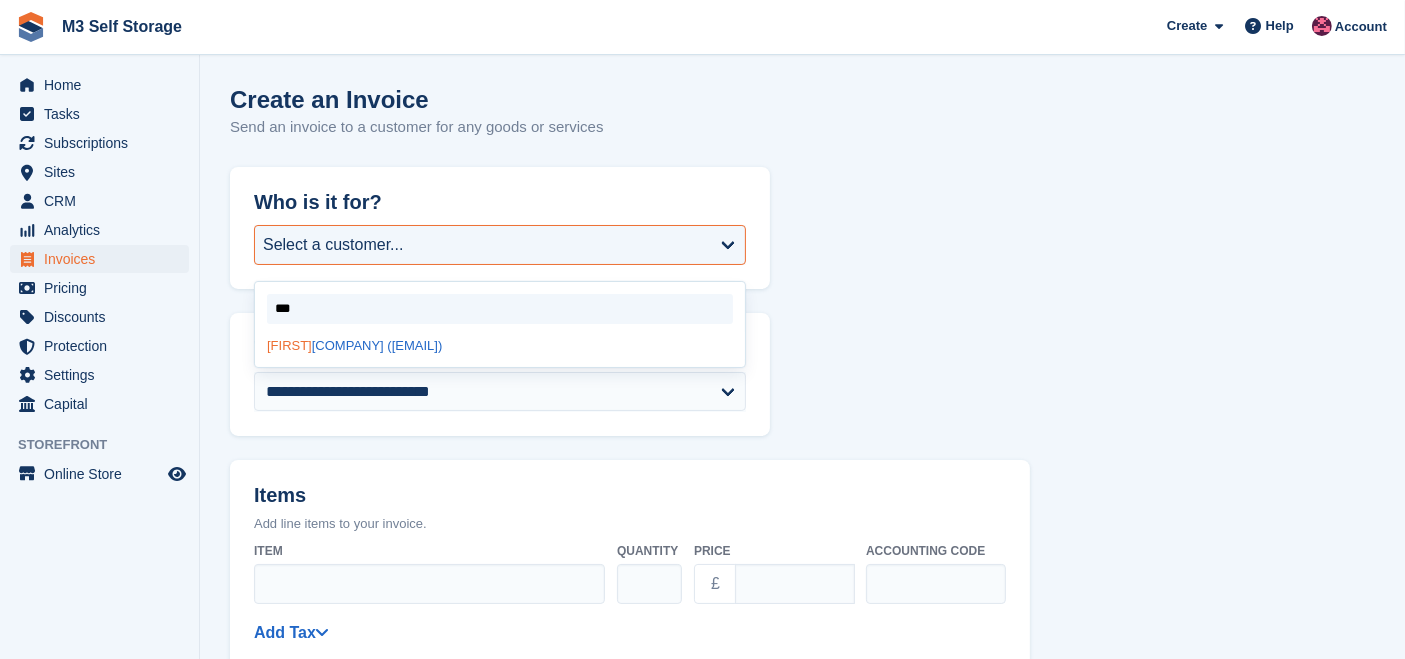 click on "Mou ldex  ltd (iu320897hboi132g@gmail.com)" at bounding box center (500, 345) 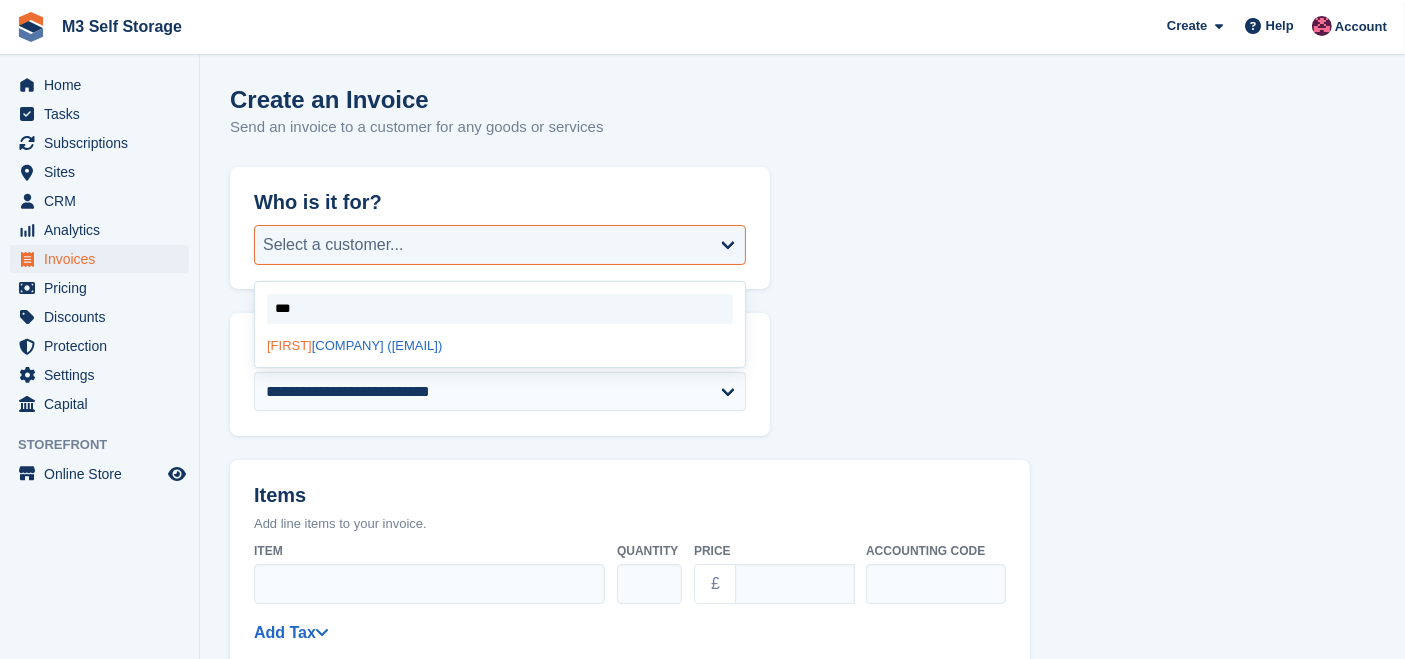 select on "*****" 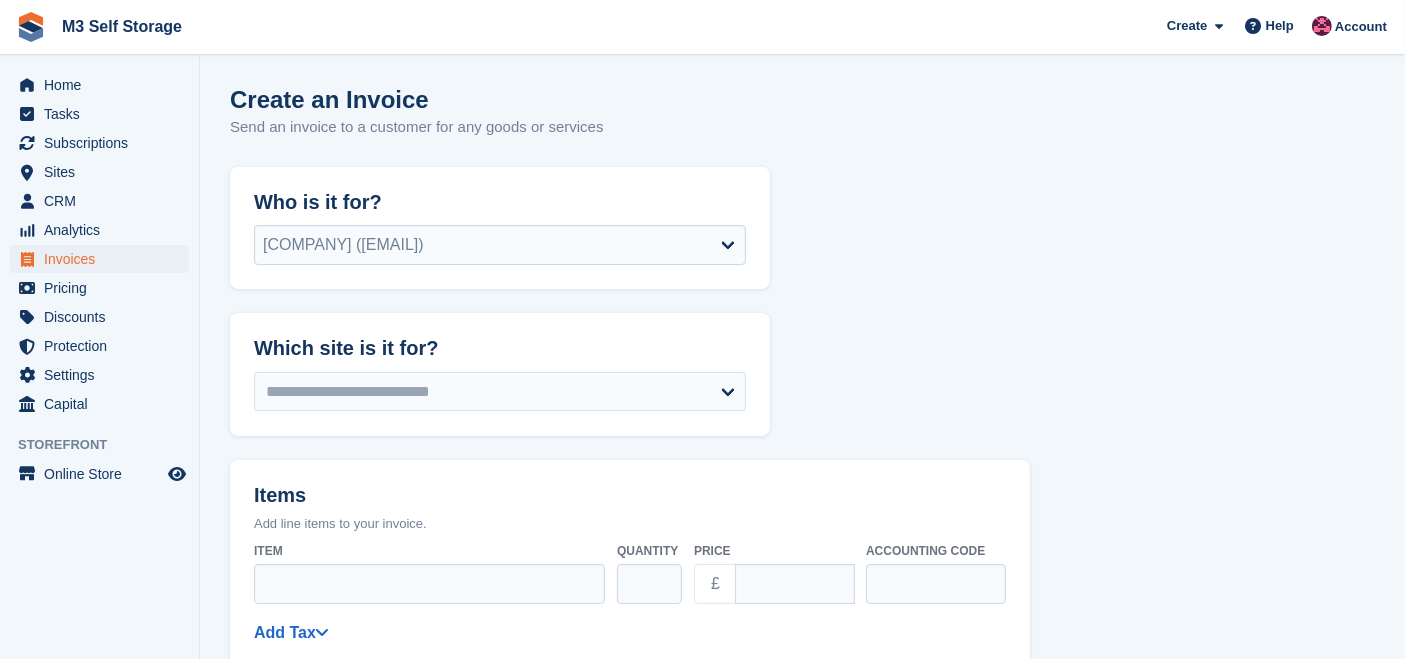 select on "*****" 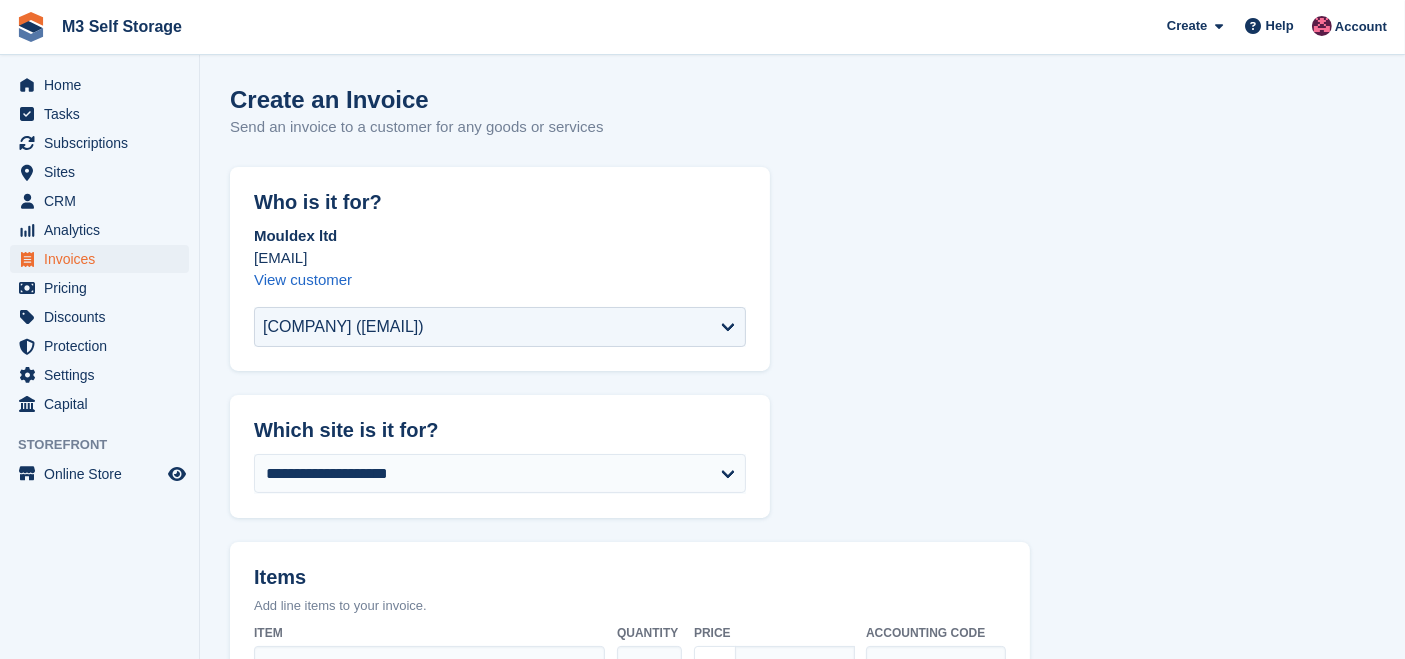scroll, scrollTop: 222, scrollLeft: 0, axis: vertical 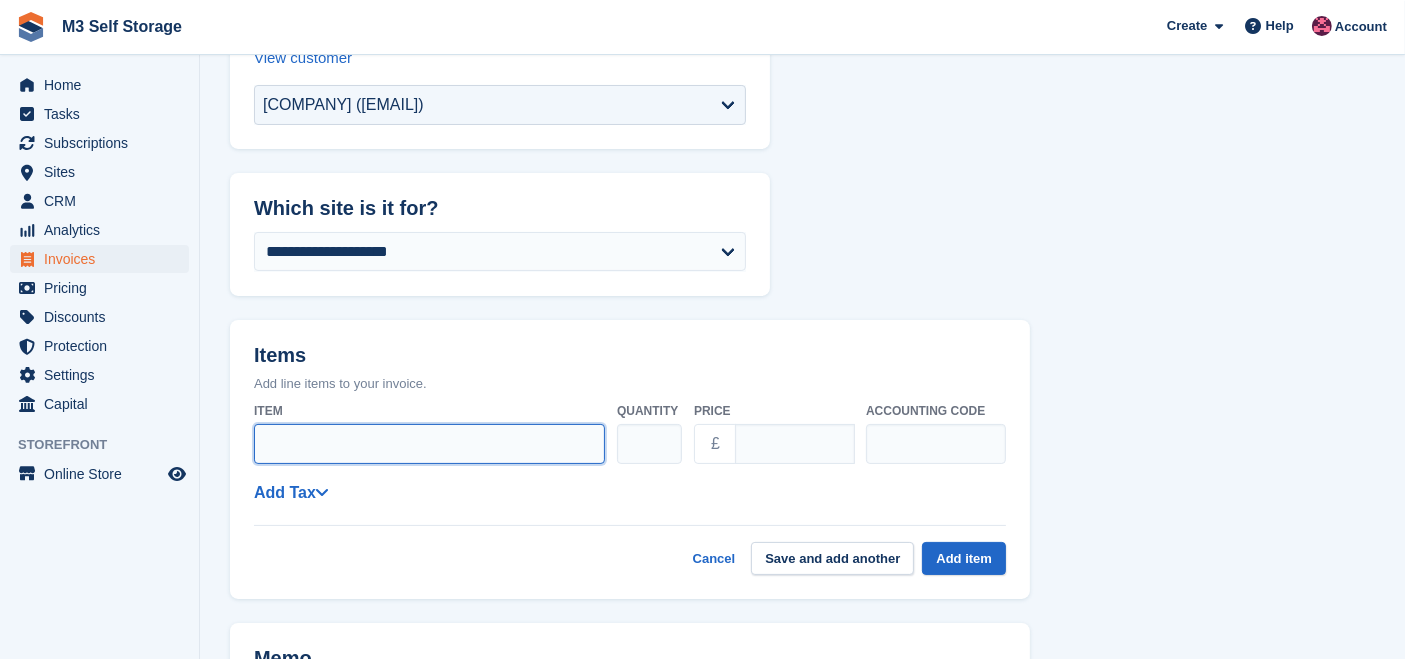 click on "Item" at bounding box center [429, 444] 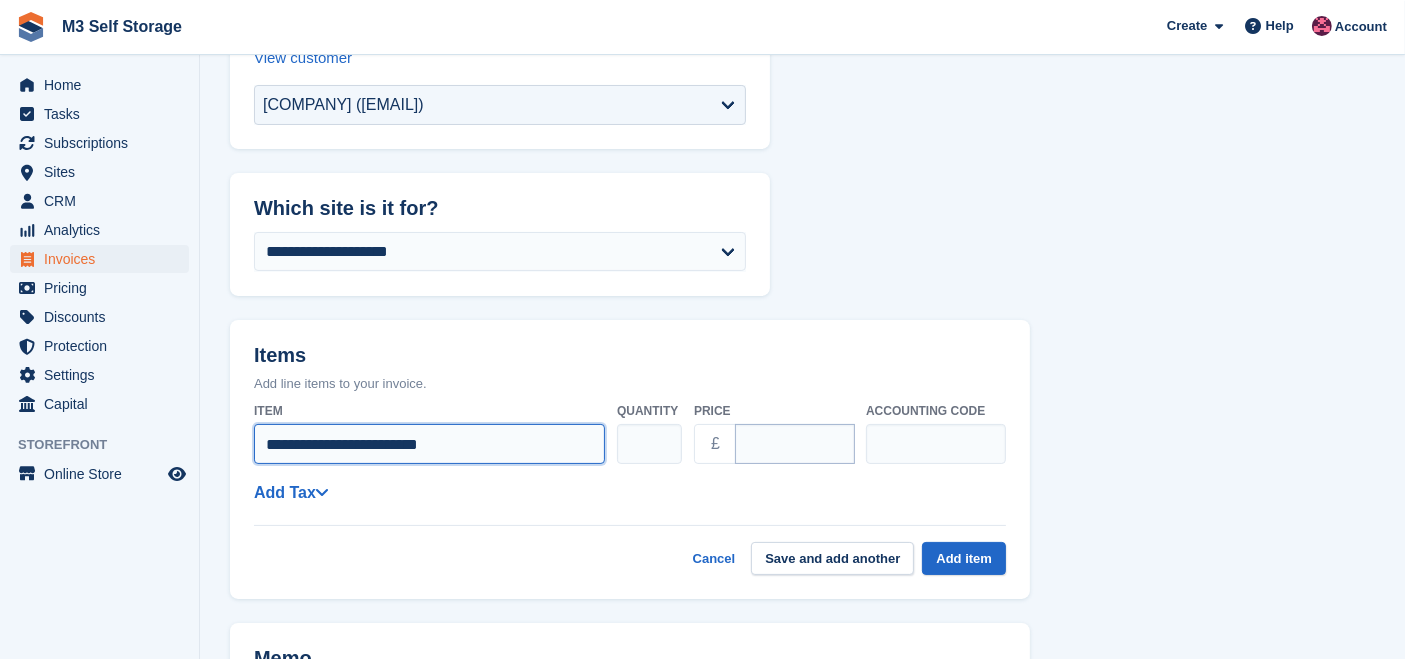 type on "**********" 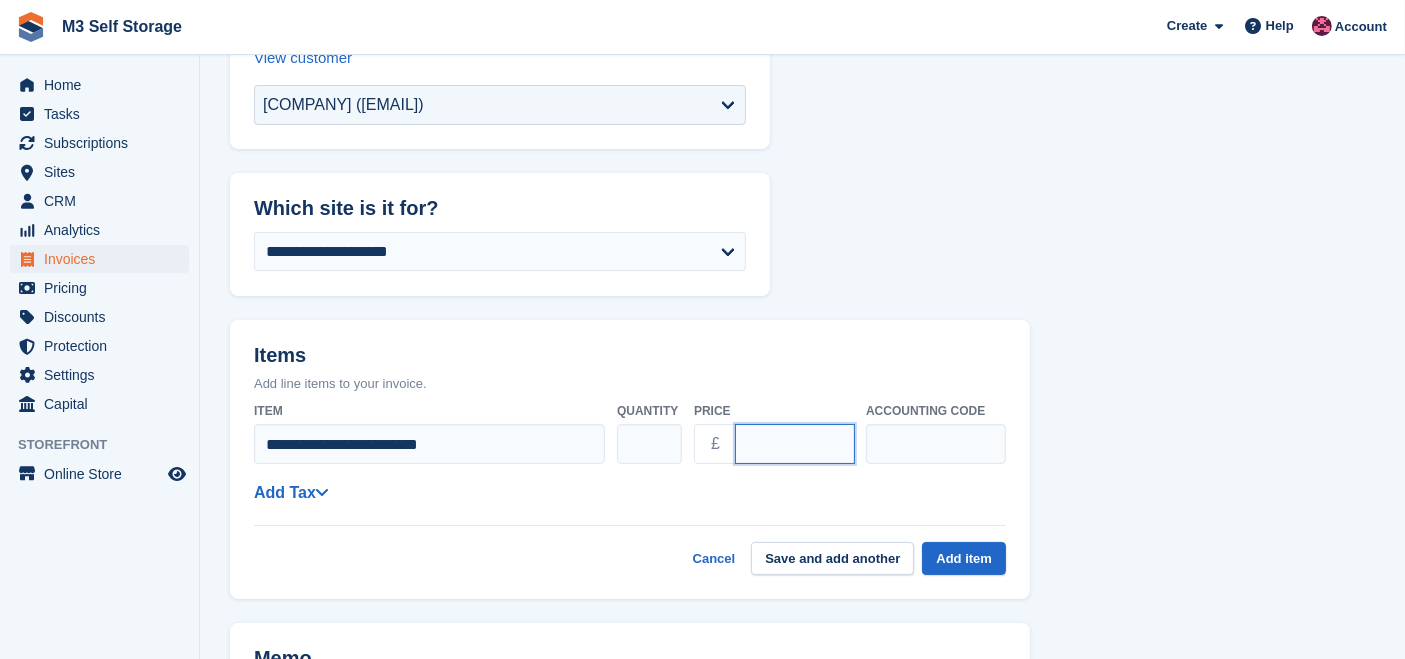 drag, startPoint x: 802, startPoint y: 436, endPoint x: 693, endPoint y: 438, distance: 109.01835 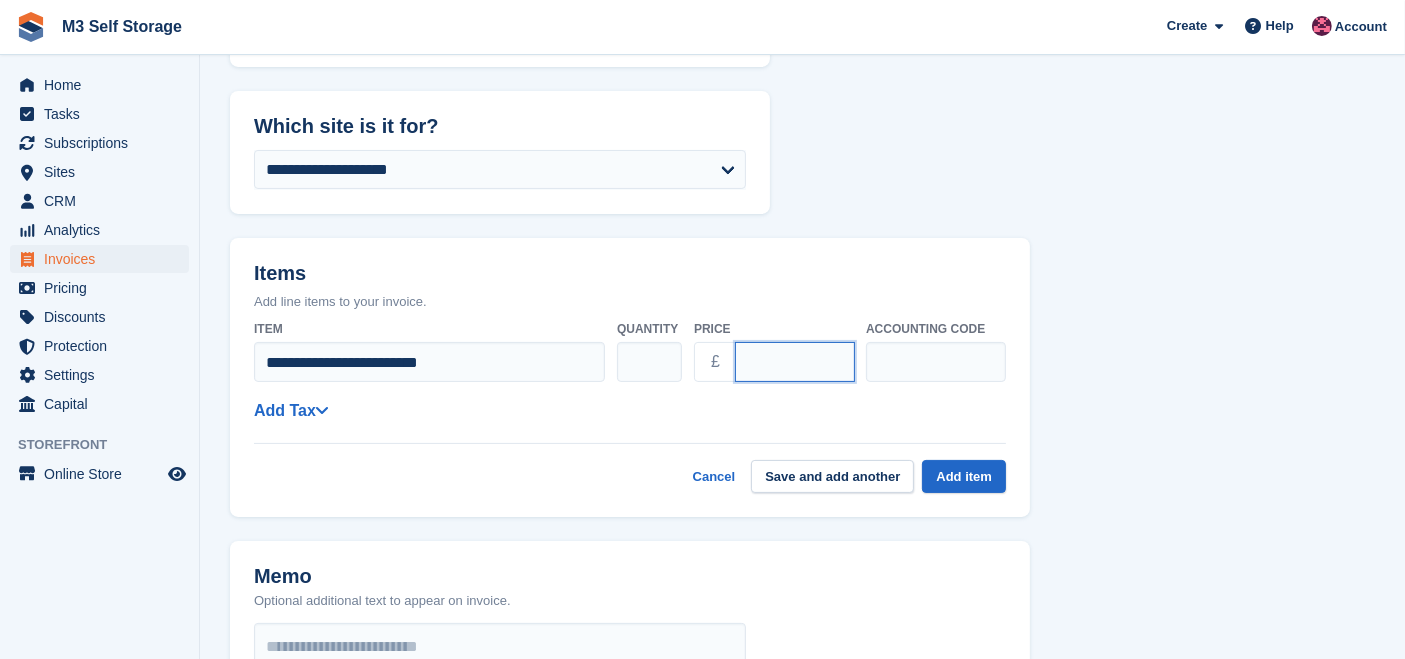 scroll, scrollTop: 444, scrollLeft: 0, axis: vertical 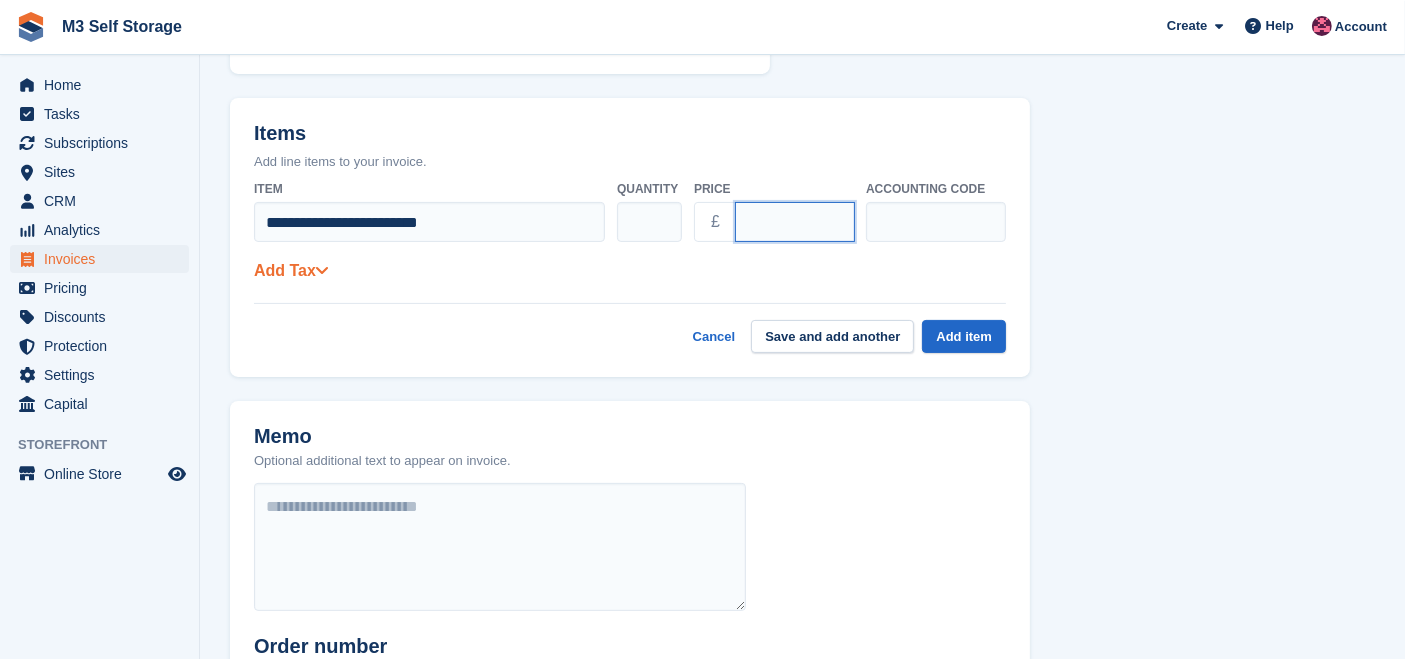 type on "****" 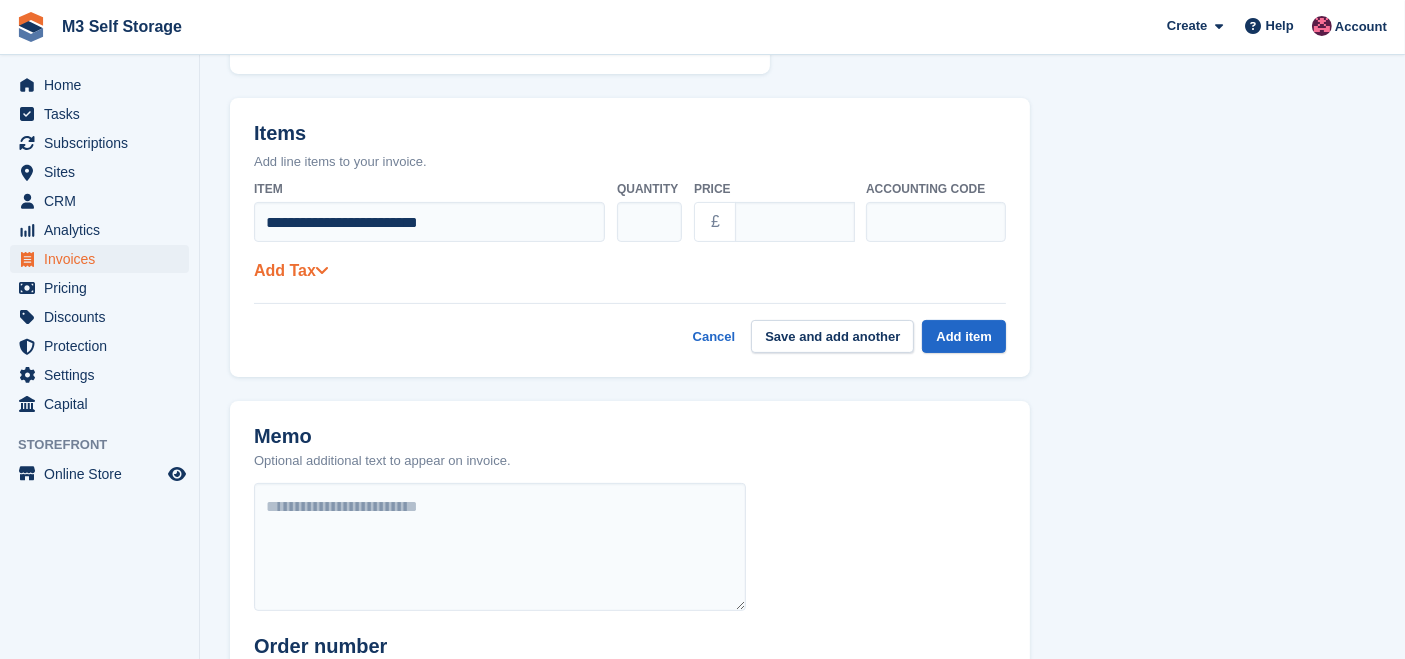 click on "Add Tax" at bounding box center (291, 270) 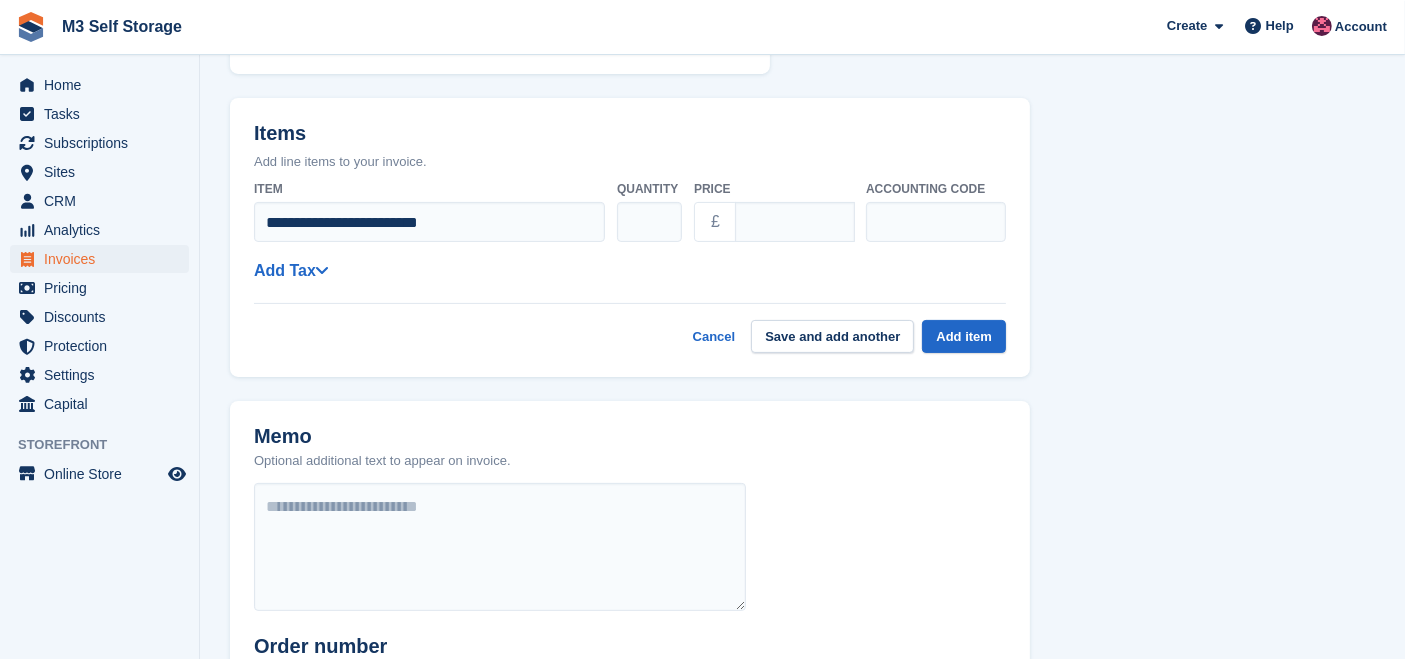 select on "*****" 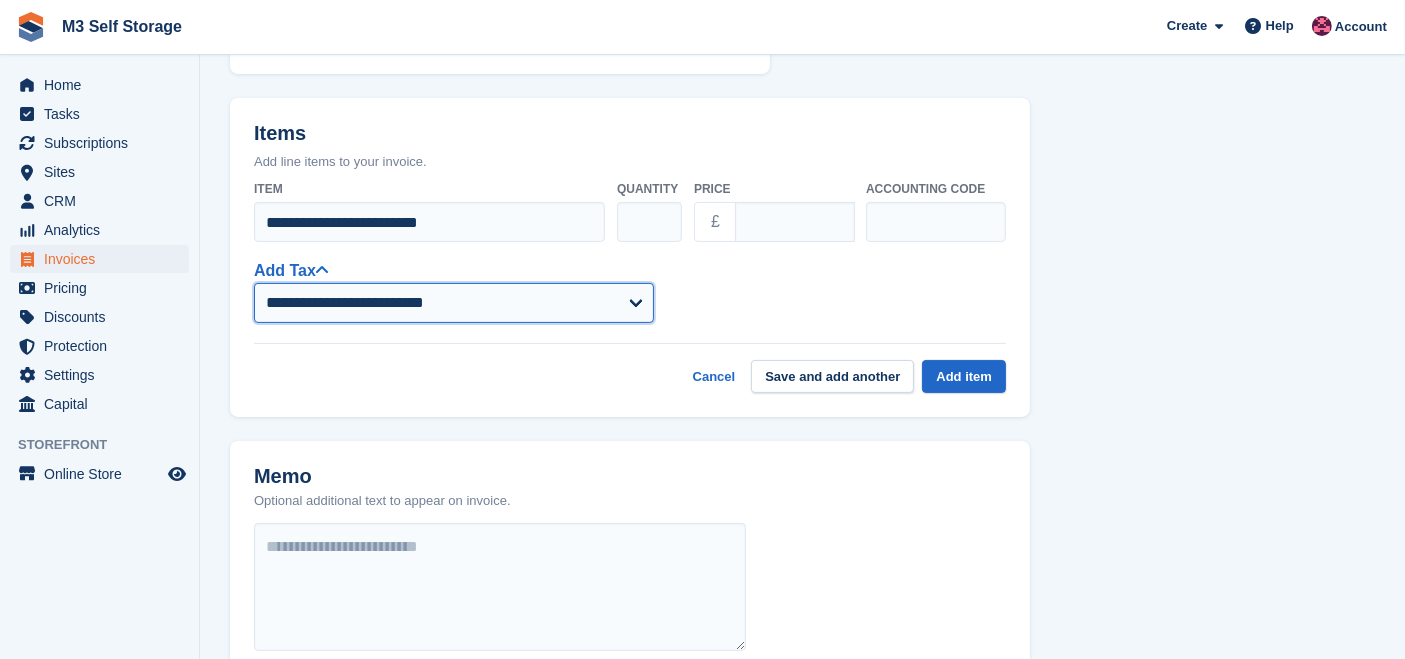 click on "**********" at bounding box center [454, 303] 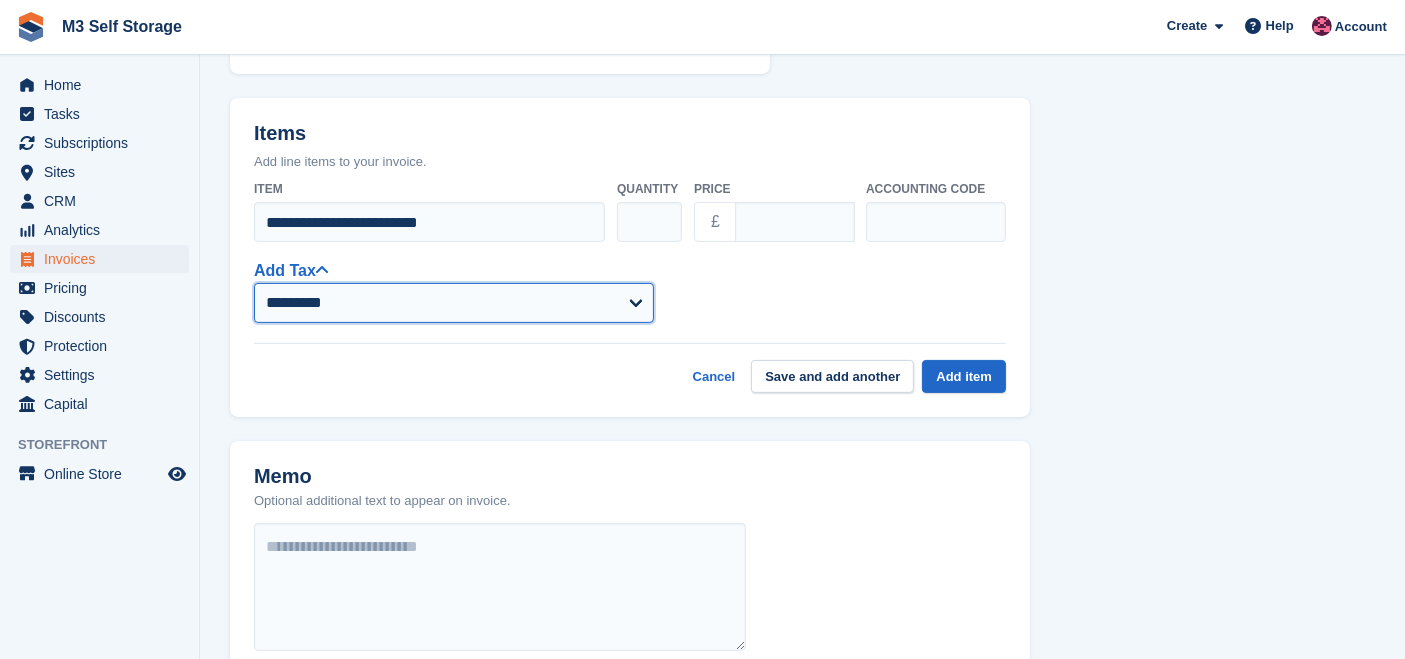 click on "**********" at bounding box center [454, 303] 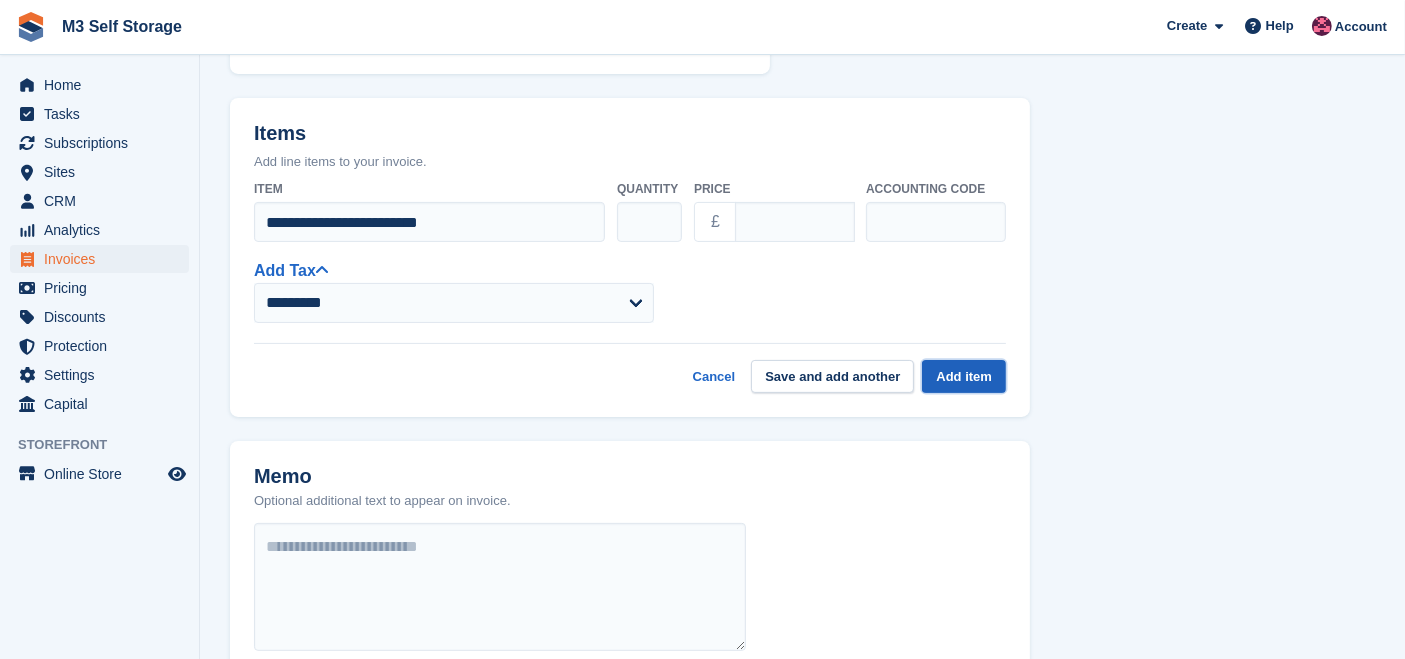 click on "Add item" at bounding box center [964, 376] 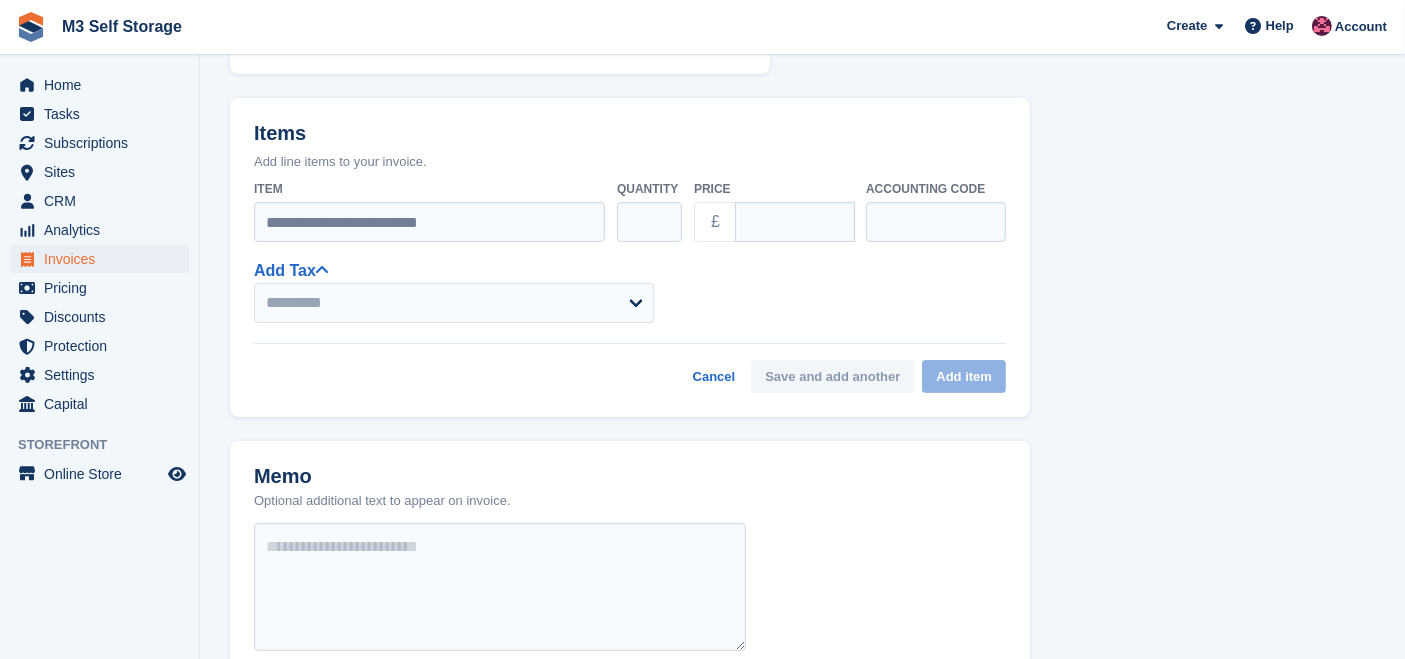 select on "*****" 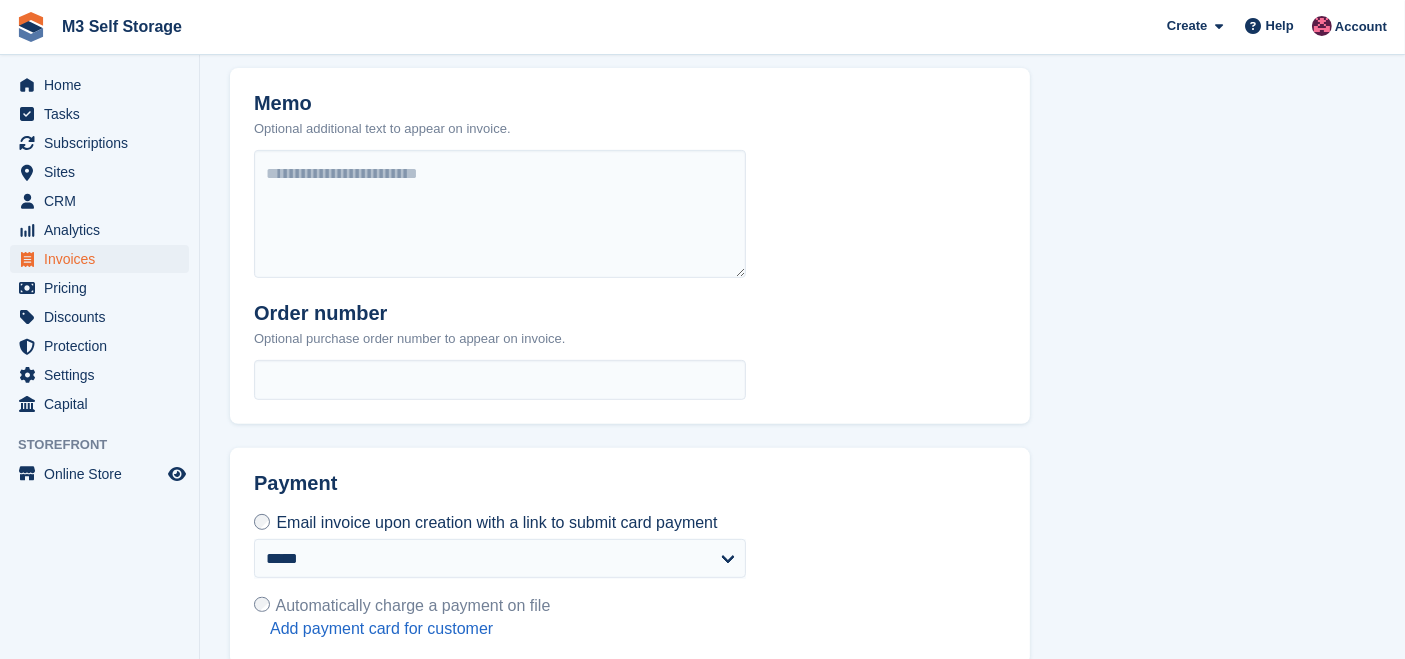scroll, scrollTop: 847, scrollLeft: 0, axis: vertical 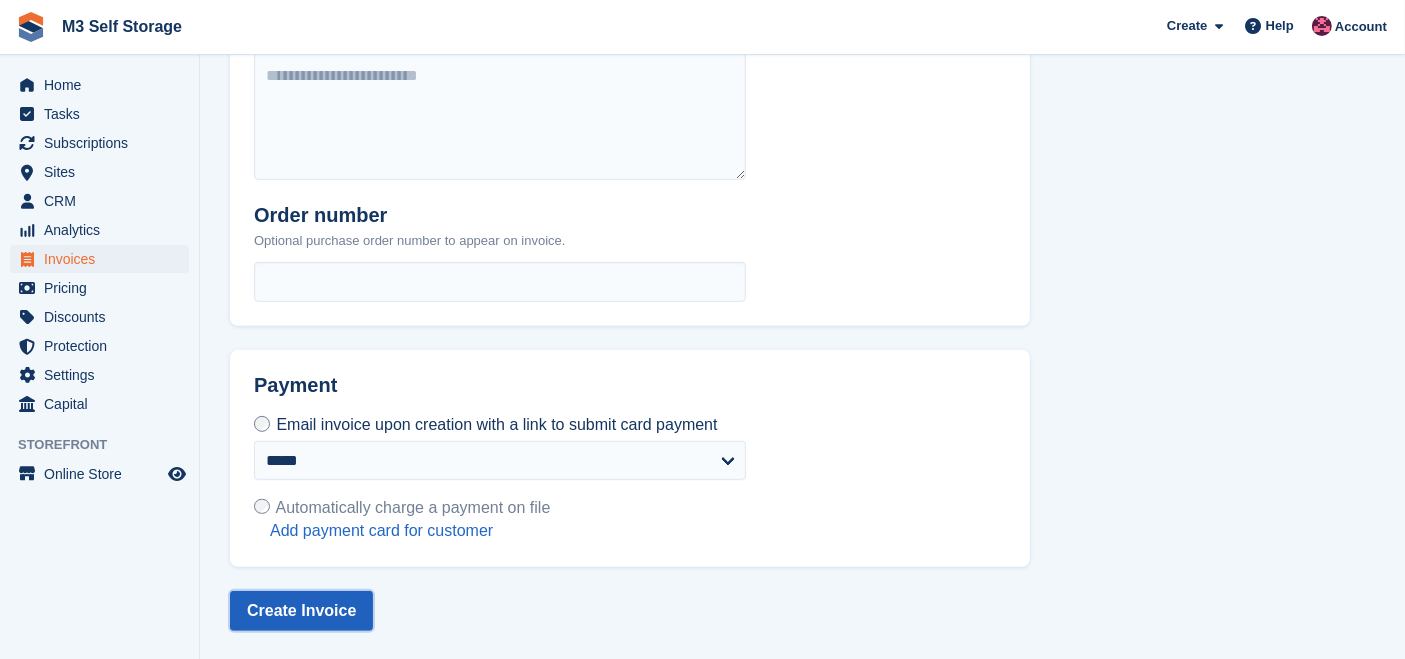 click on "Create Invoice" at bounding box center [301, 611] 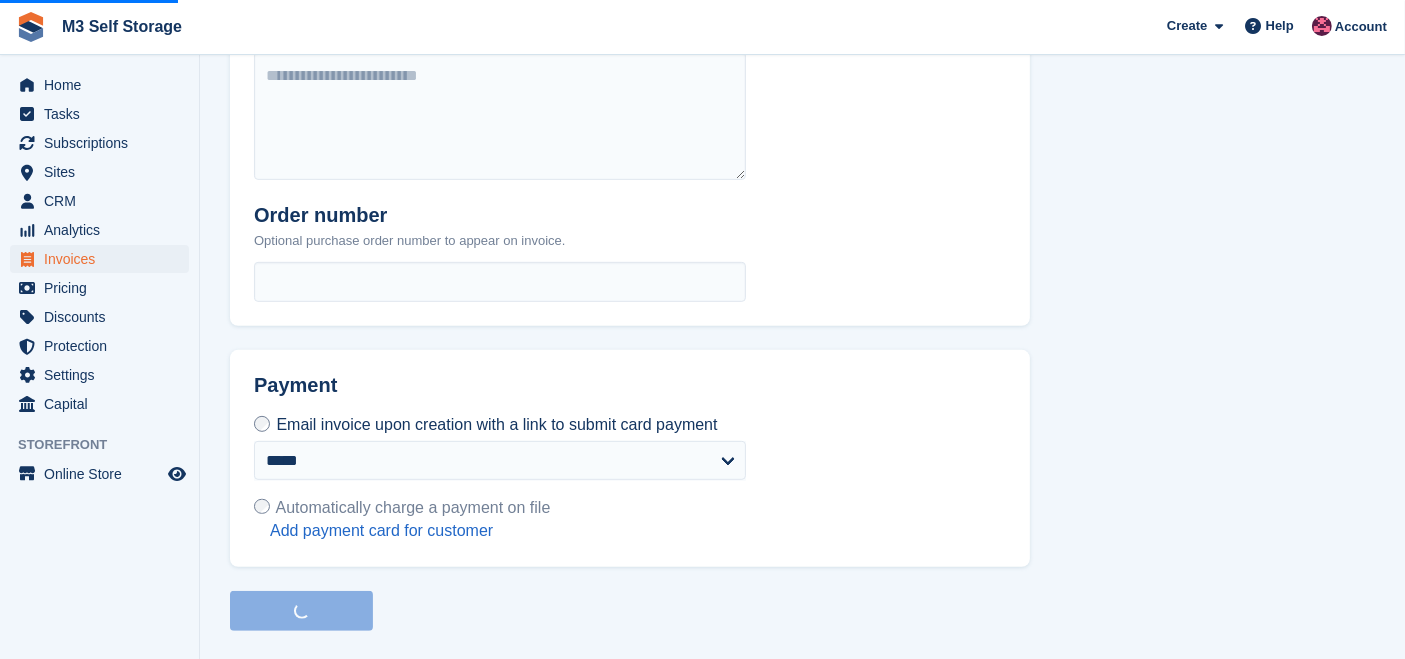 scroll, scrollTop: 0, scrollLeft: 0, axis: both 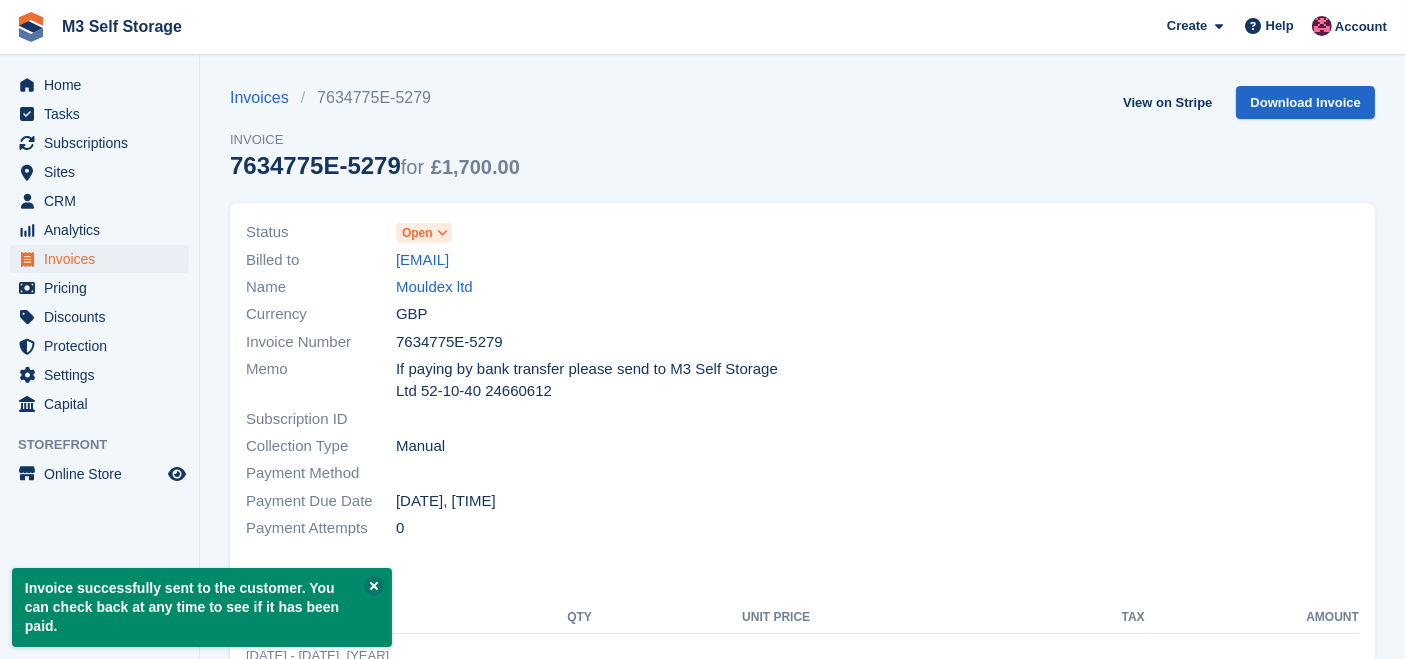click at bounding box center [442, 233] 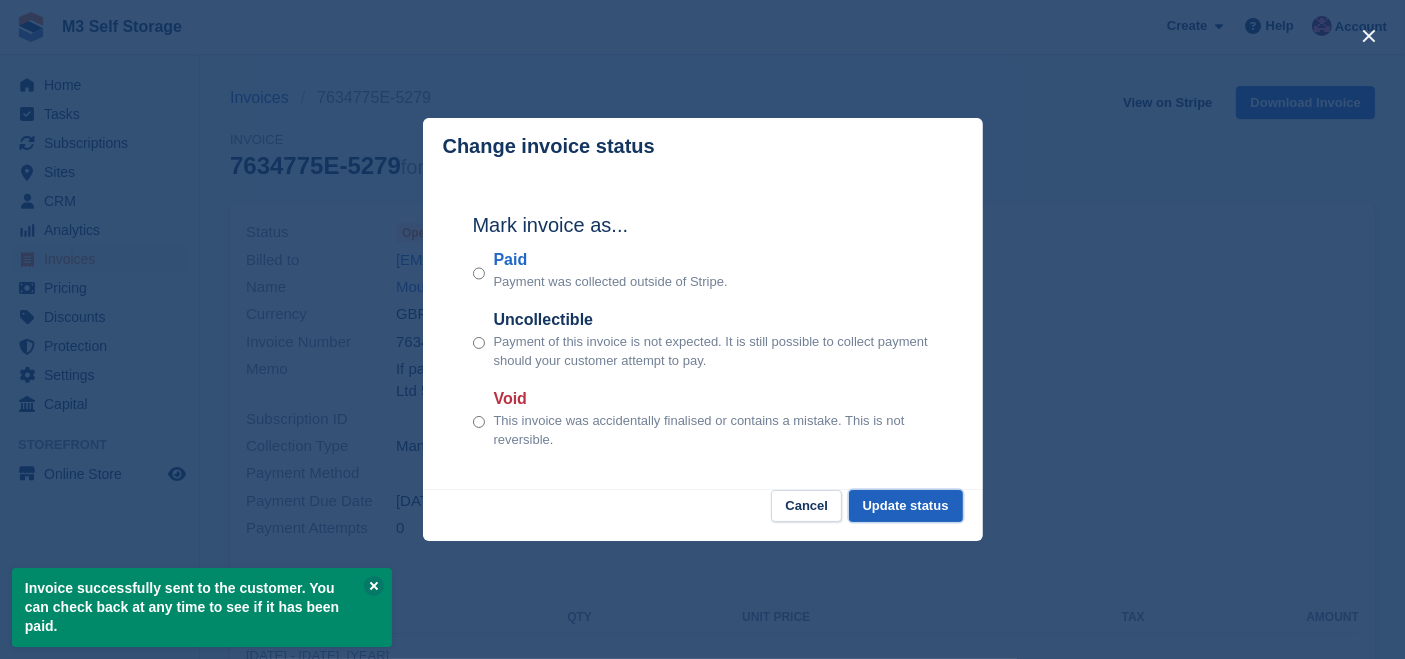 click on "Update status" at bounding box center [906, 506] 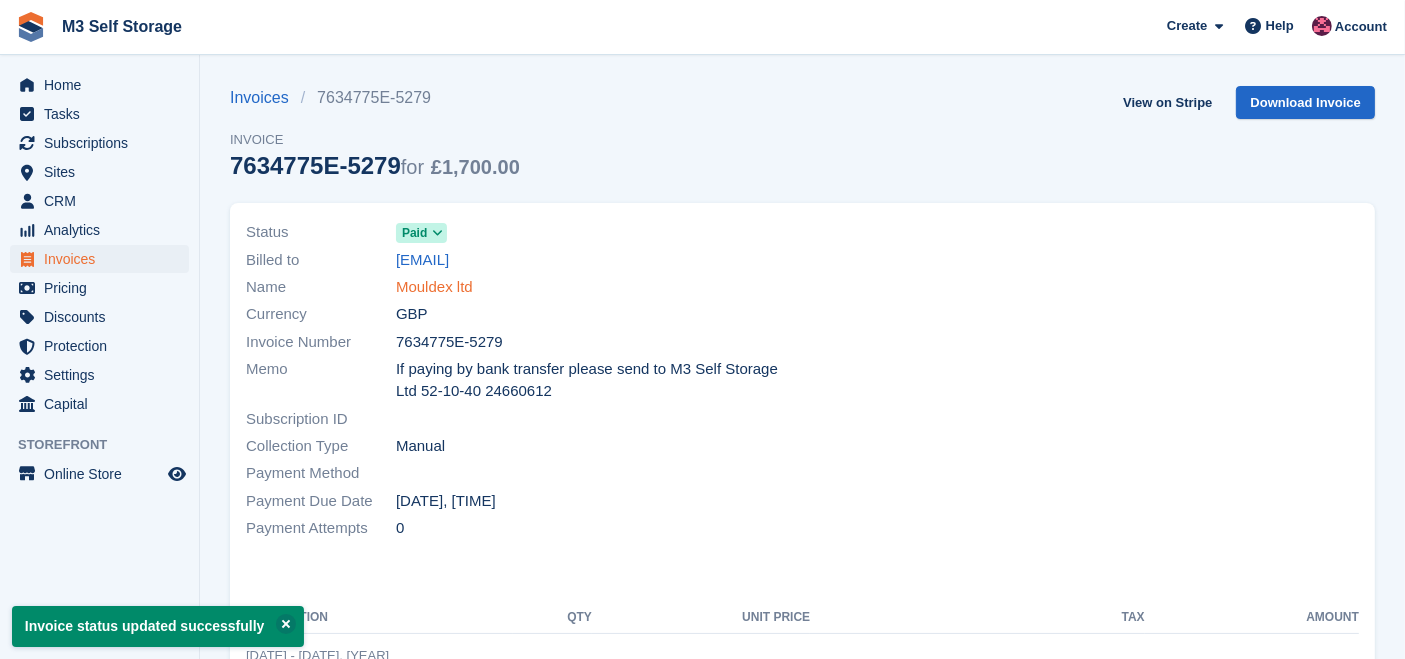 click on "Mouldex  ltd" at bounding box center [434, 287] 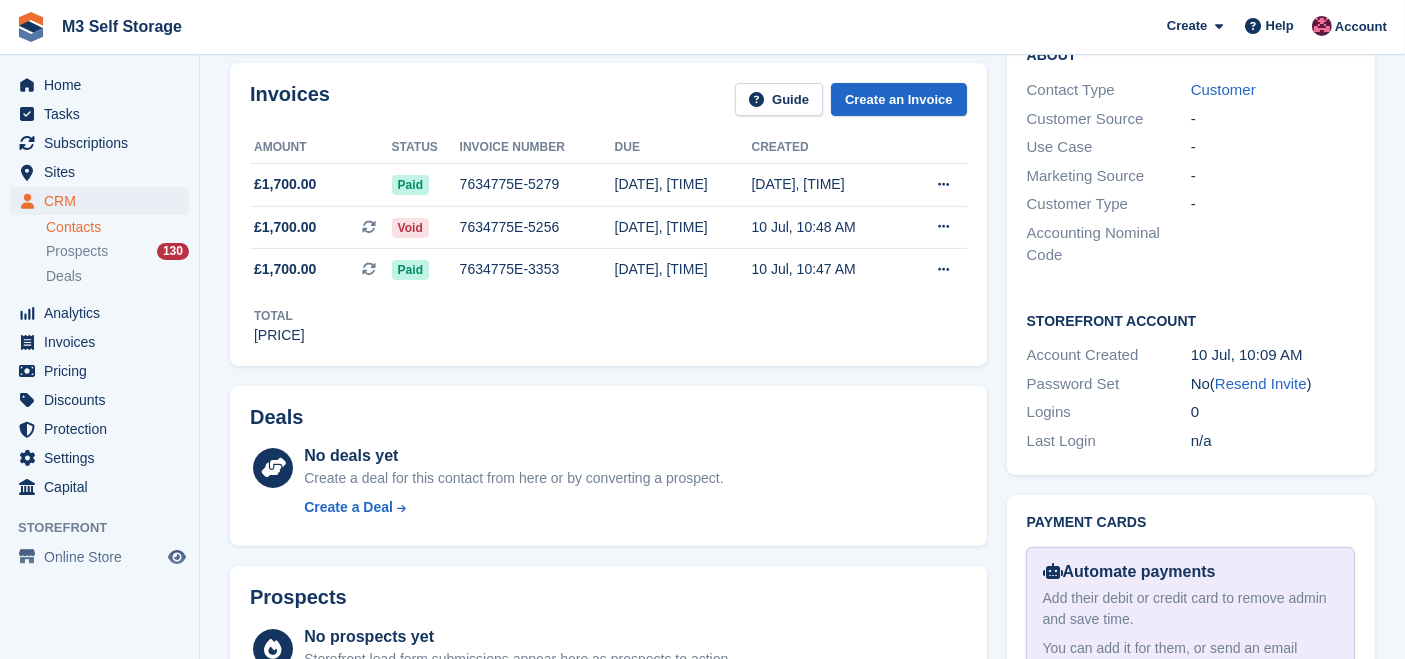 scroll, scrollTop: 333, scrollLeft: 0, axis: vertical 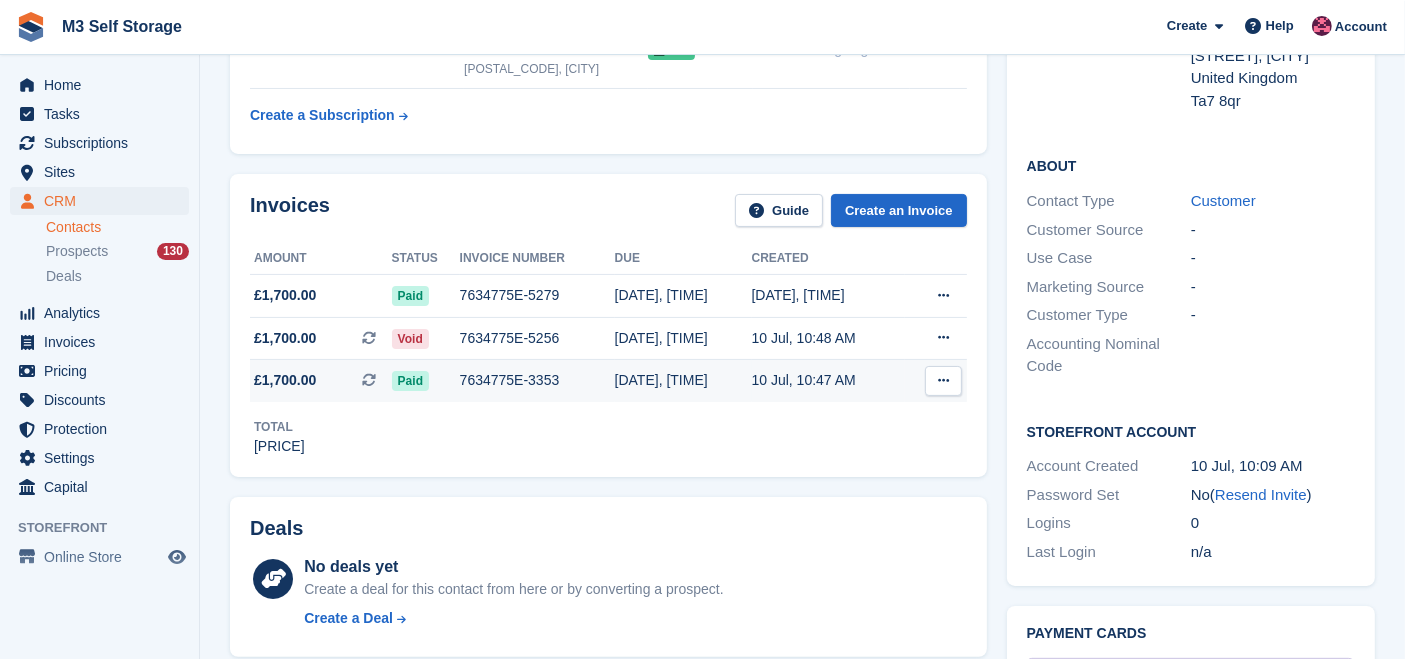 click on "7634775E-3353" at bounding box center [537, 380] 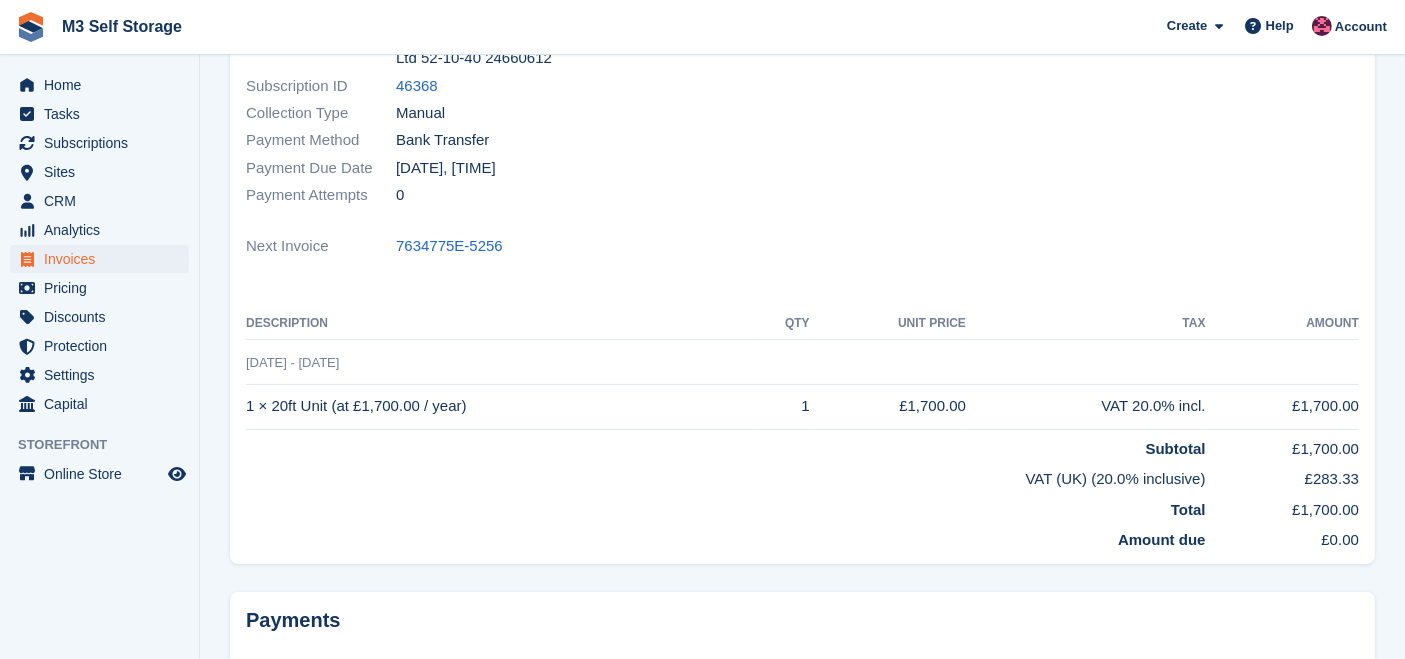 scroll, scrollTop: 0, scrollLeft: 0, axis: both 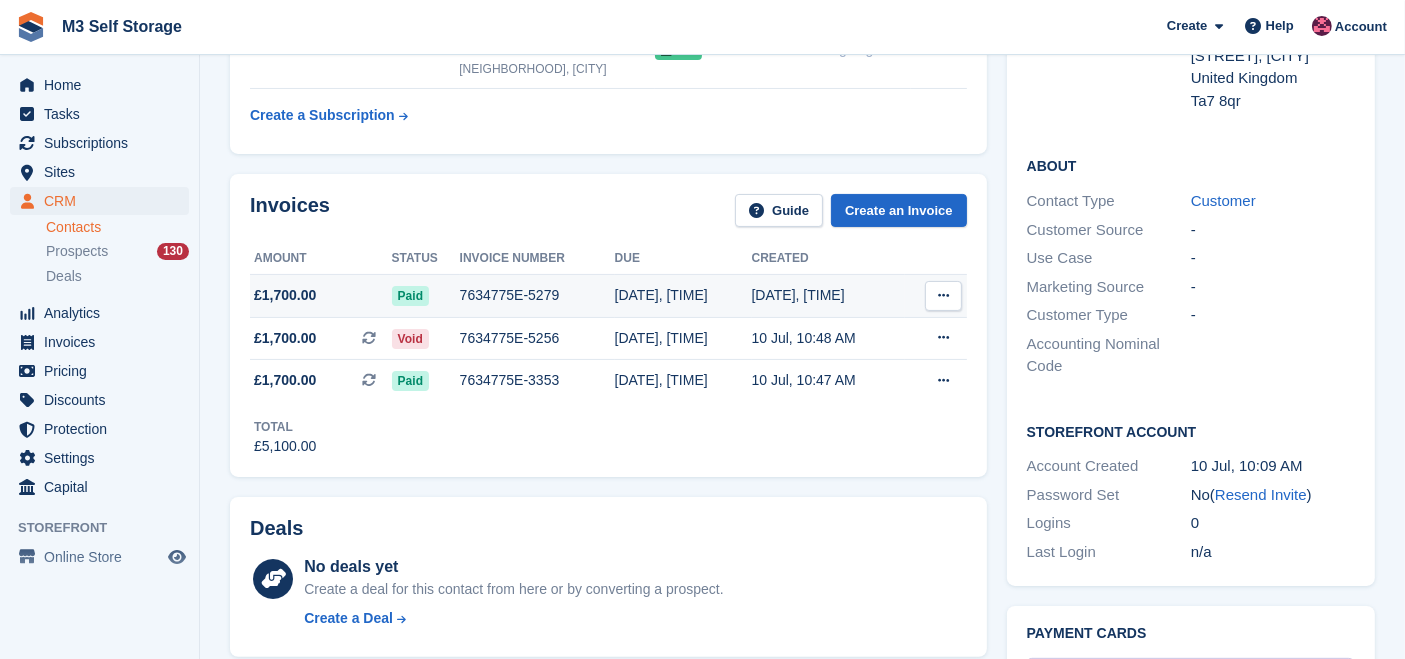 click on "7634775E-5279" at bounding box center (537, 295) 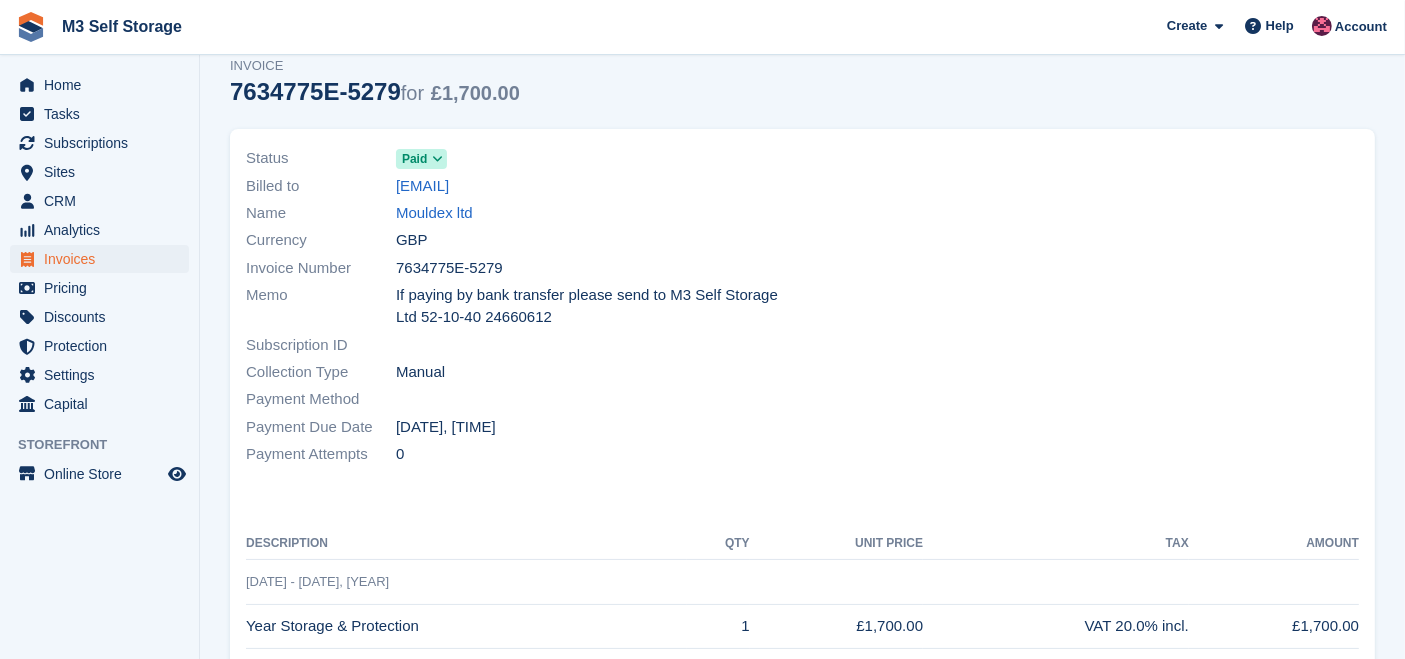 scroll, scrollTop: 0, scrollLeft: 0, axis: both 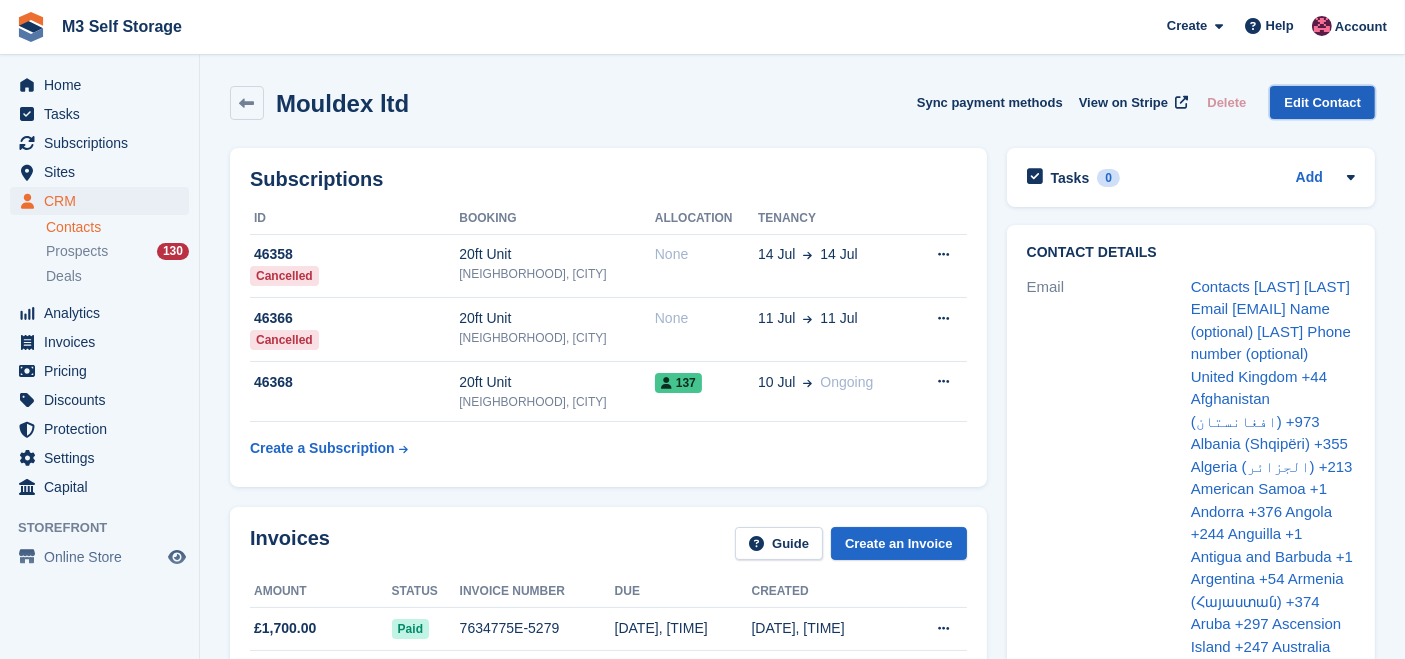 click on "Edit Contact" at bounding box center (1322, 102) 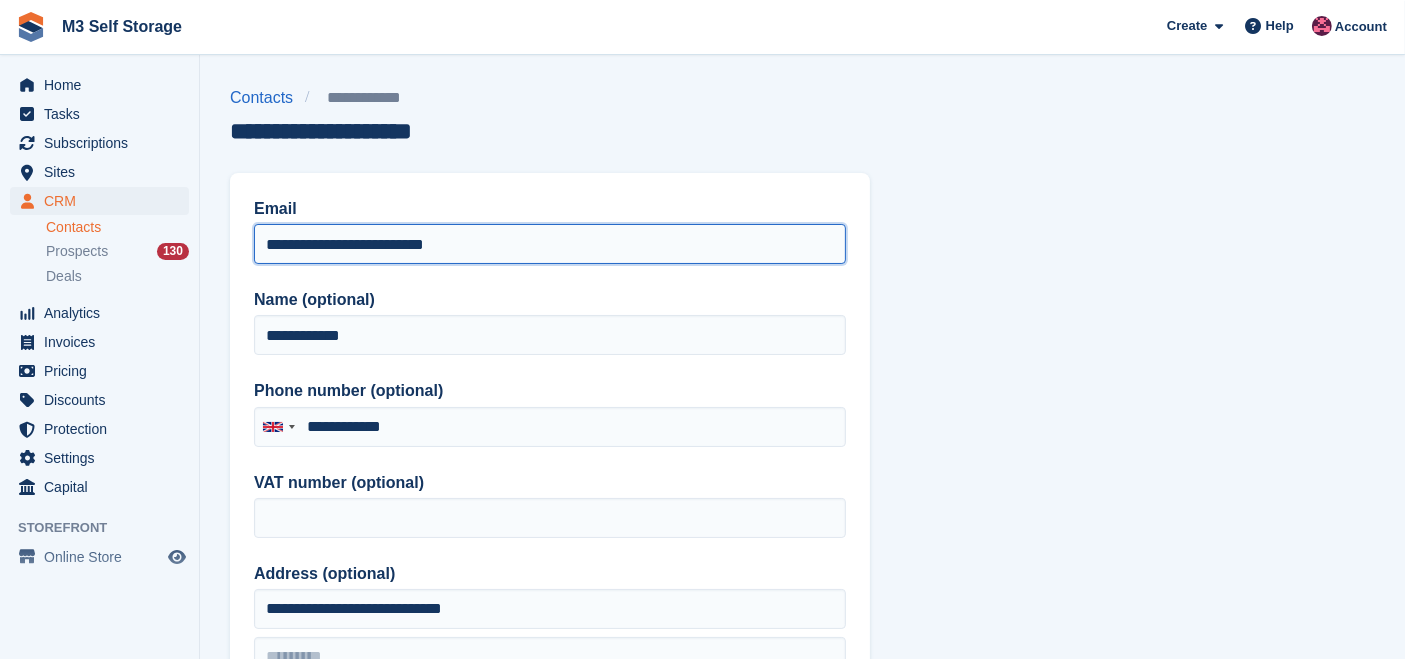drag, startPoint x: 509, startPoint y: 246, endPoint x: 189, endPoint y: 252, distance: 320.05624 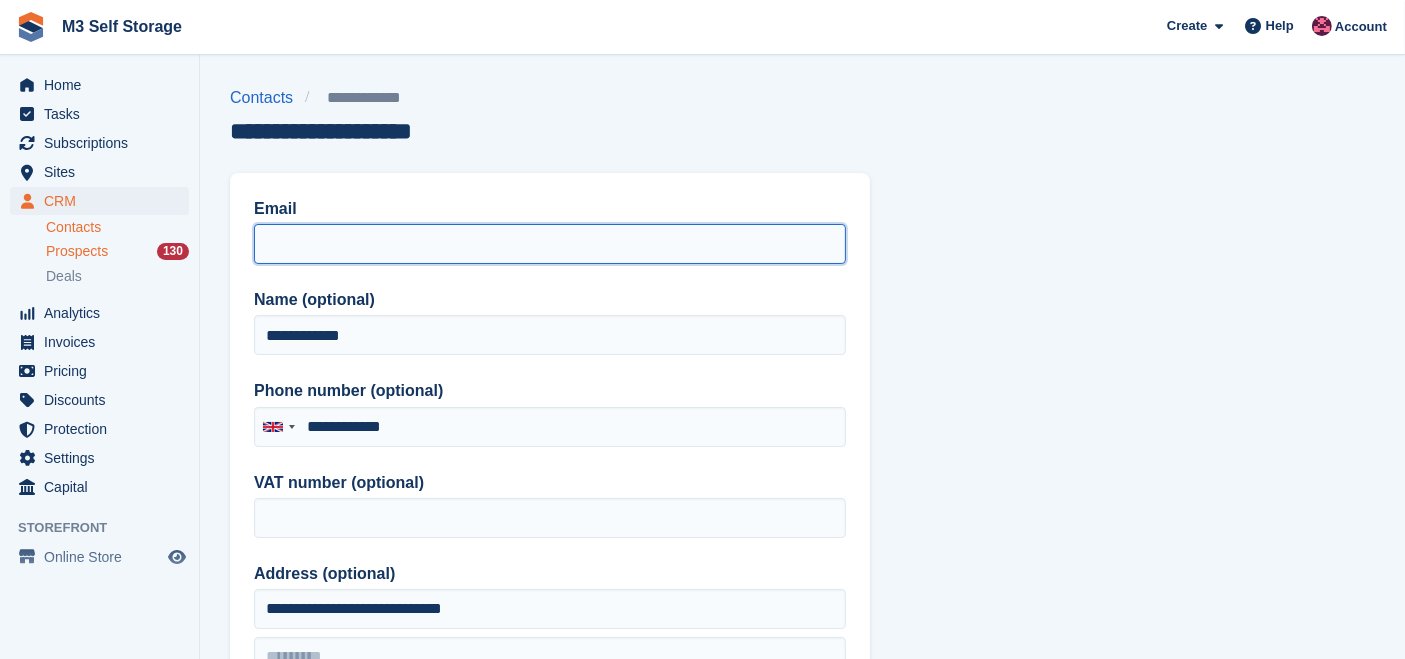 paste on "**********" 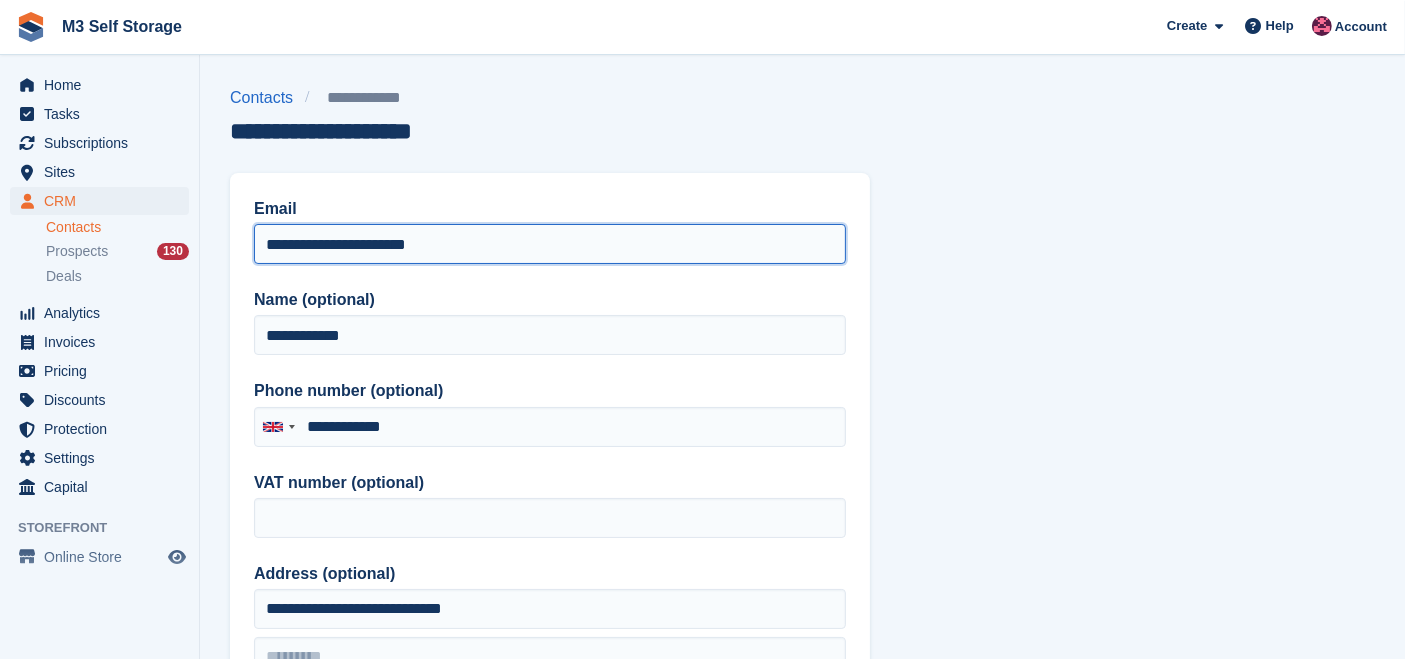 type on "**********" 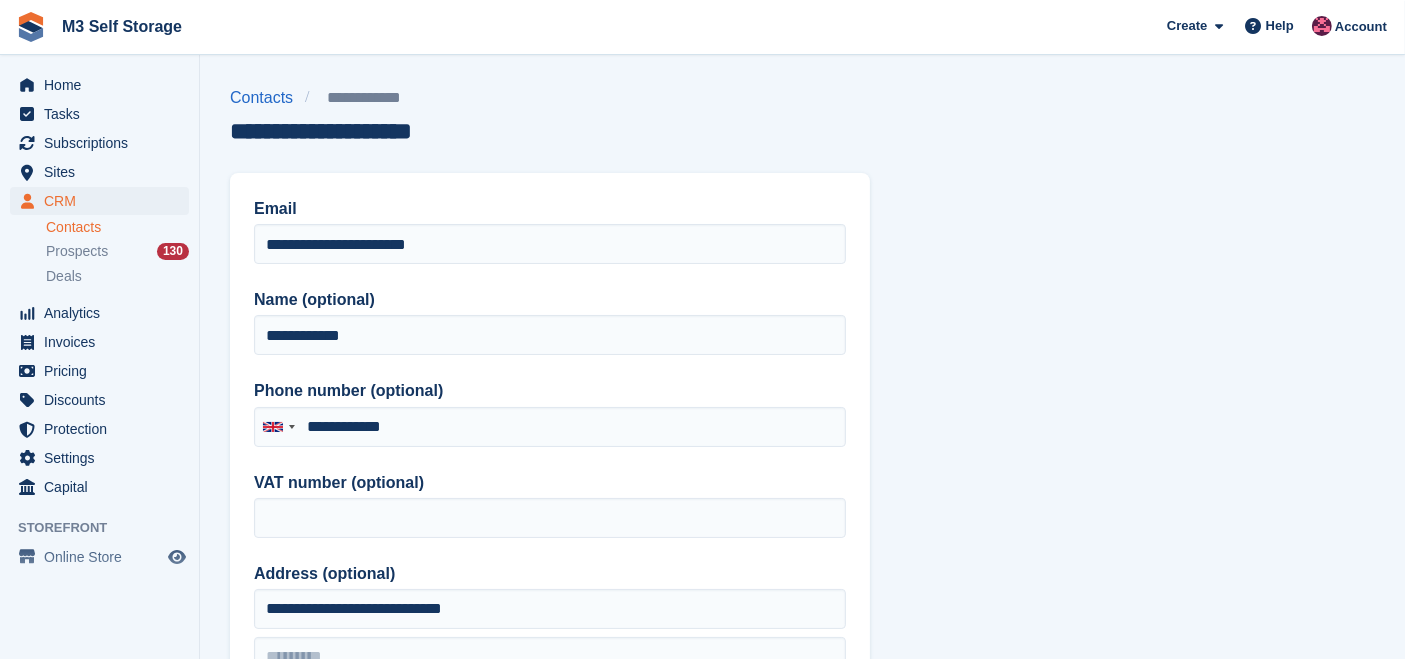 click on "**********" at bounding box center (802, 852) 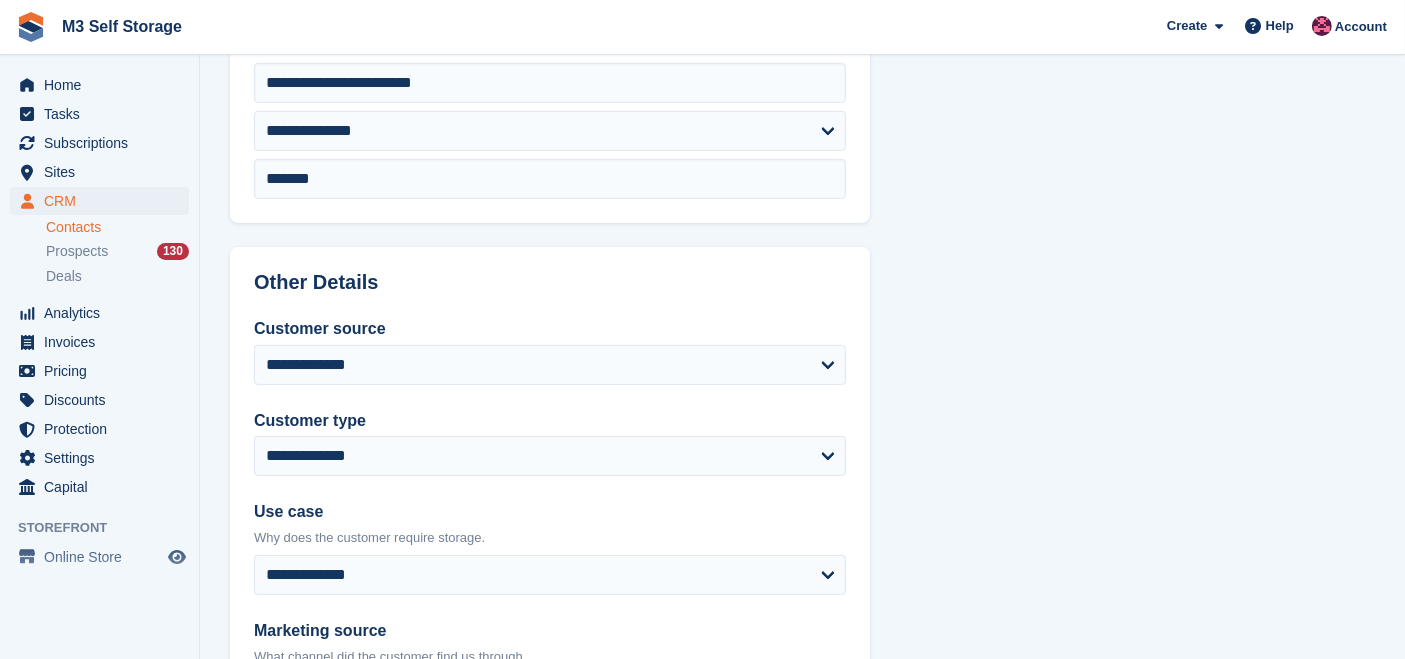 scroll, scrollTop: 1043, scrollLeft: 0, axis: vertical 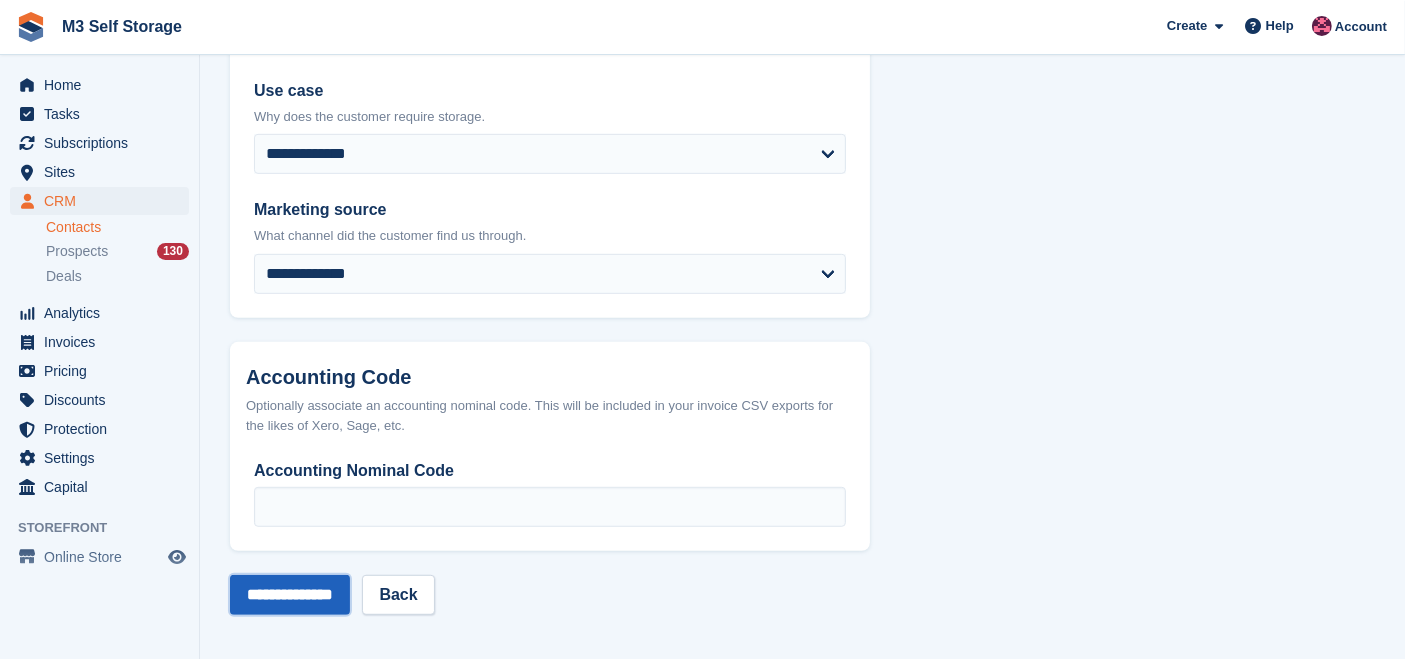 click on "**********" at bounding box center [290, 595] 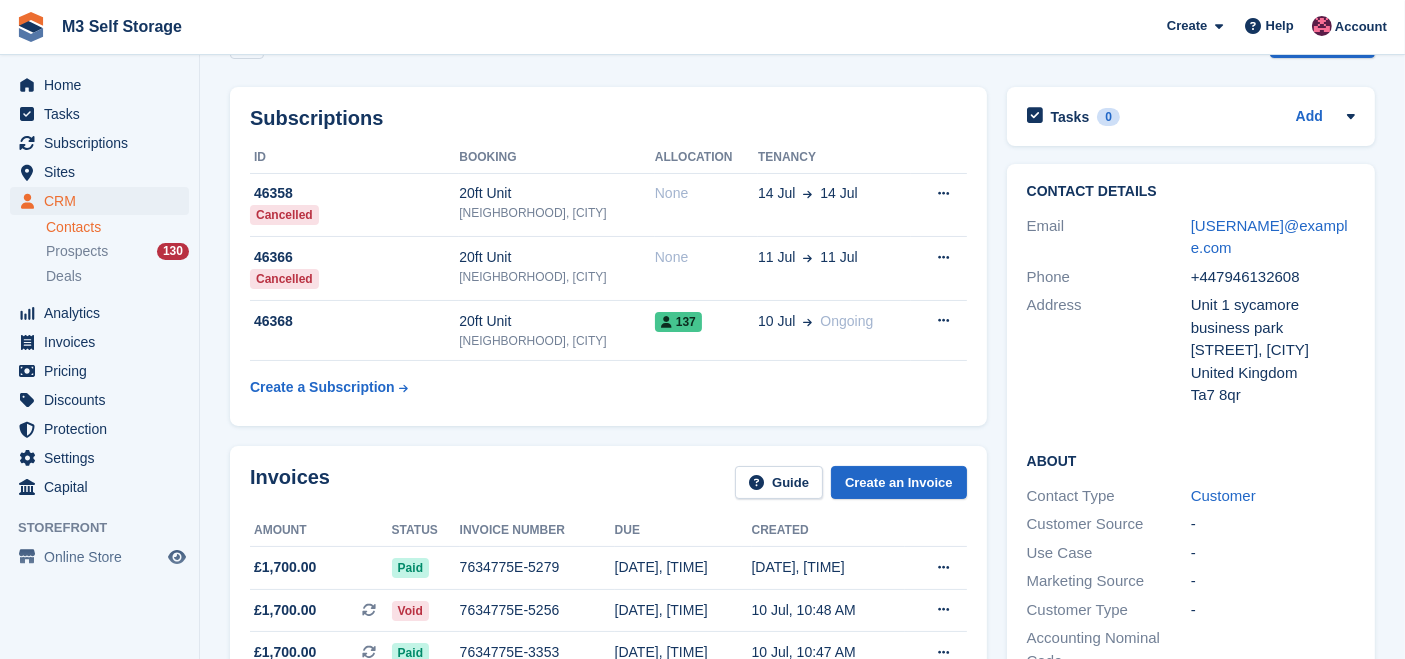 scroll, scrollTop: 111, scrollLeft: 0, axis: vertical 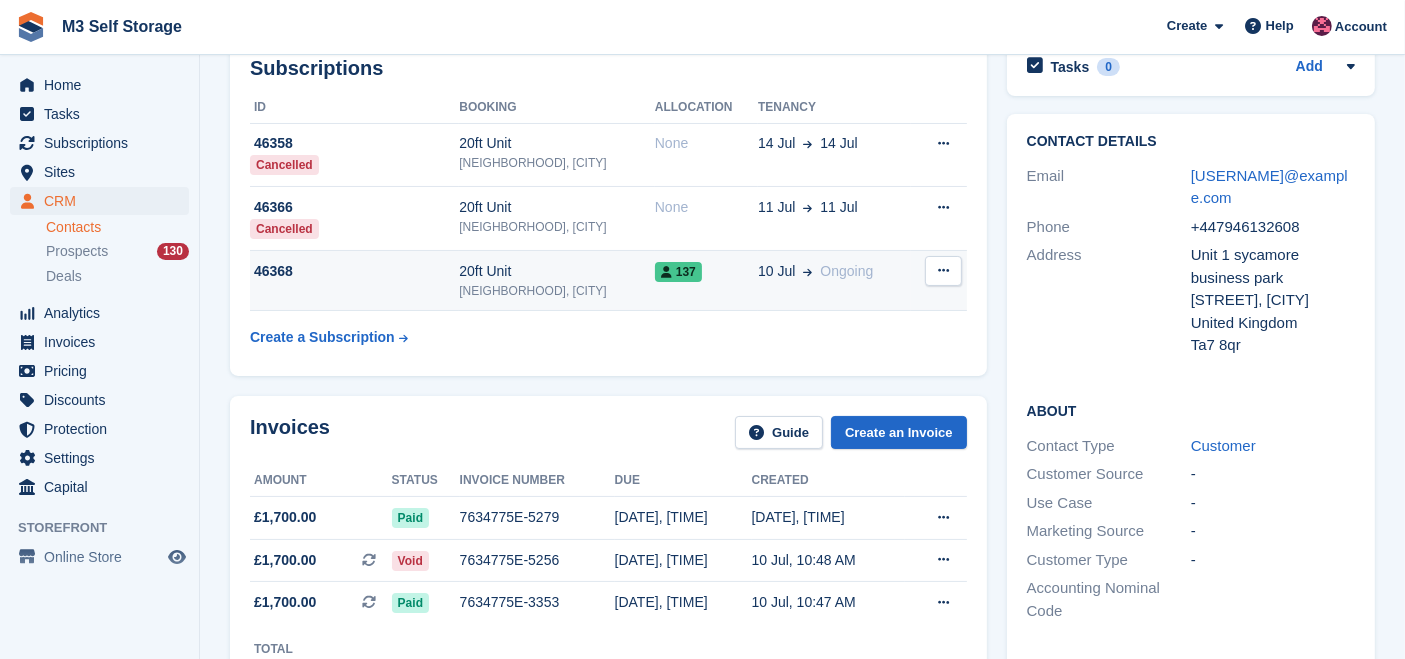 click on "20ft Unit" at bounding box center [557, 271] 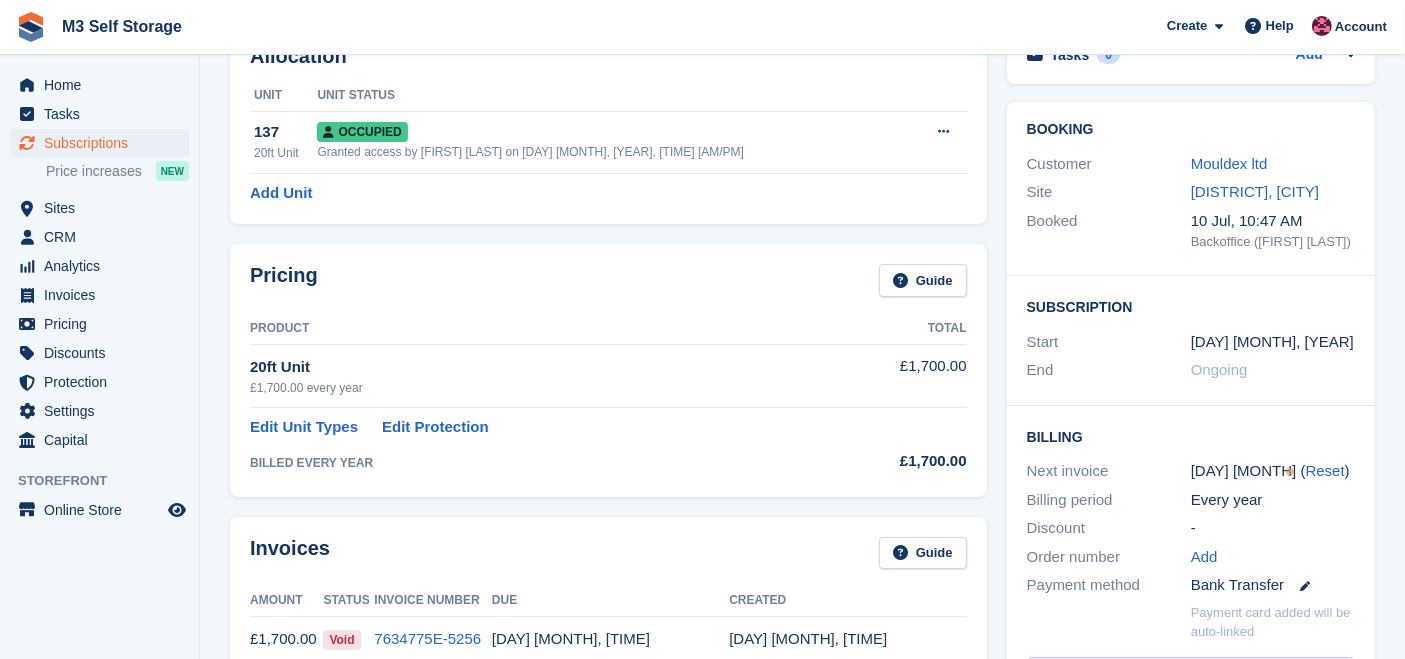 scroll, scrollTop: 0, scrollLeft: 0, axis: both 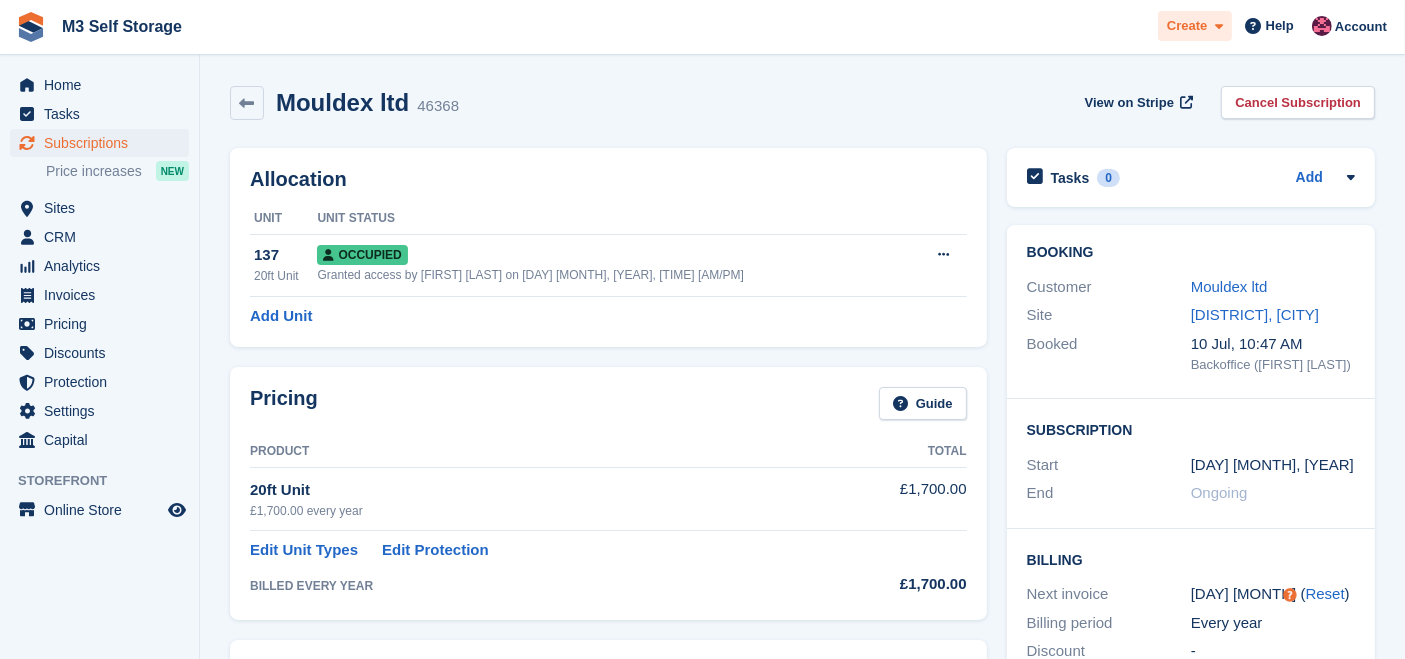 click on "Create" at bounding box center [1187, 26] 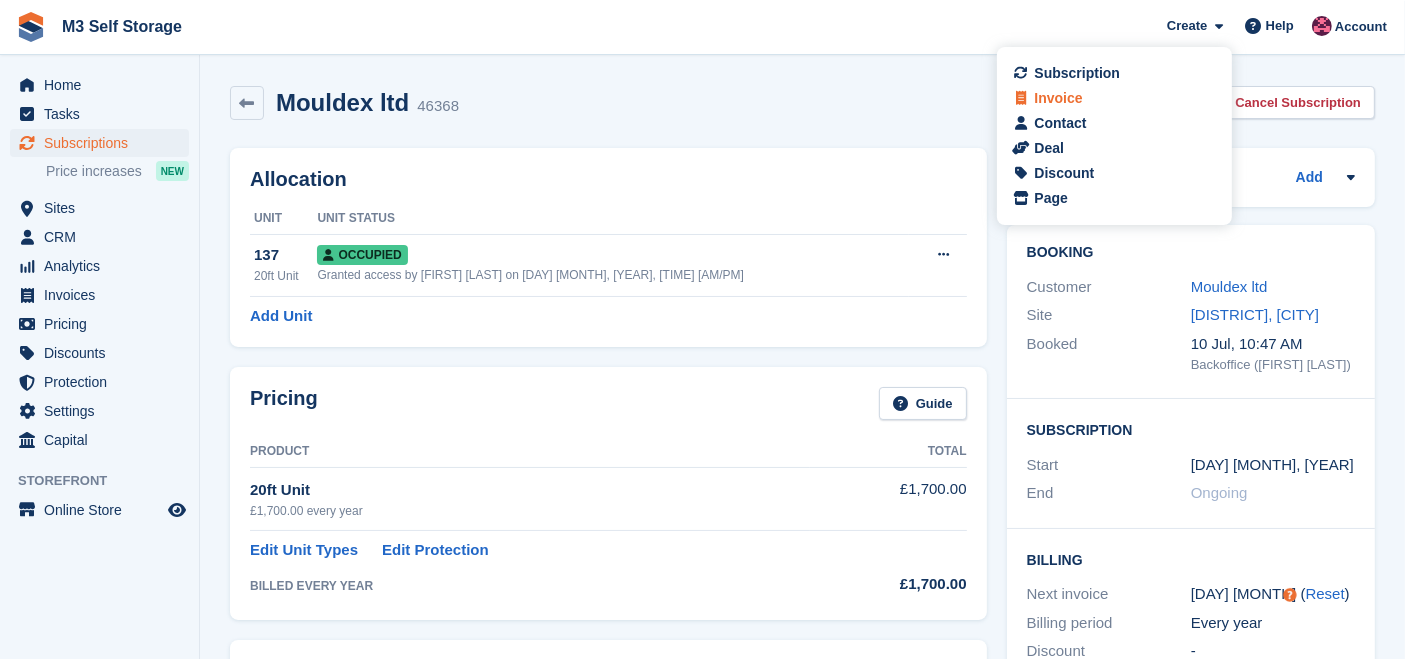 click on "Invoice" at bounding box center (1058, 98) 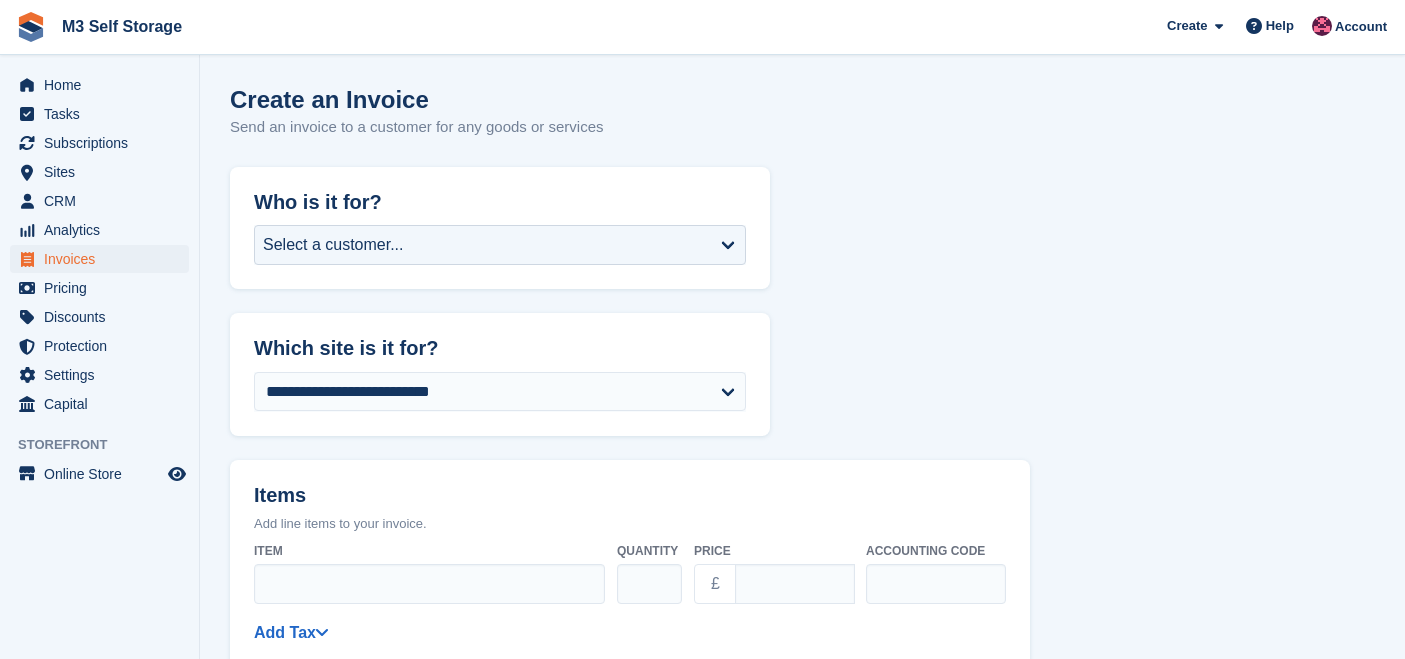 scroll, scrollTop: 0, scrollLeft: 0, axis: both 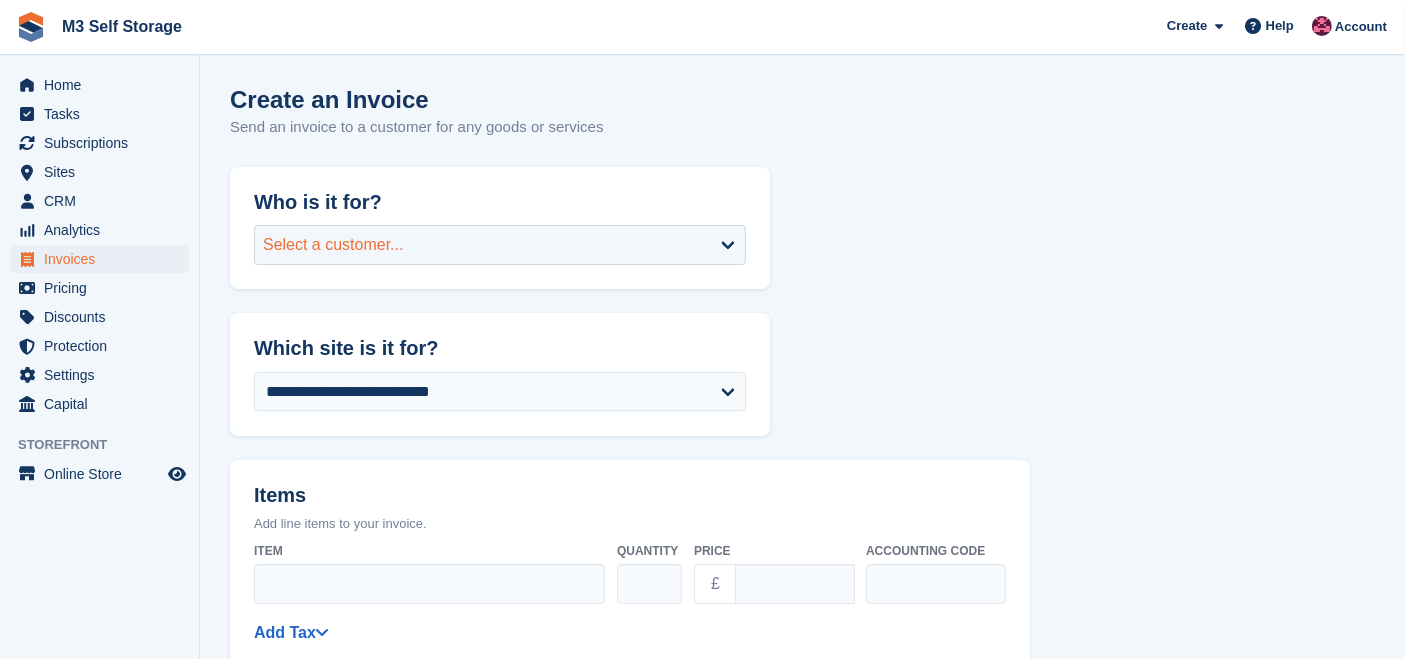 click on "Select a customer..." at bounding box center [500, 245] 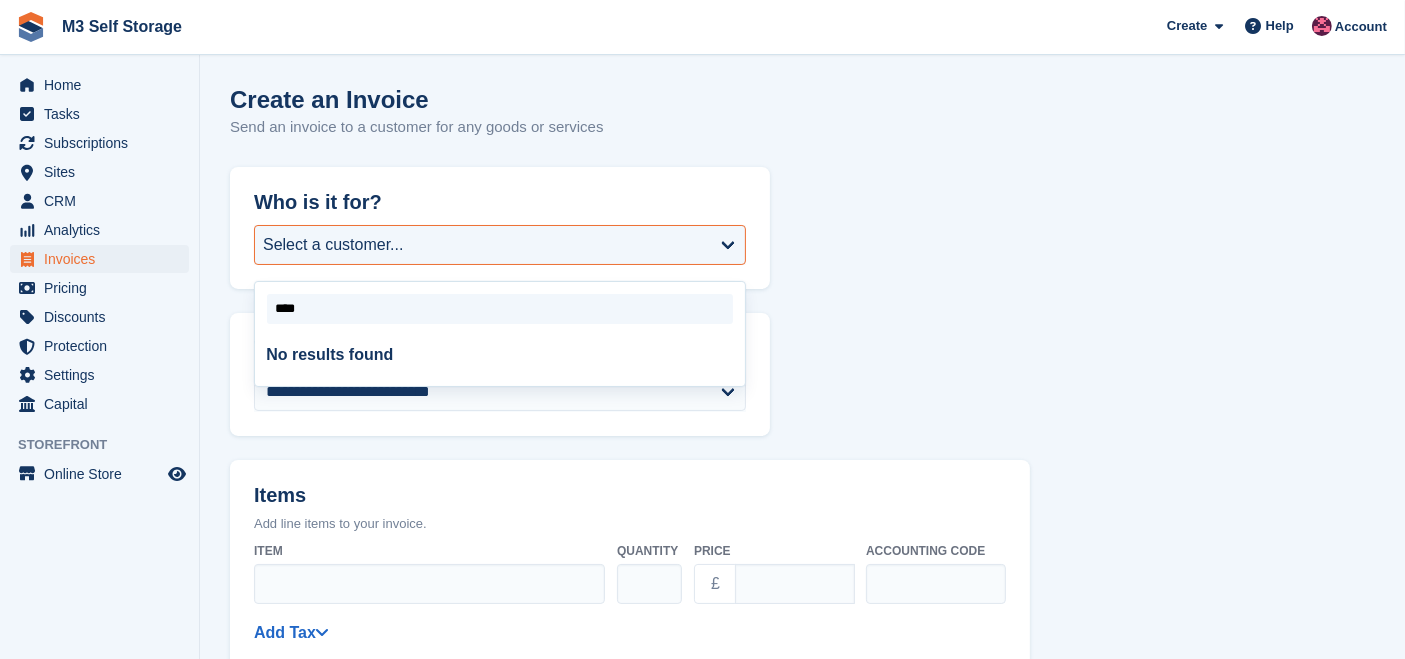 type on "***" 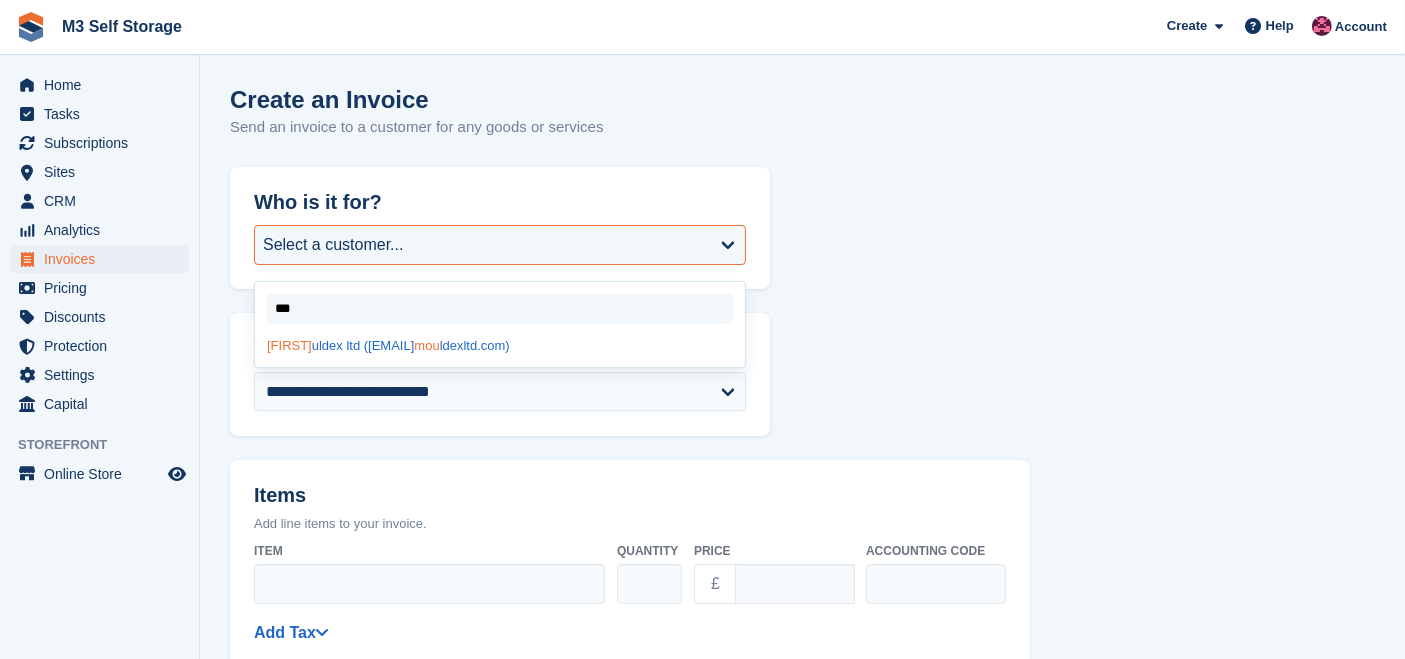 click on "mou" 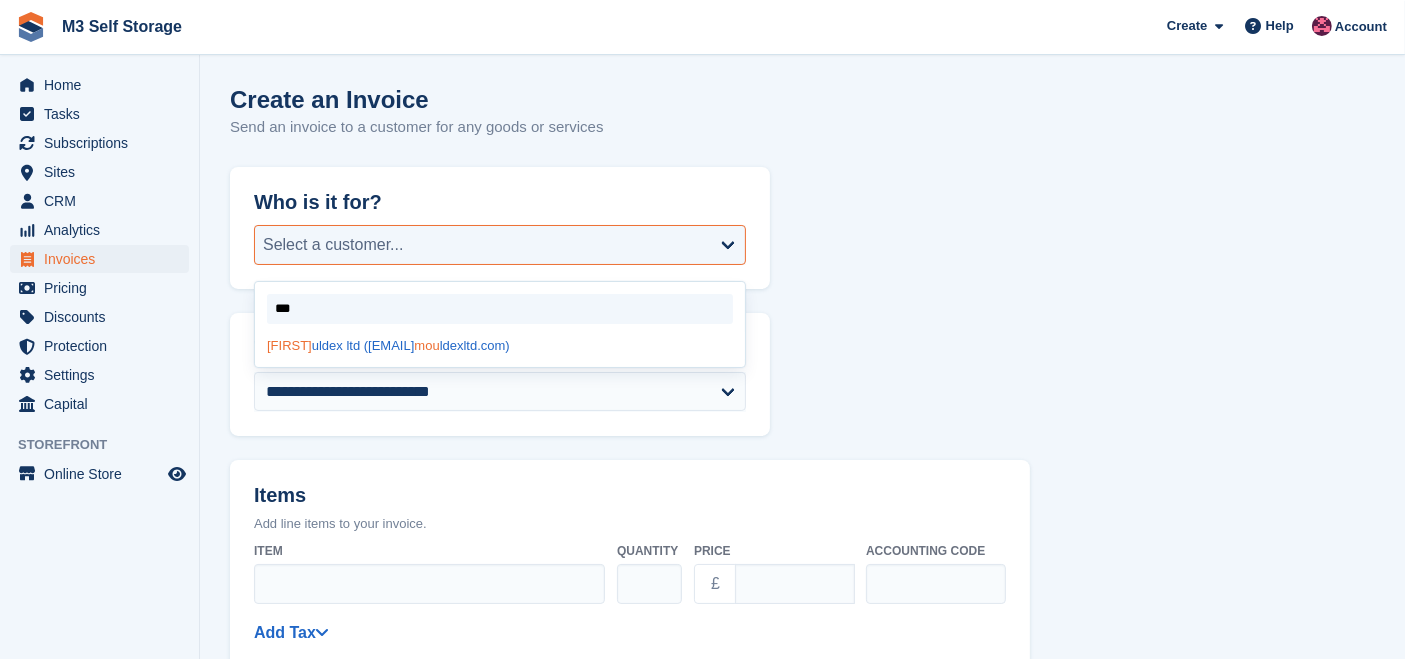 select on "*****" 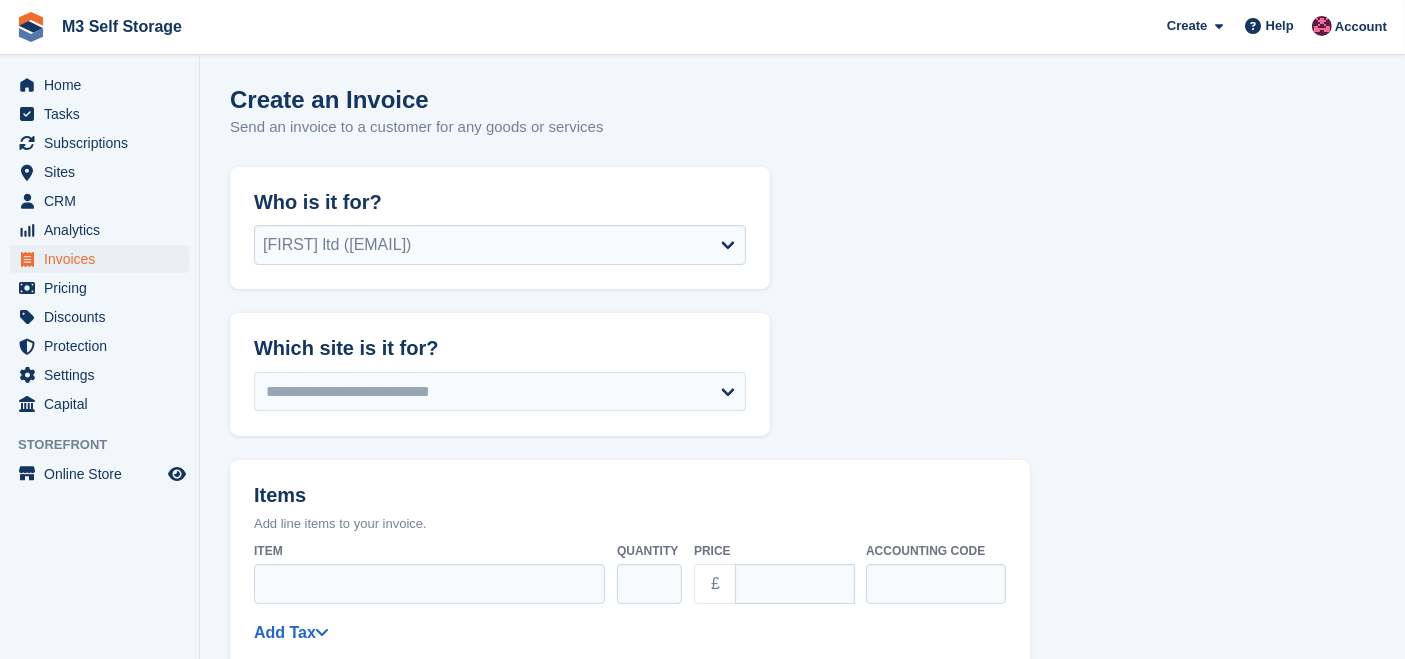 select on "*****" 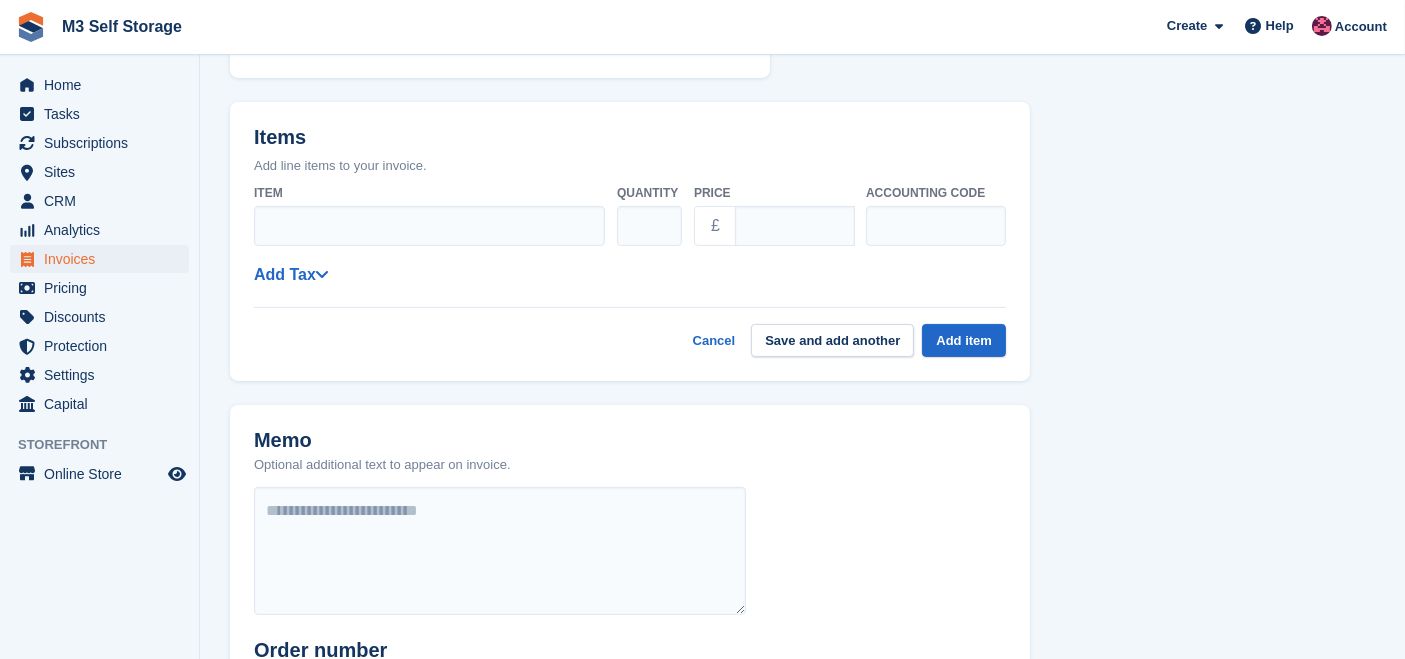 scroll, scrollTop: 444, scrollLeft: 0, axis: vertical 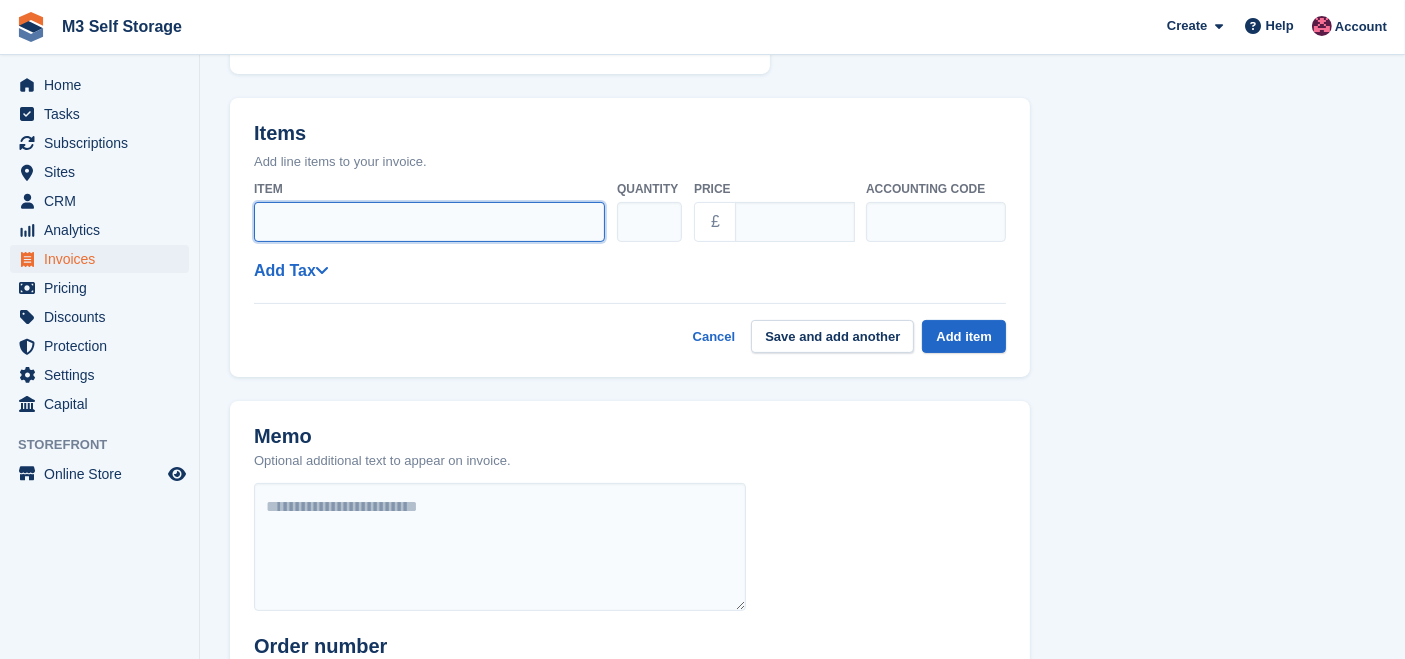 click on "Item" at bounding box center [429, 222] 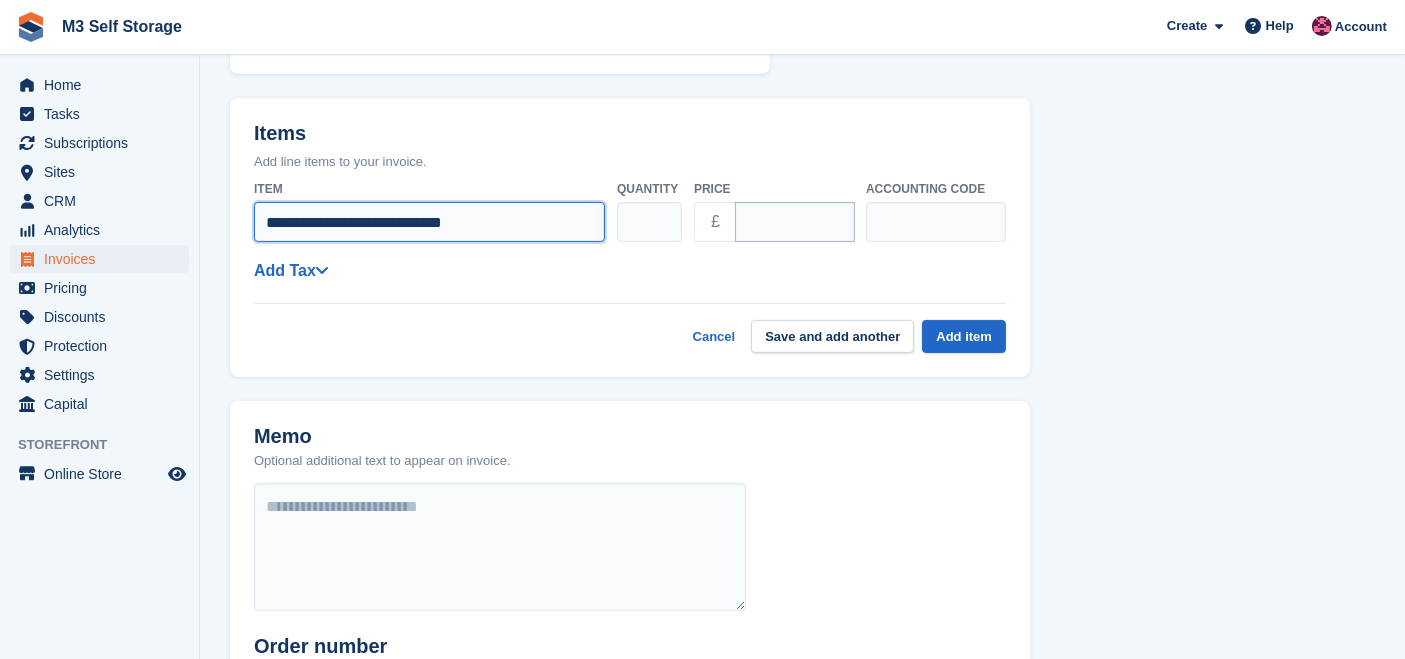 type on "**********" 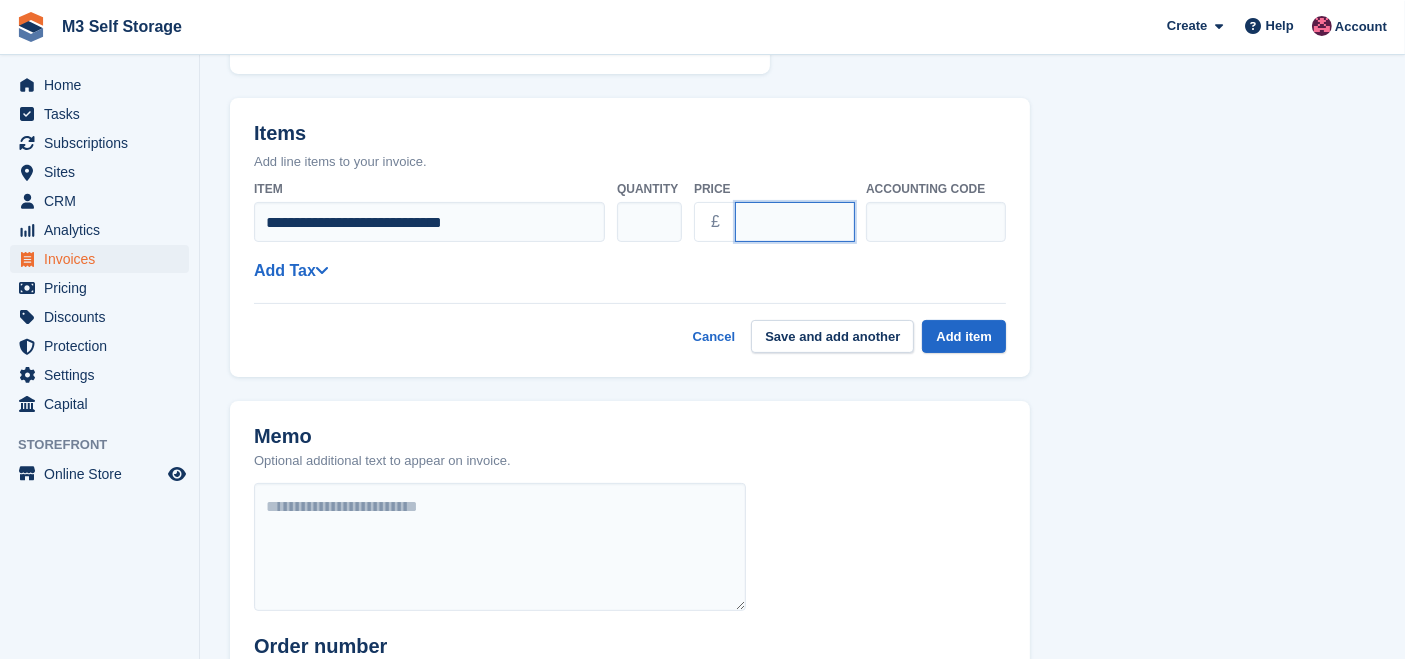 drag, startPoint x: 785, startPoint y: 221, endPoint x: 739, endPoint y: 221, distance: 46 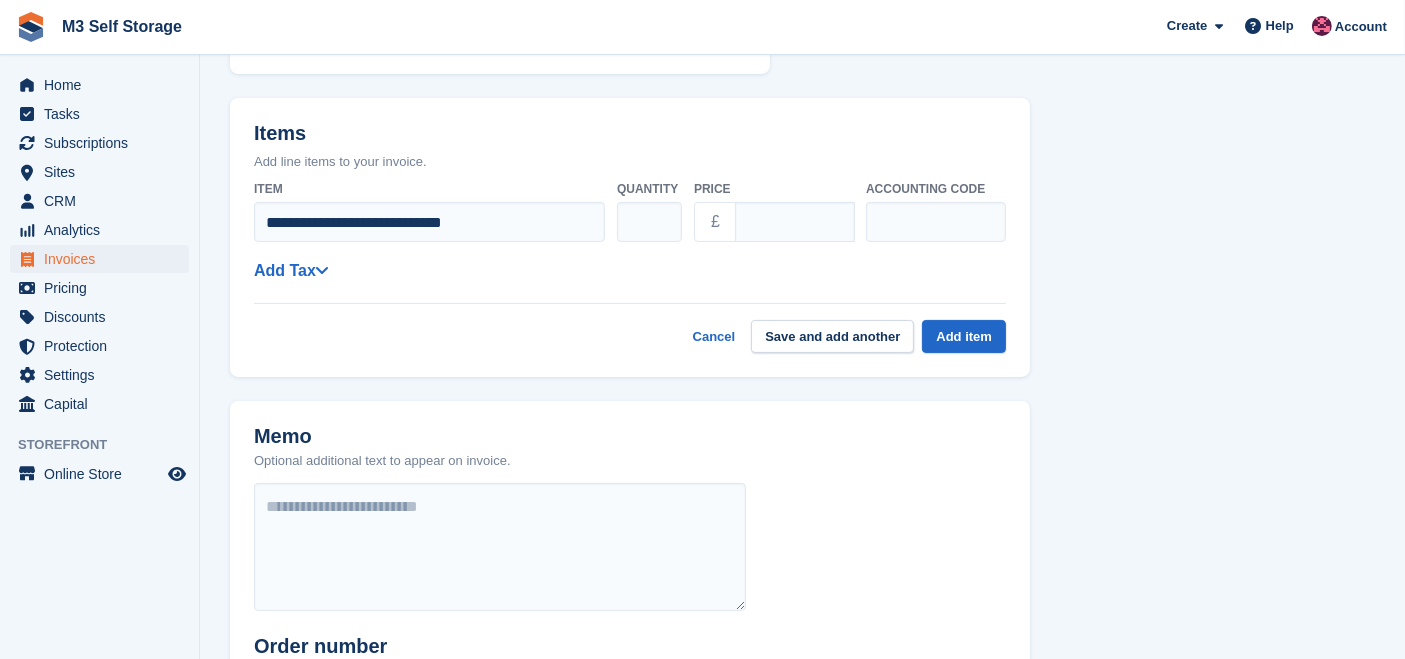 click on "**********" at bounding box center [630, 274] 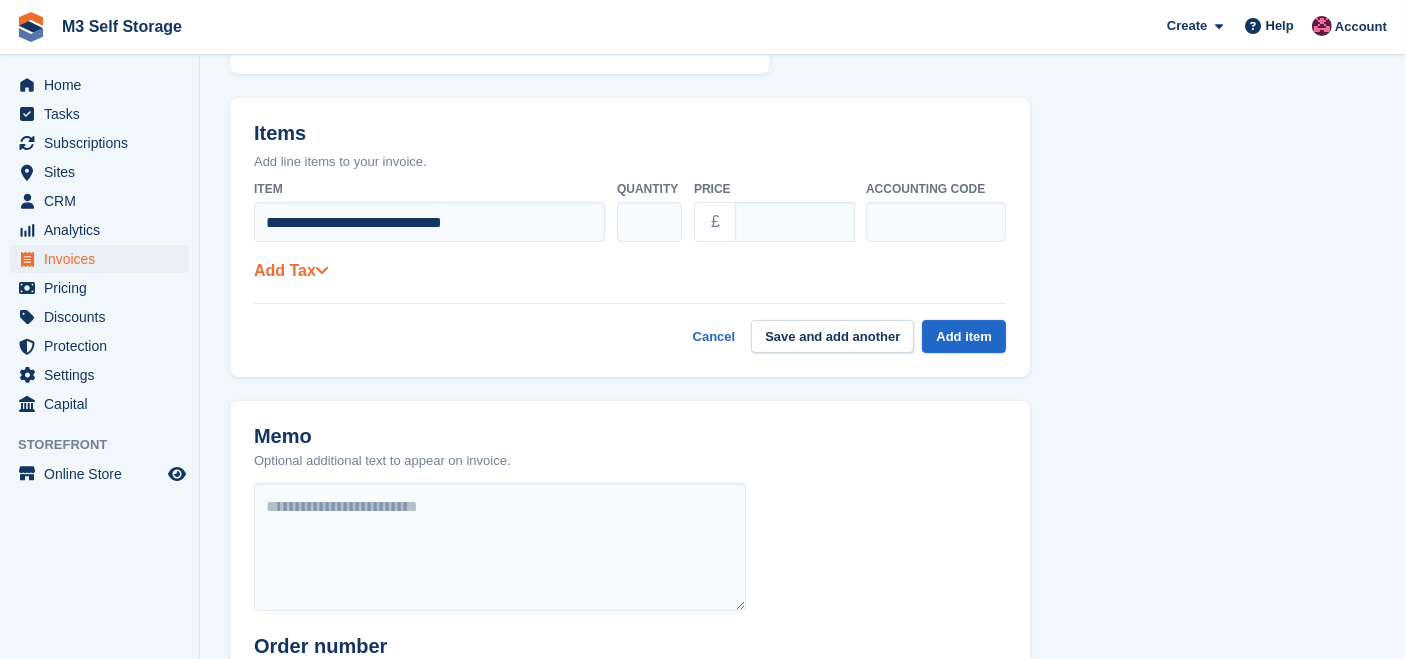 click on "Add Tax" at bounding box center [291, 270] 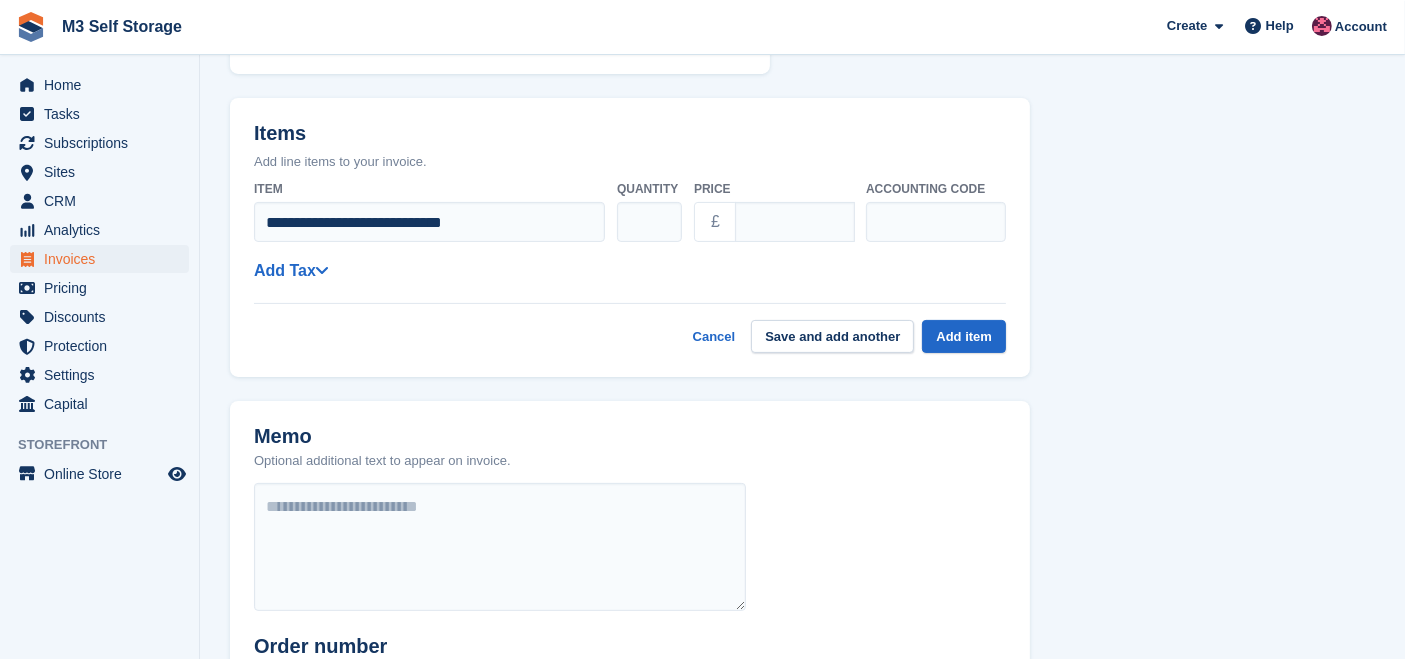 select on "*****" 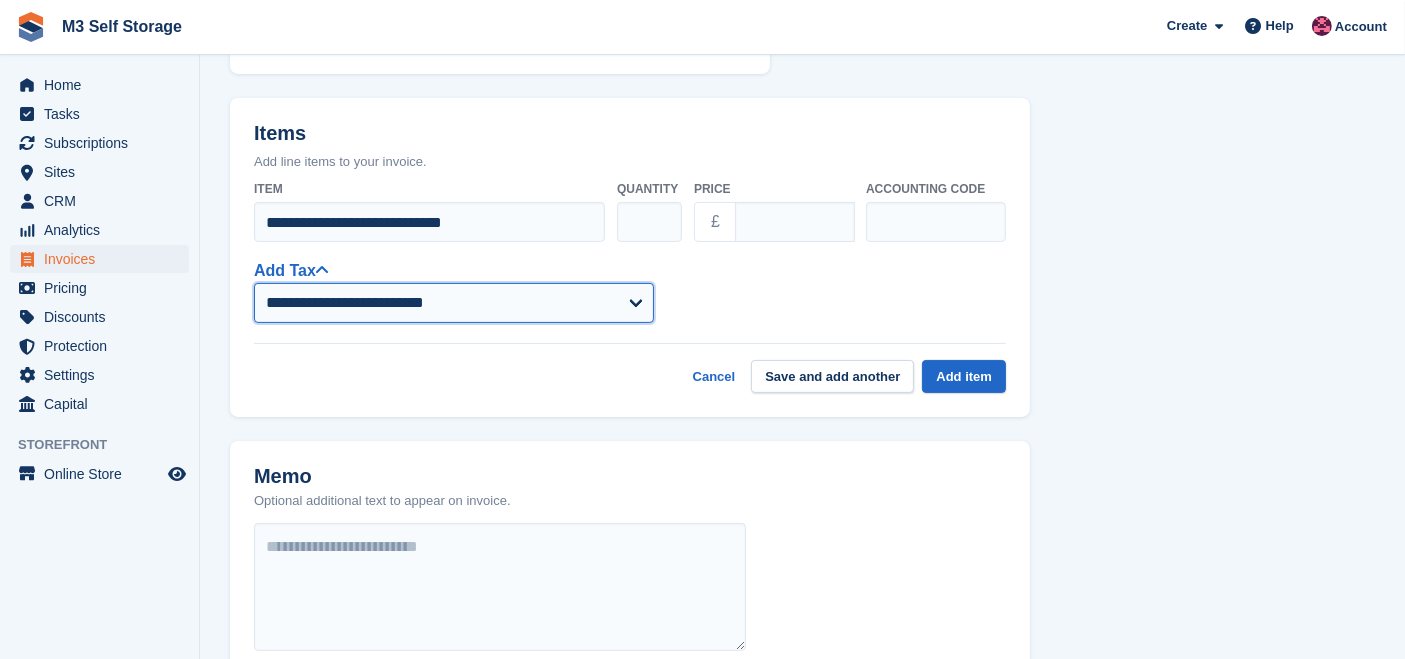 click on "**********" at bounding box center [454, 303] 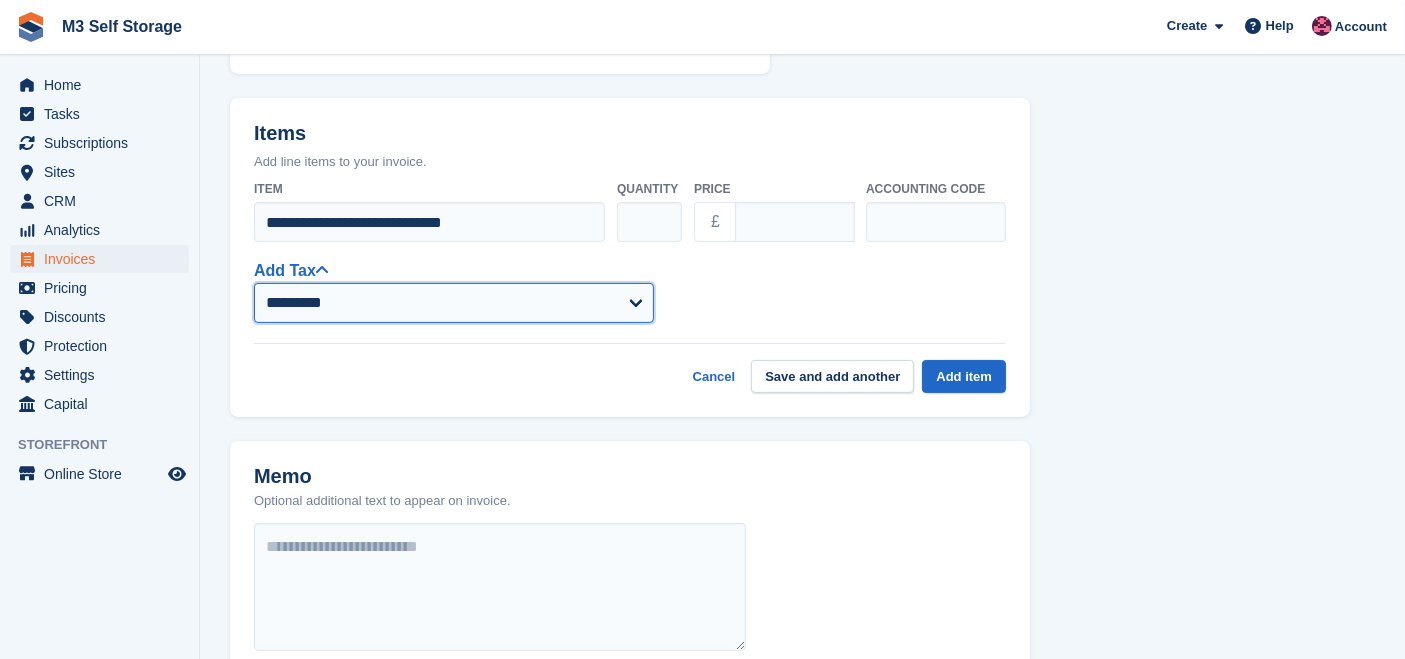 click on "**********" at bounding box center (454, 303) 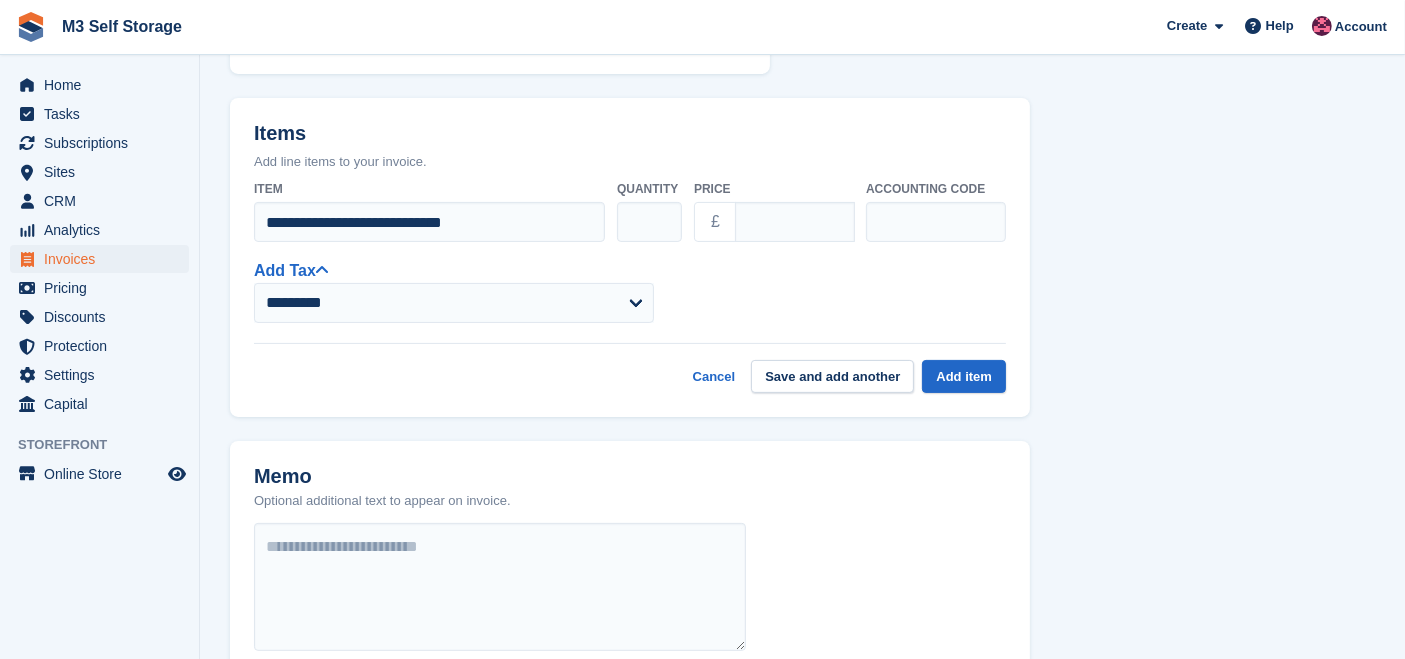 click on "**********" at bounding box center (630, 290) 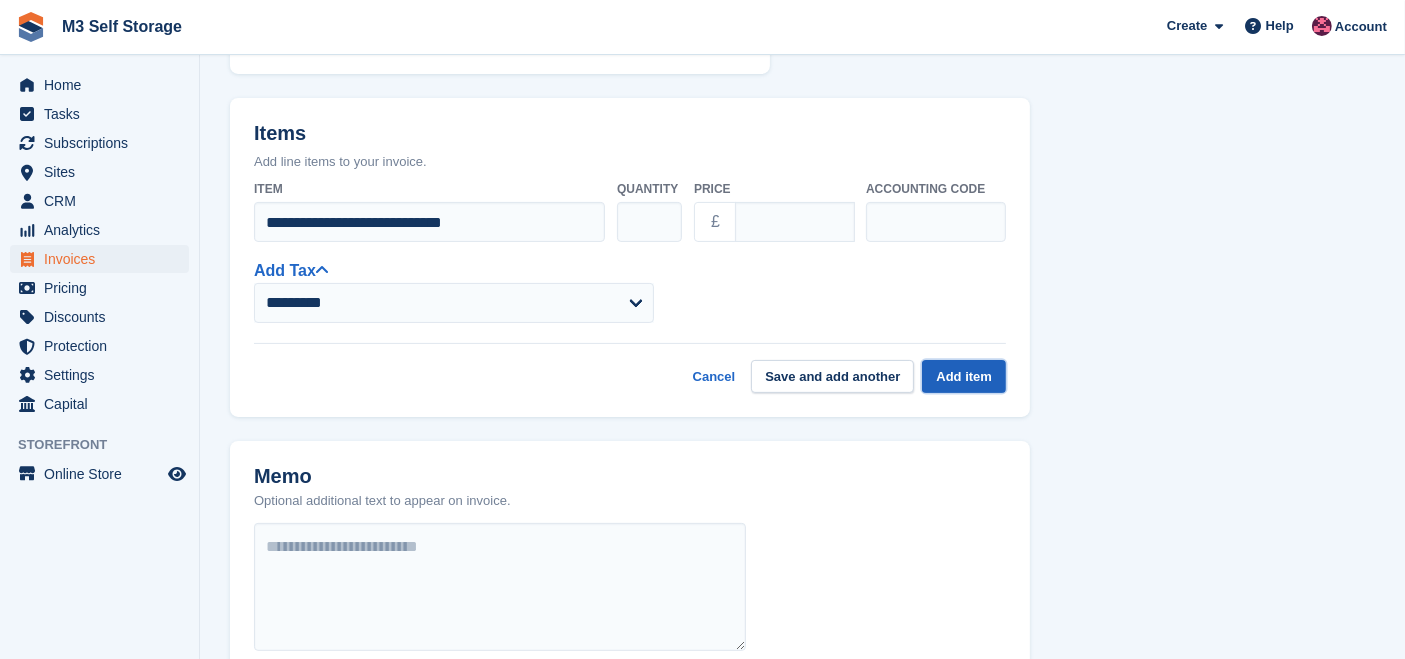 click on "Add item" at bounding box center (964, 376) 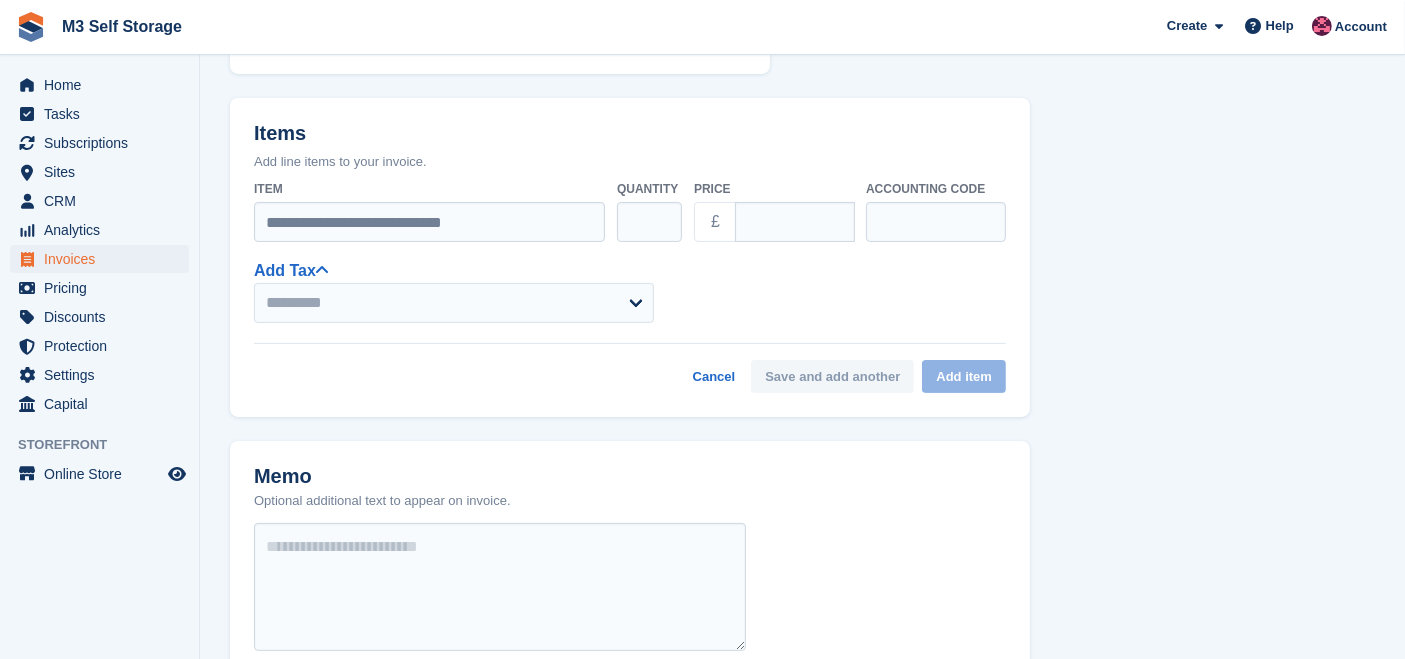 select on "*****" 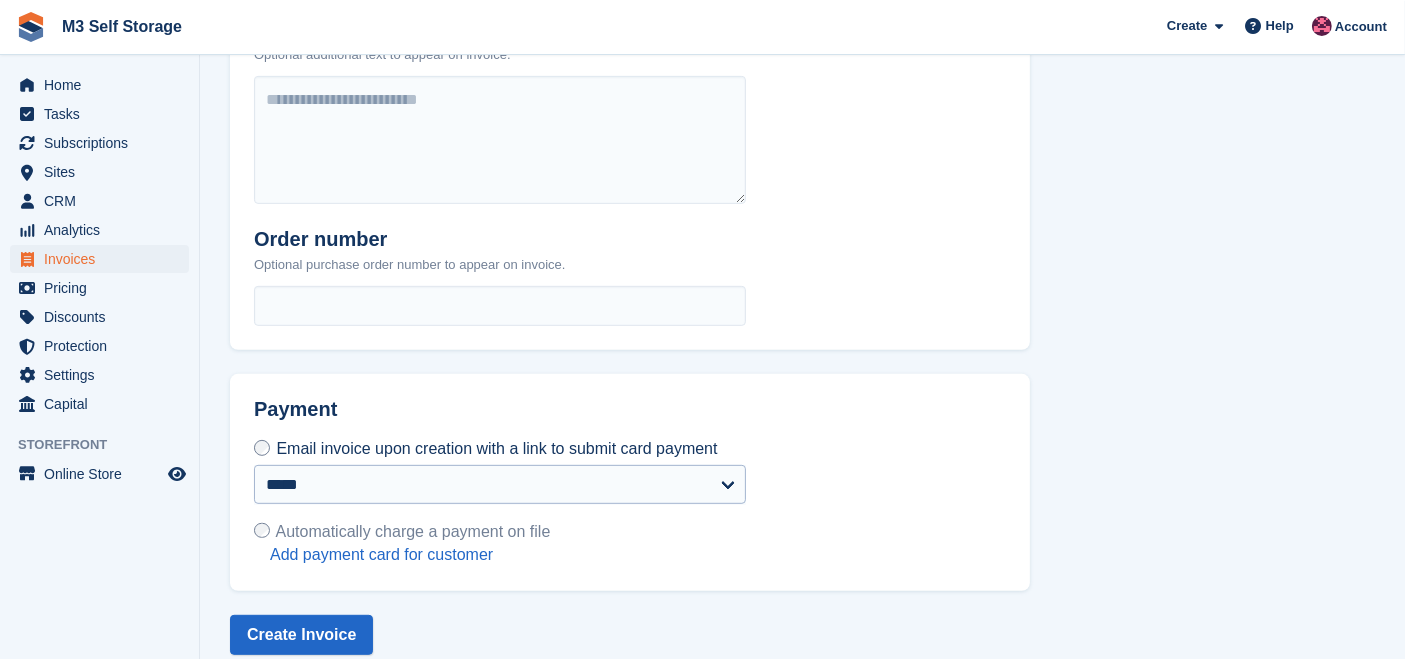 scroll, scrollTop: 847, scrollLeft: 0, axis: vertical 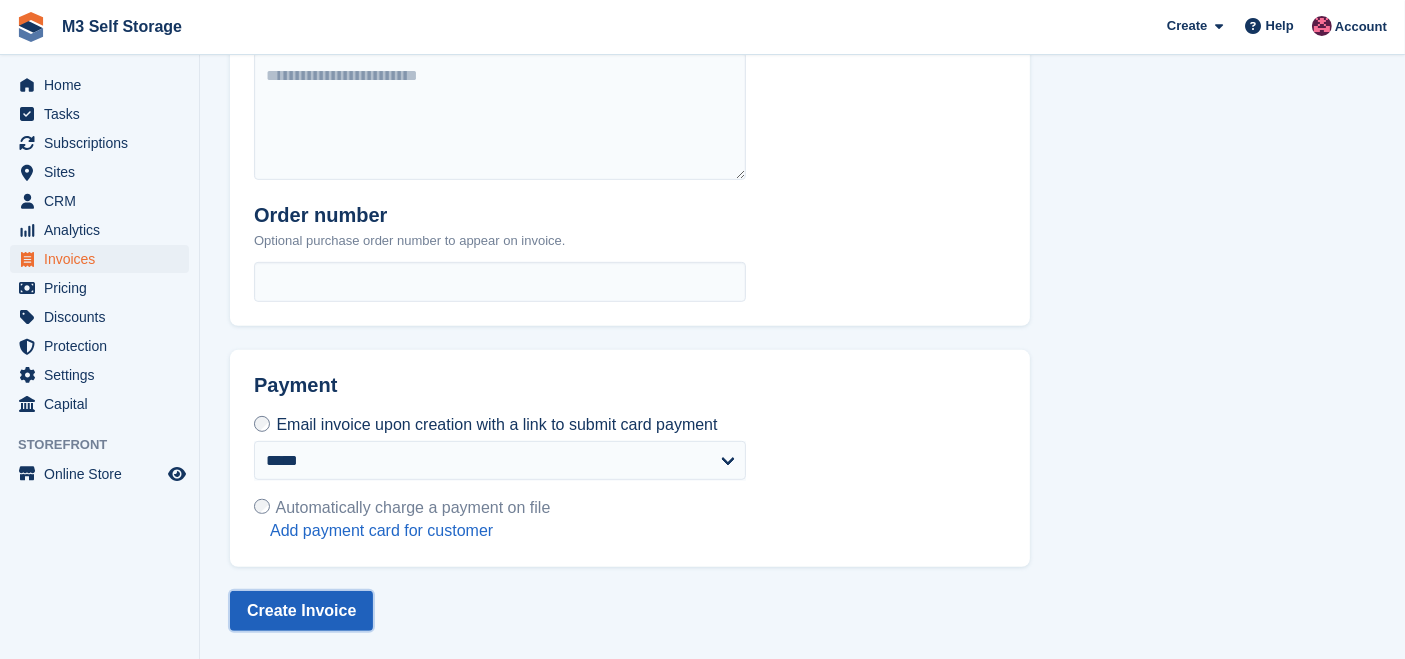 click on "Create Invoice" at bounding box center (301, 611) 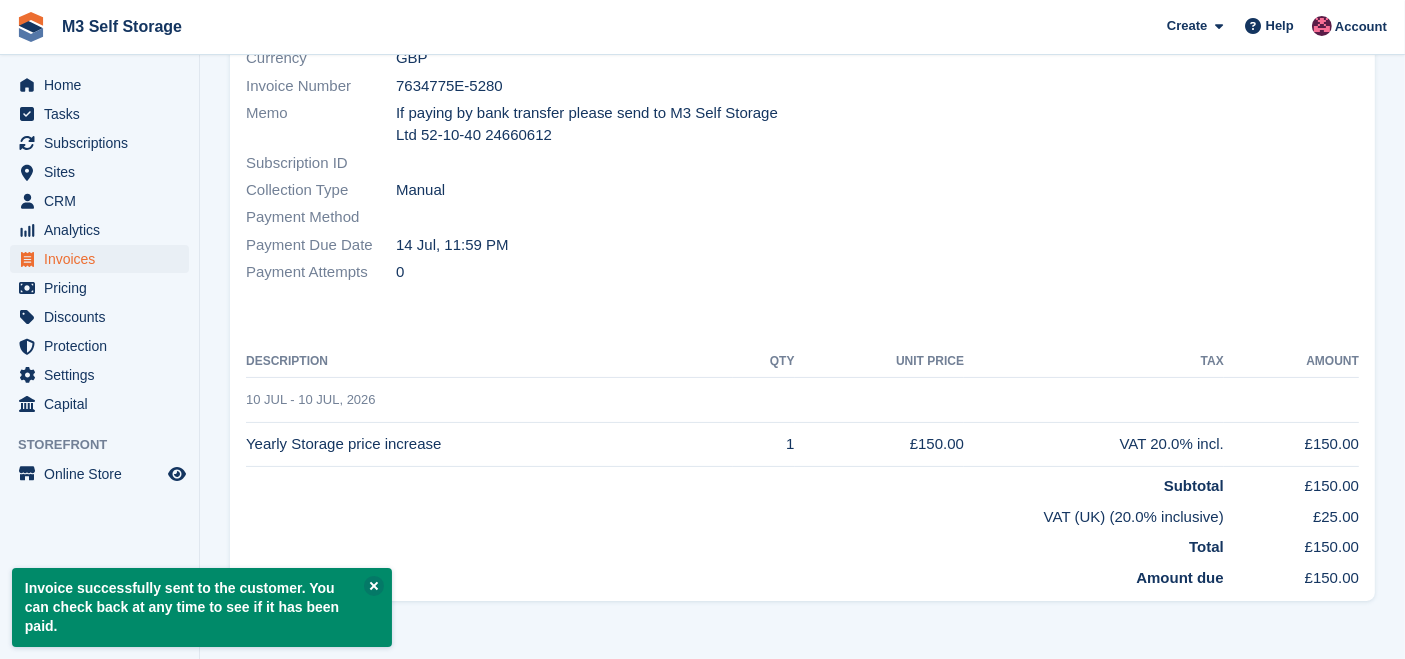 scroll, scrollTop: 0, scrollLeft: 0, axis: both 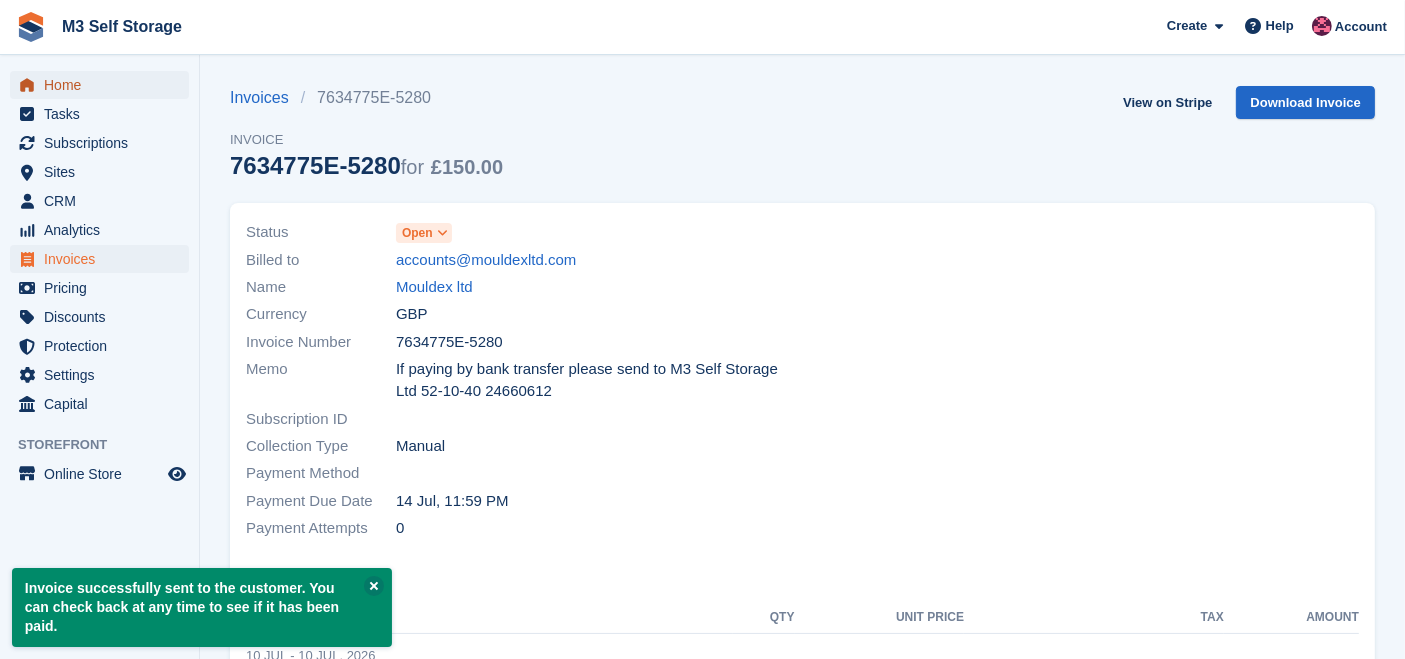 click on "Home" at bounding box center (104, 85) 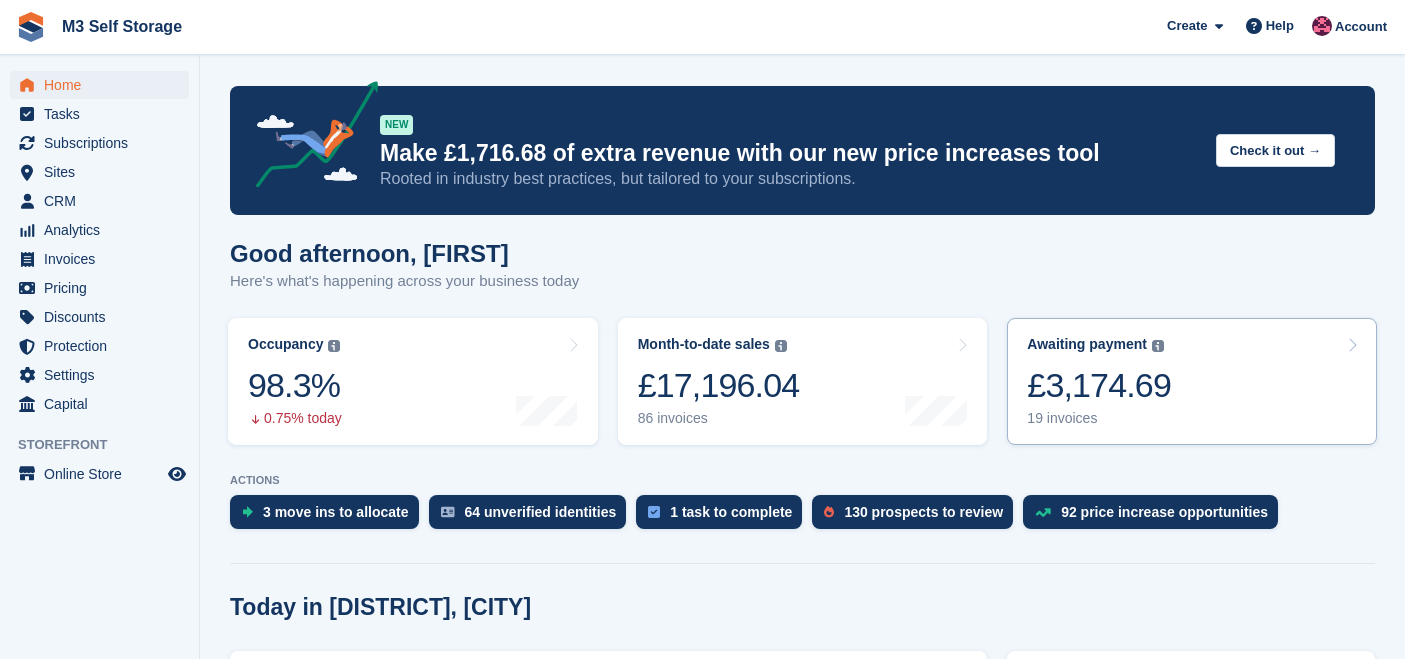 scroll, scrollTop: 0, scrollLeft: 0, axis: both 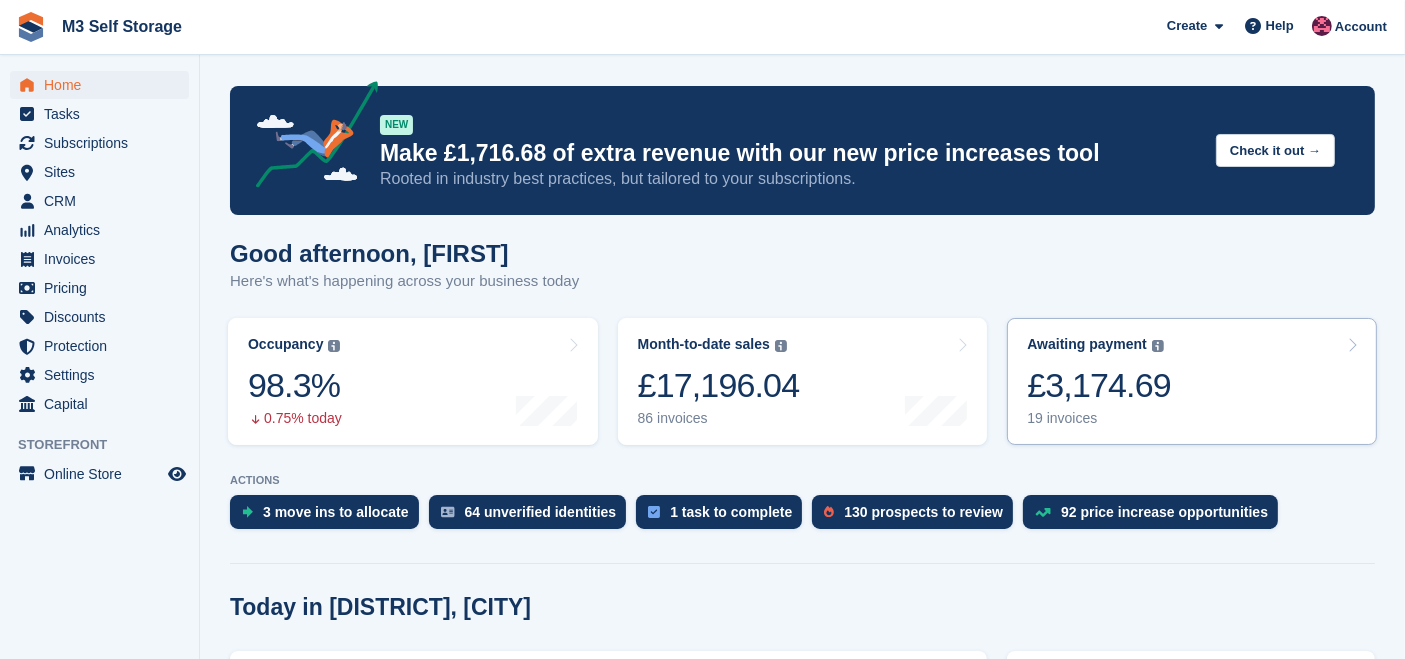 click on "£3,174.69" at bounding box center (1099, 385) 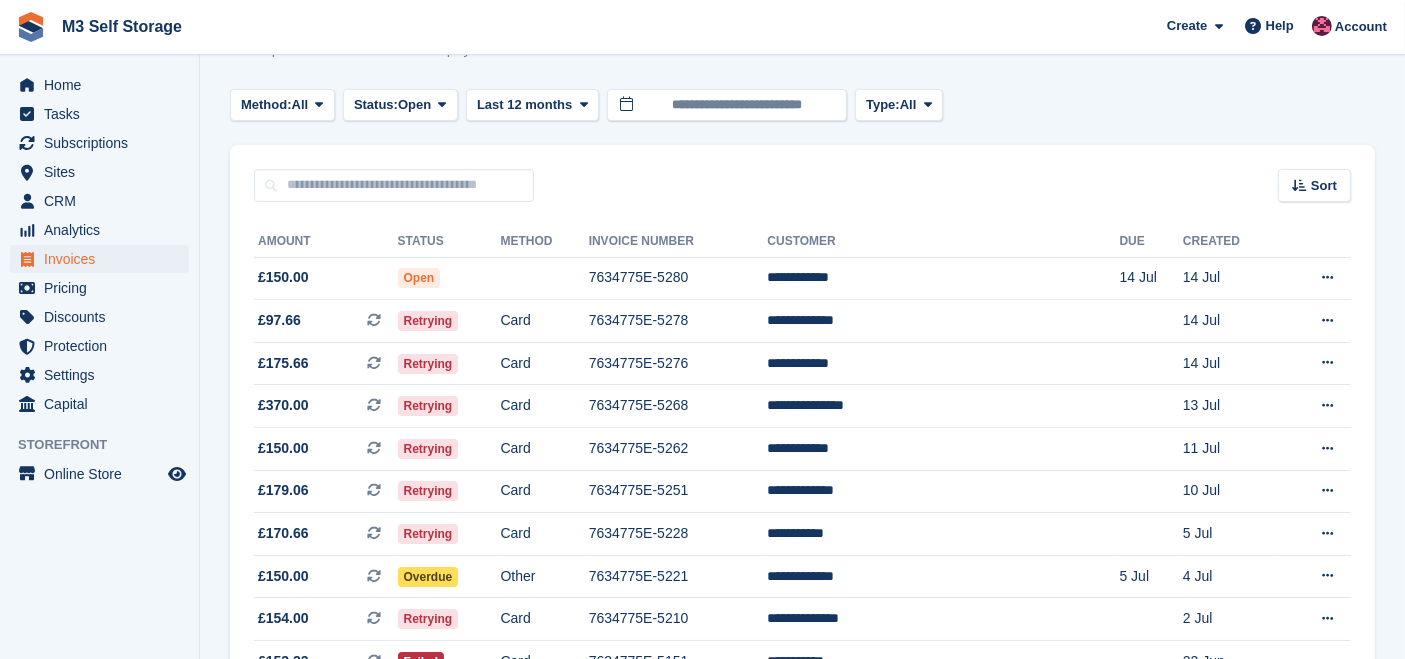 scroll, scrollTop: 111, scrollLeft: 0, axis: vertical 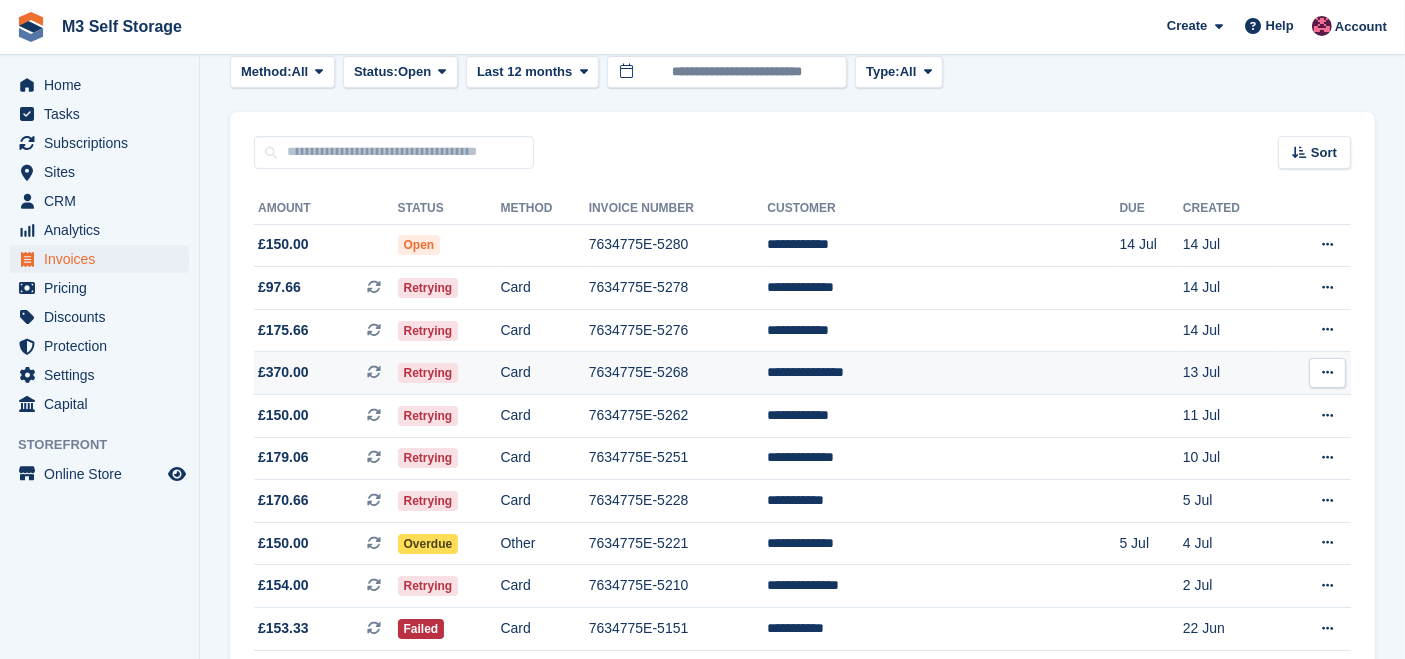 click on "**********" at bounding box center [943, 373] 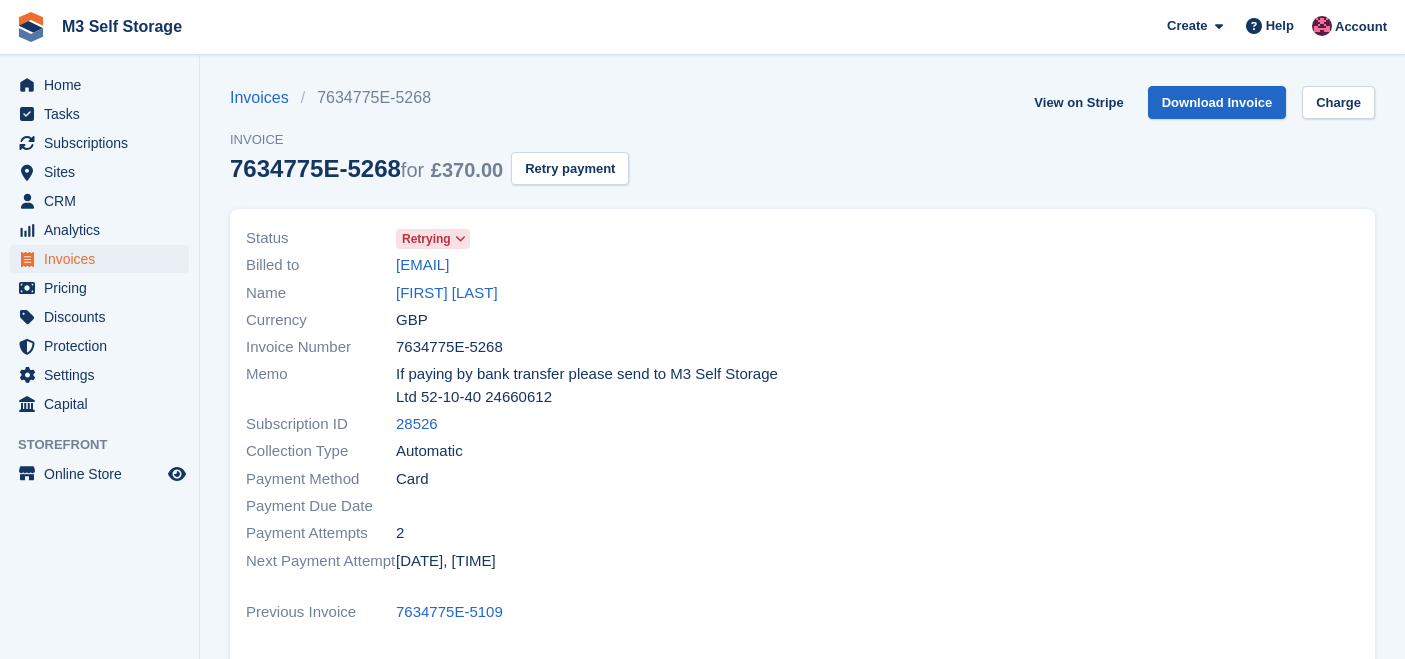 scroll, scrollTop: 0, scrollLeft: 0, axis: both 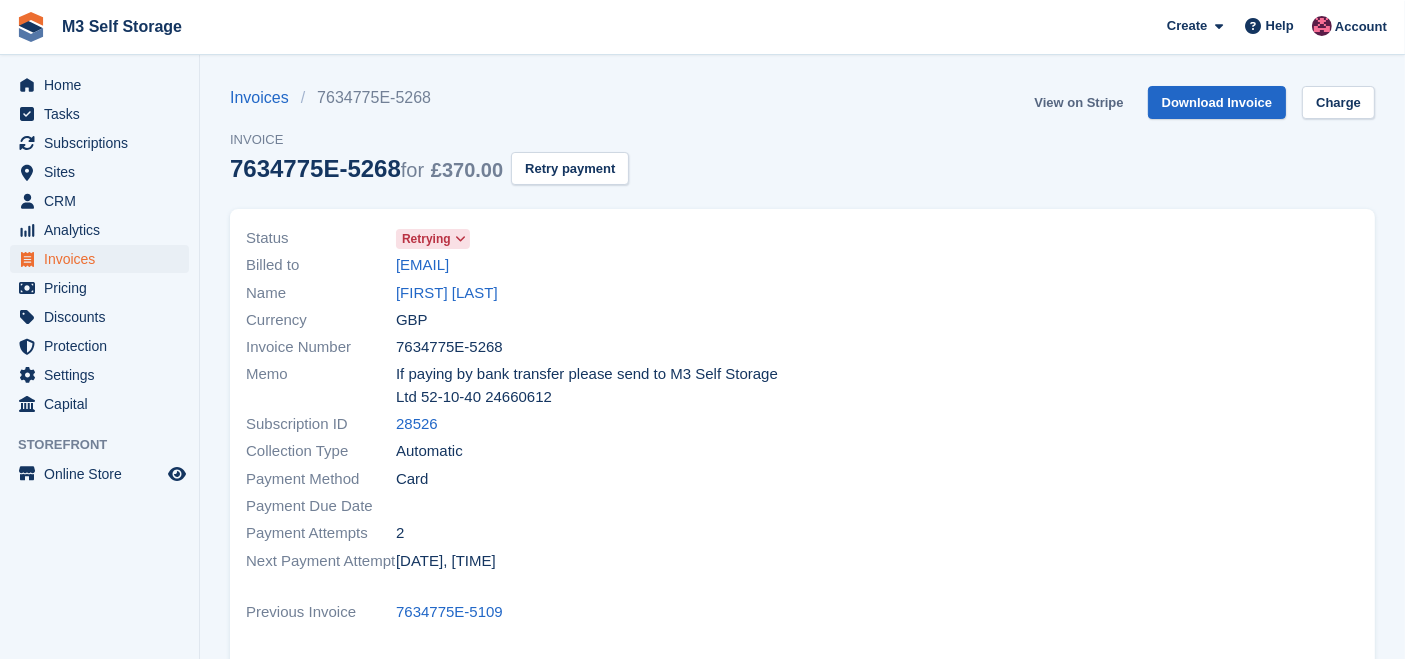 click on "View on Stripe" at bounding box center (1078, 102) 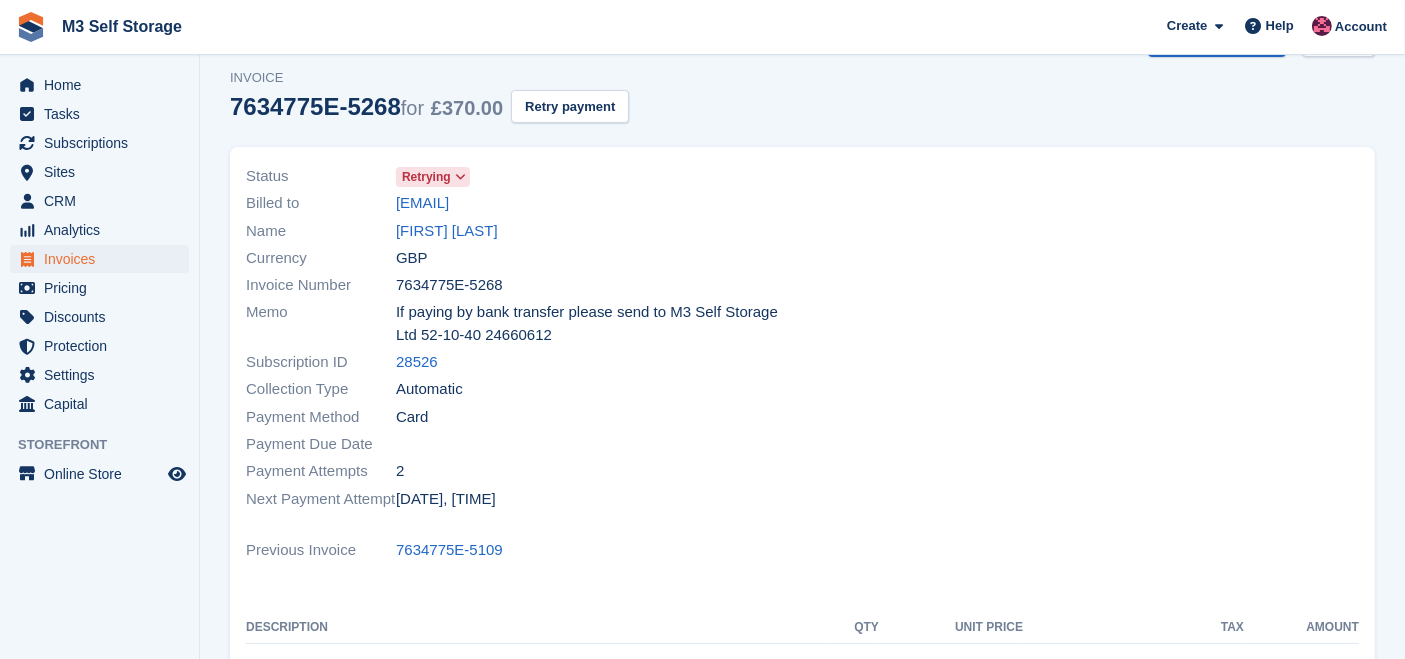 scroll, scrollTop: 111, scrollLeft: 0, axis: vertical 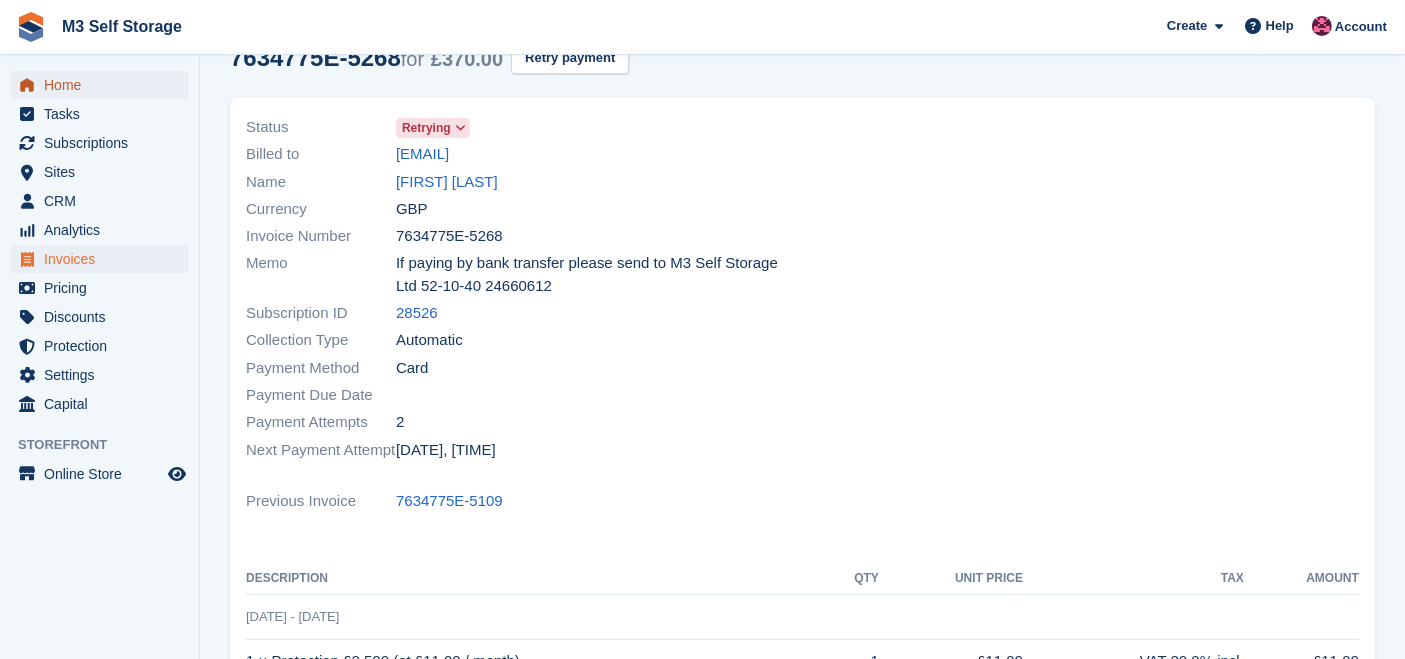 click on "Home" at bounding box center (104, 85) 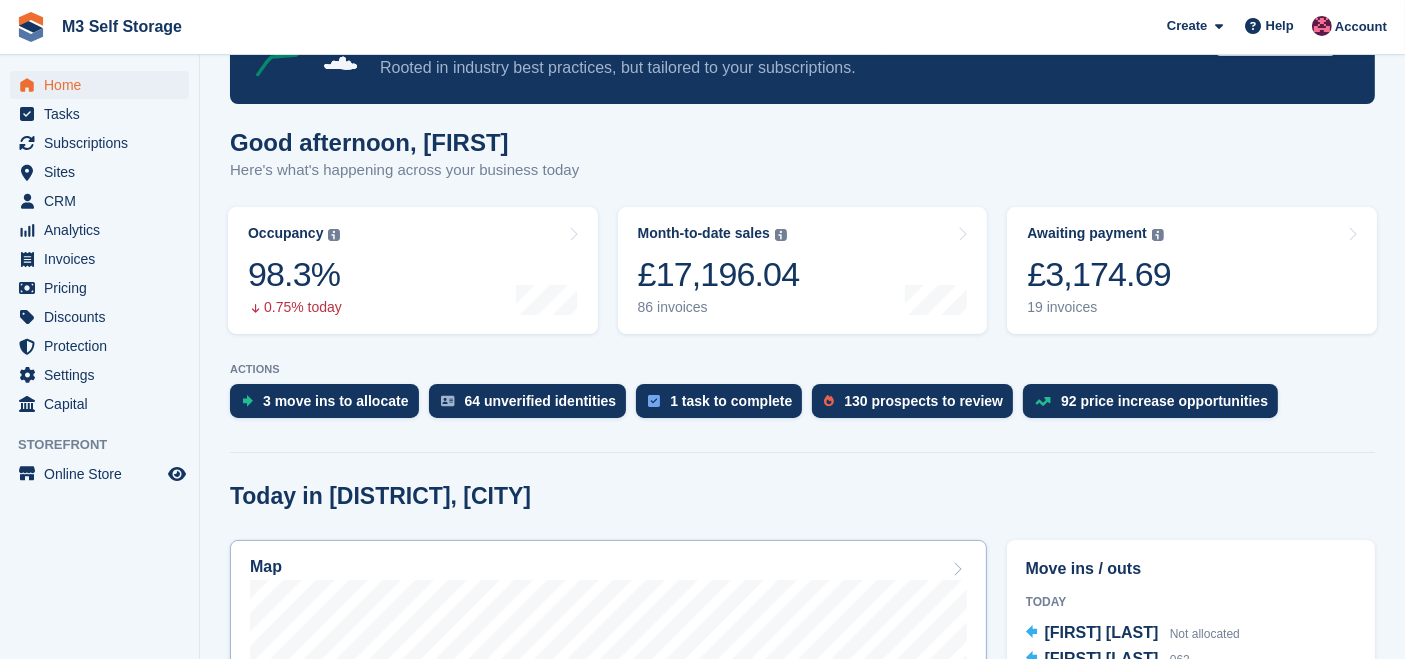 scroll, scrollTop: 0, scrollLeft: 0, axis: both 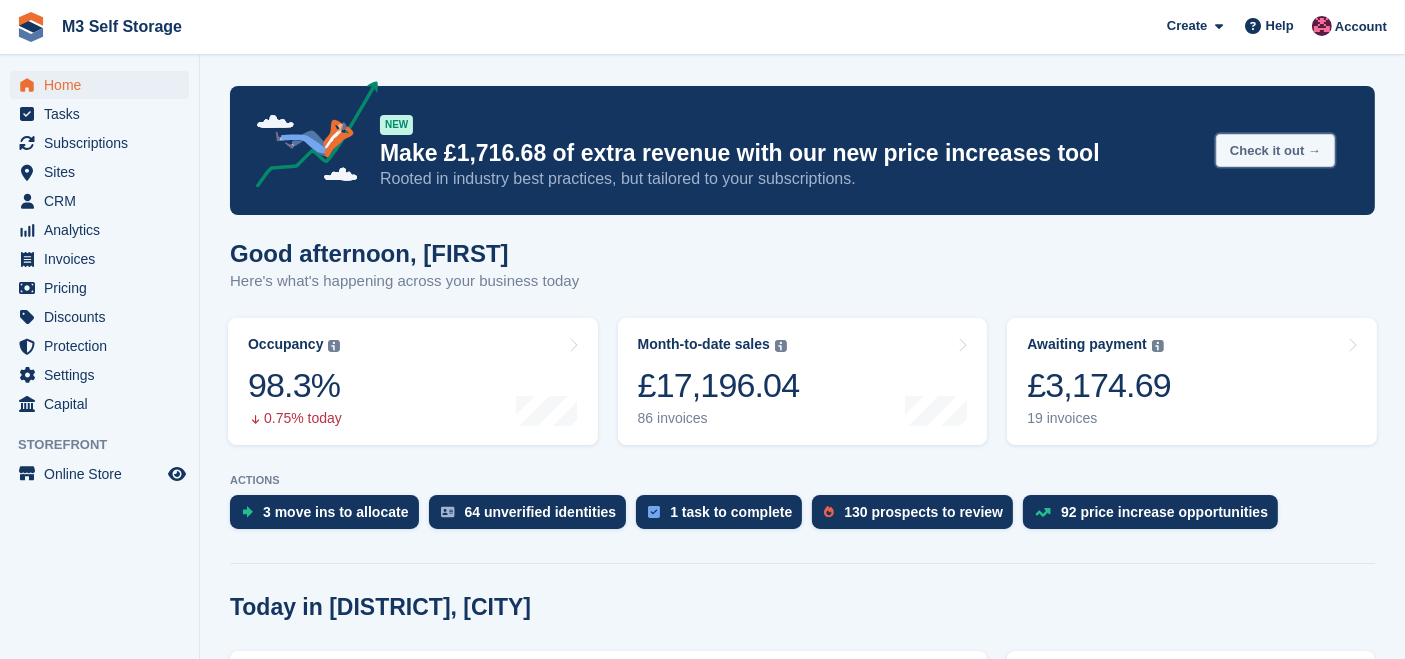 click on "Check it out →" at bounding box center (1275, 150) 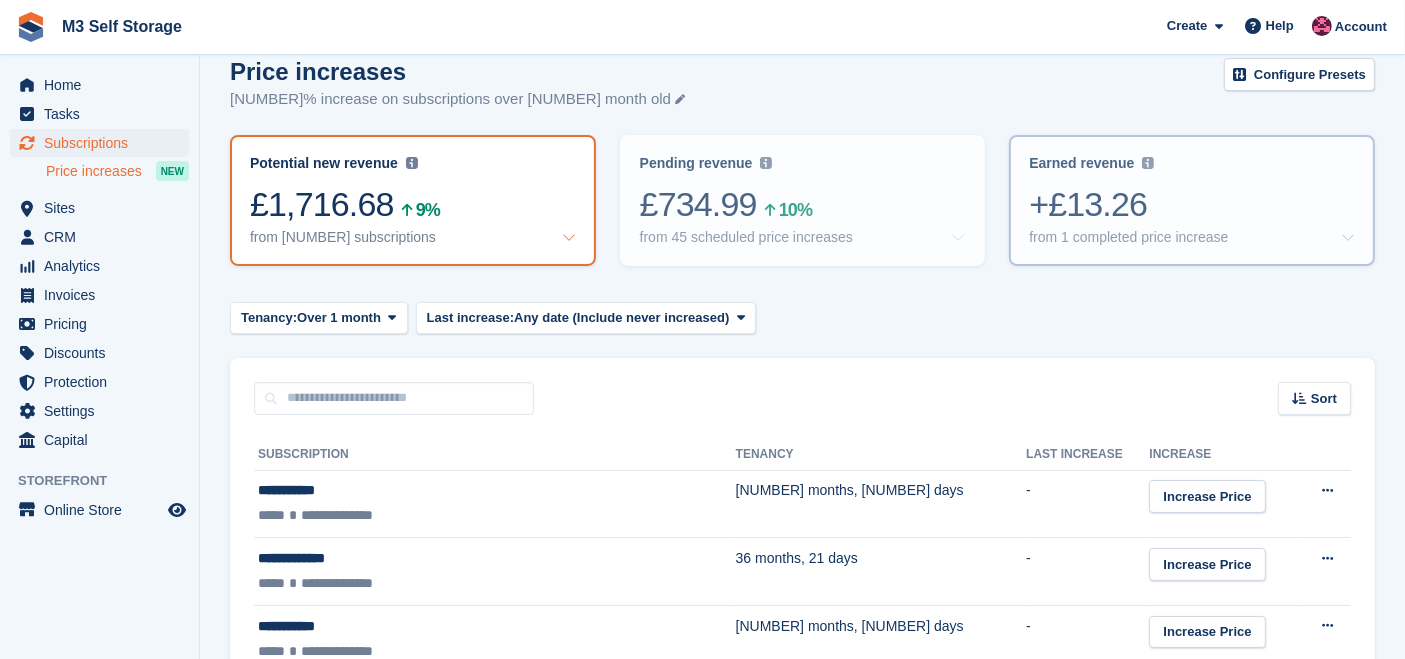 scroll, scrollTop: 0, scrollLeft: 0, axis: both 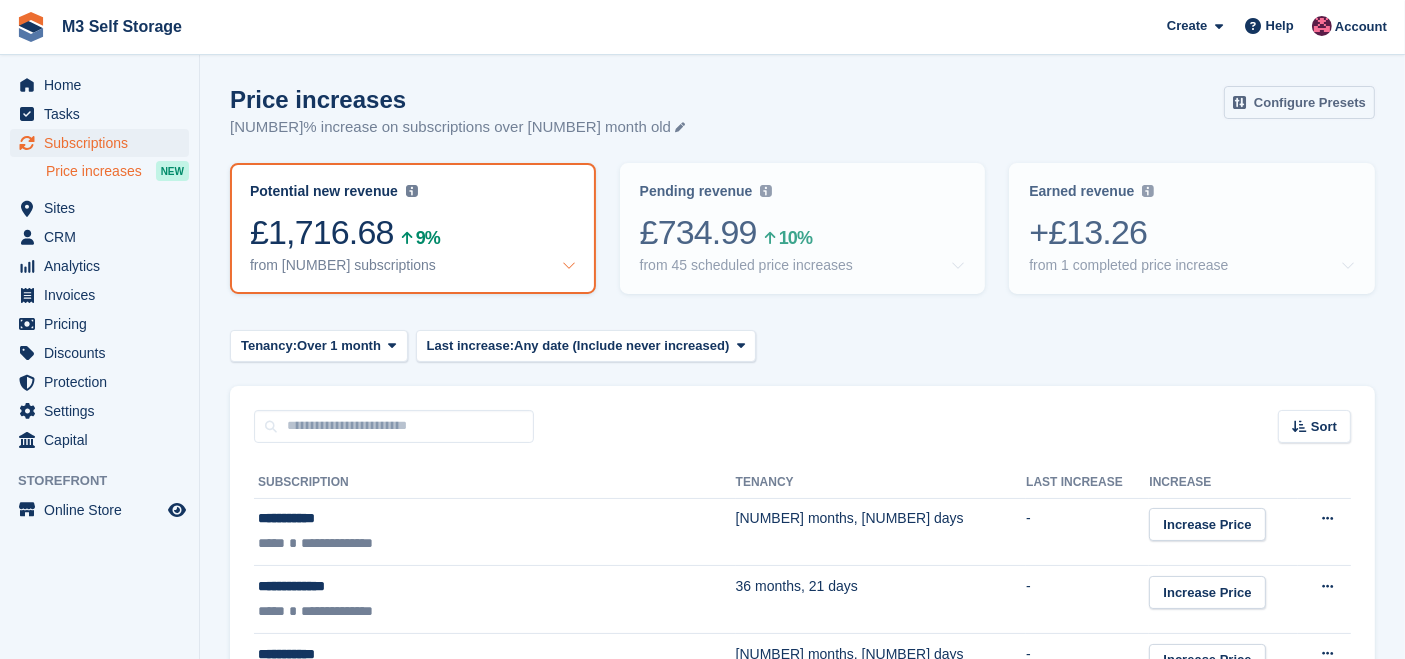 click on "Configure Presets" at bounding box center [1299, 102] 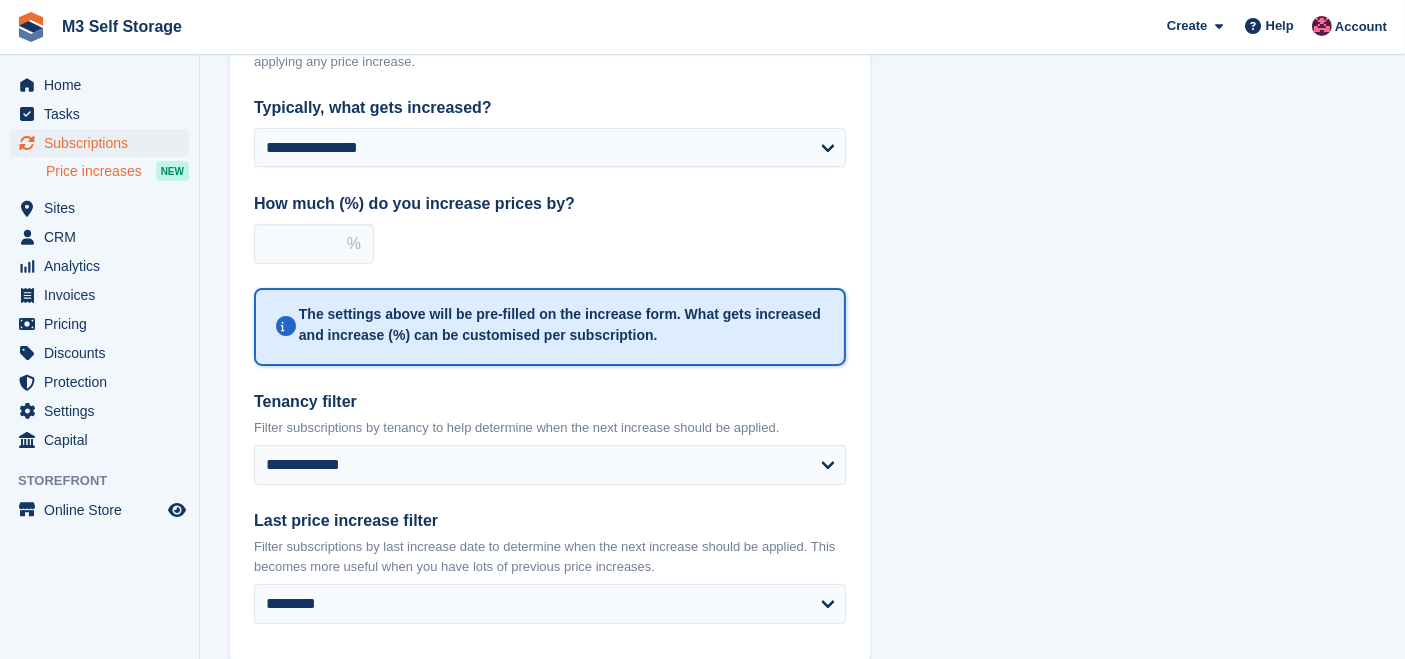 scroll, scrollTop: 222, scrollLeft: 0, axis: vertical 